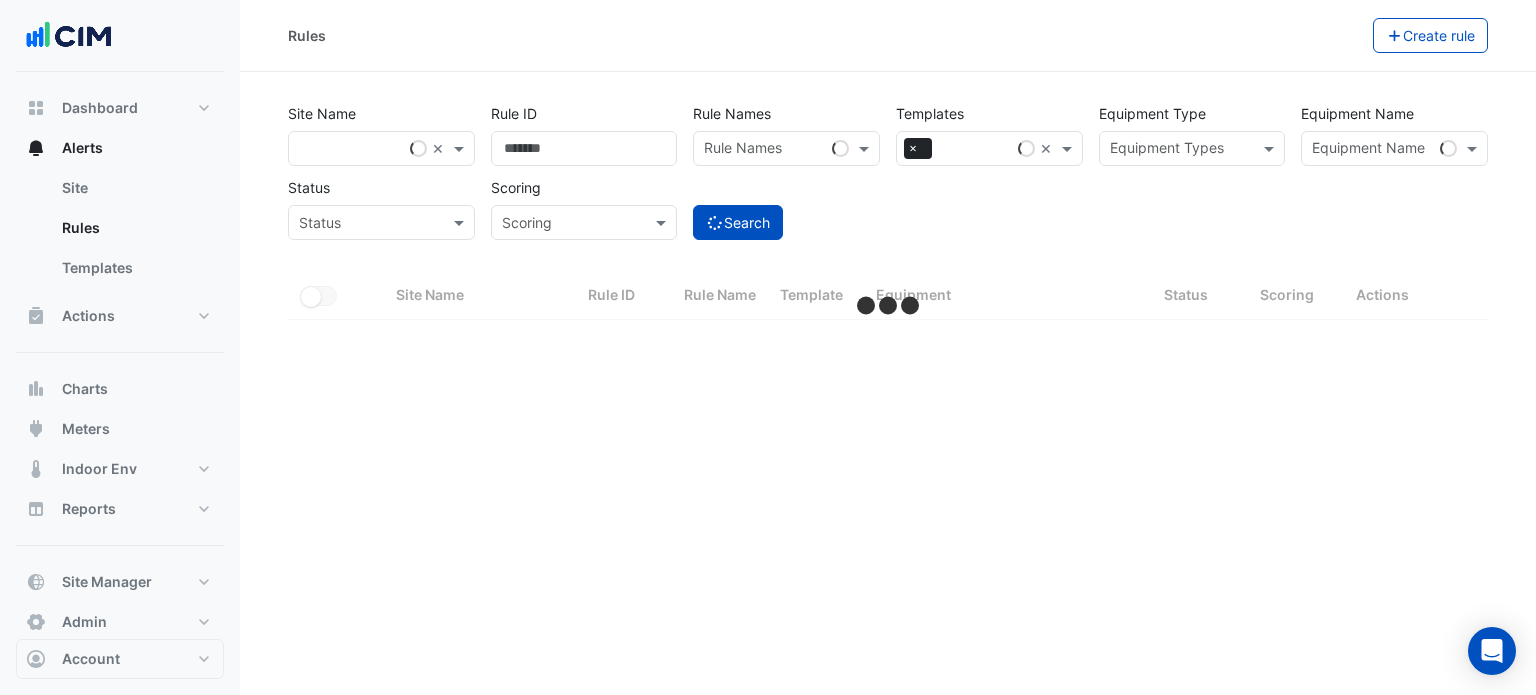 select on "***" 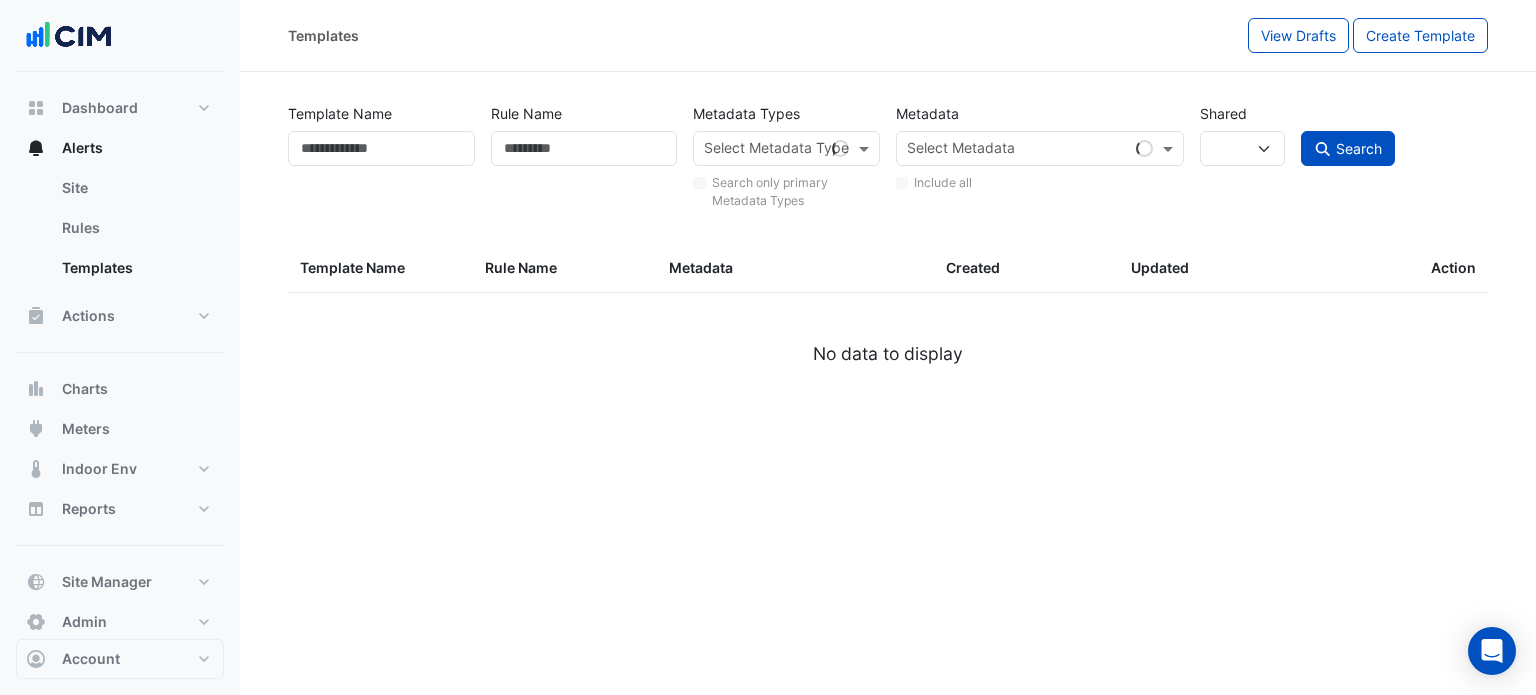 select 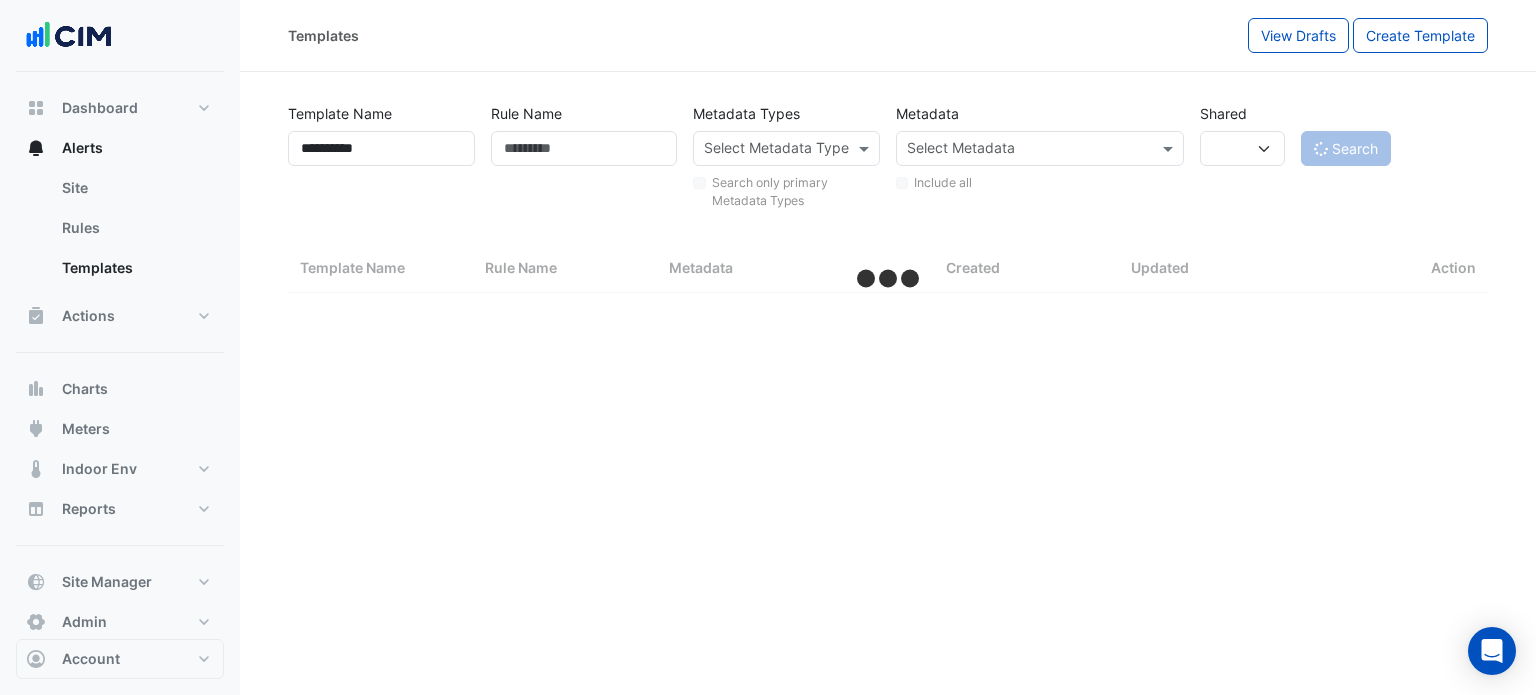 select on "***" 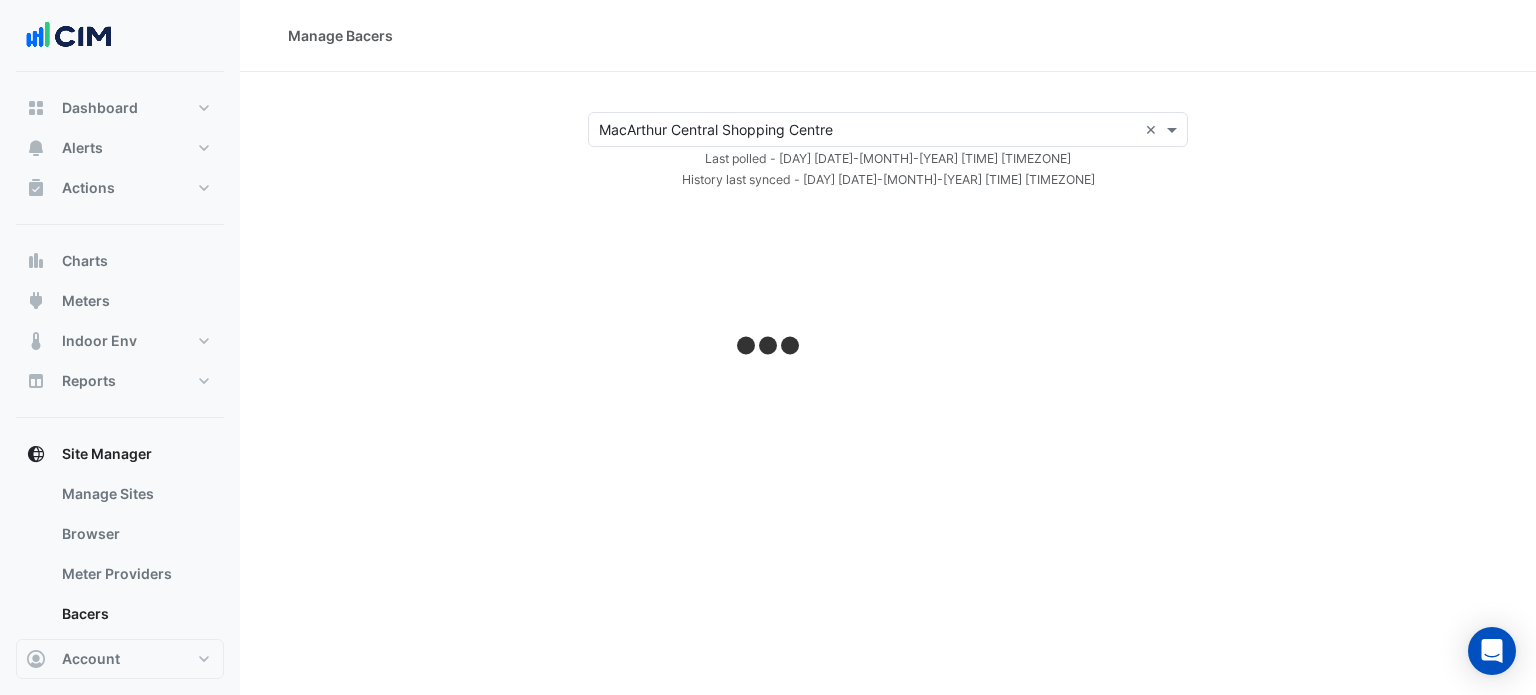 select on "***" 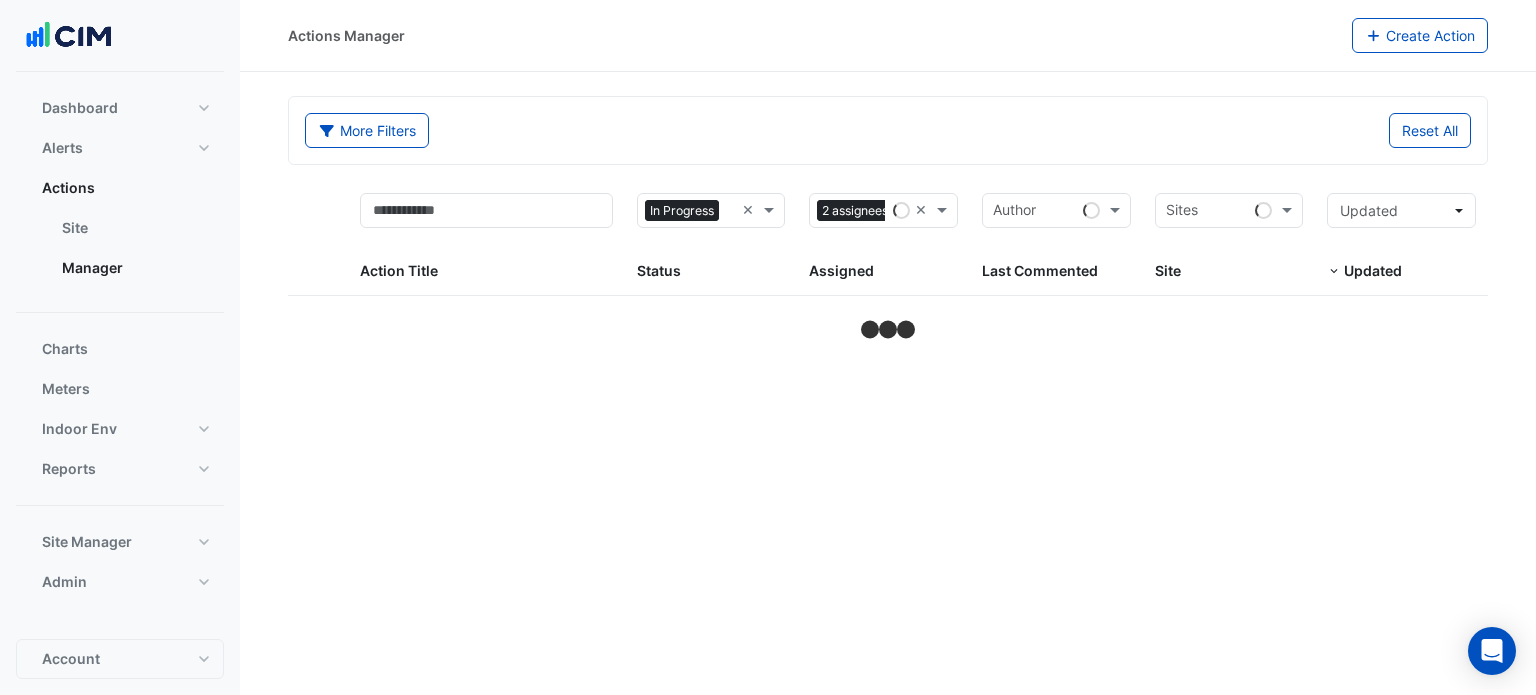 select on "***" 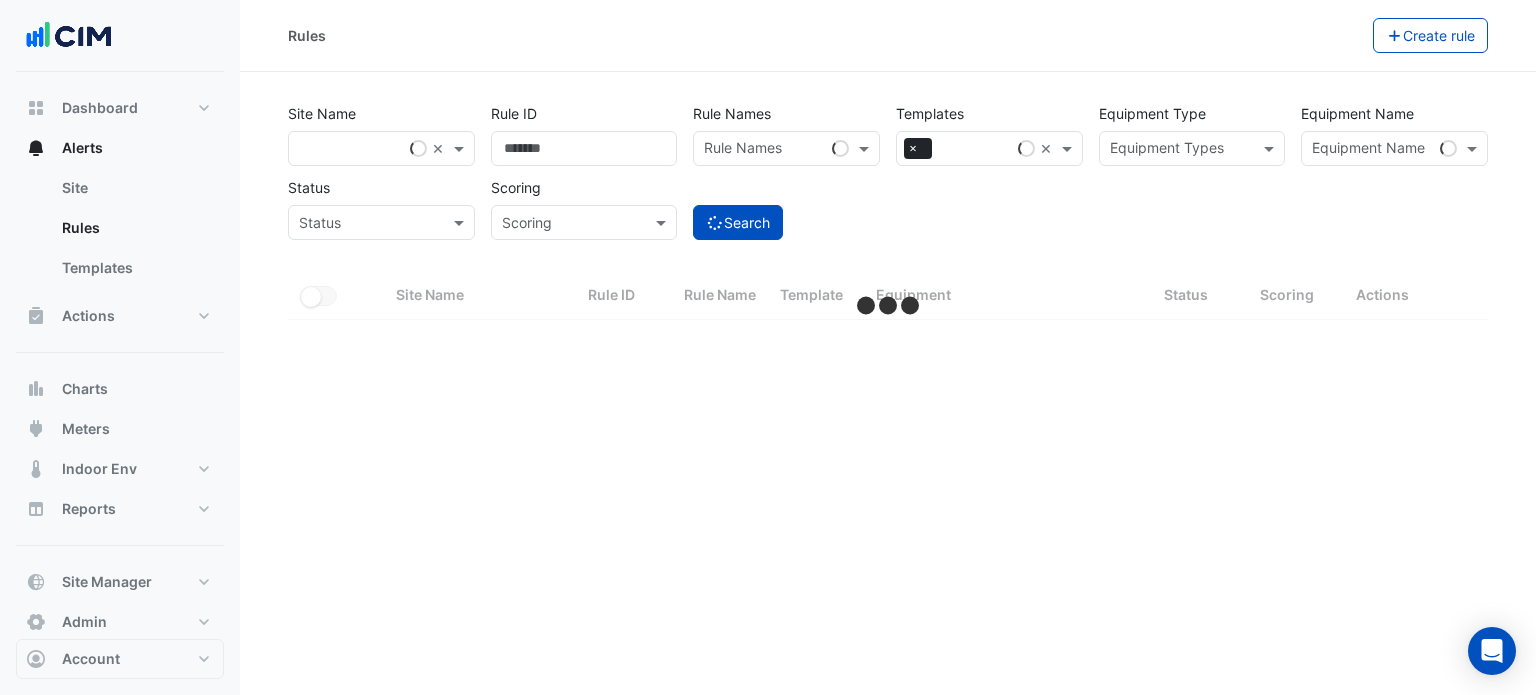 select on "***" 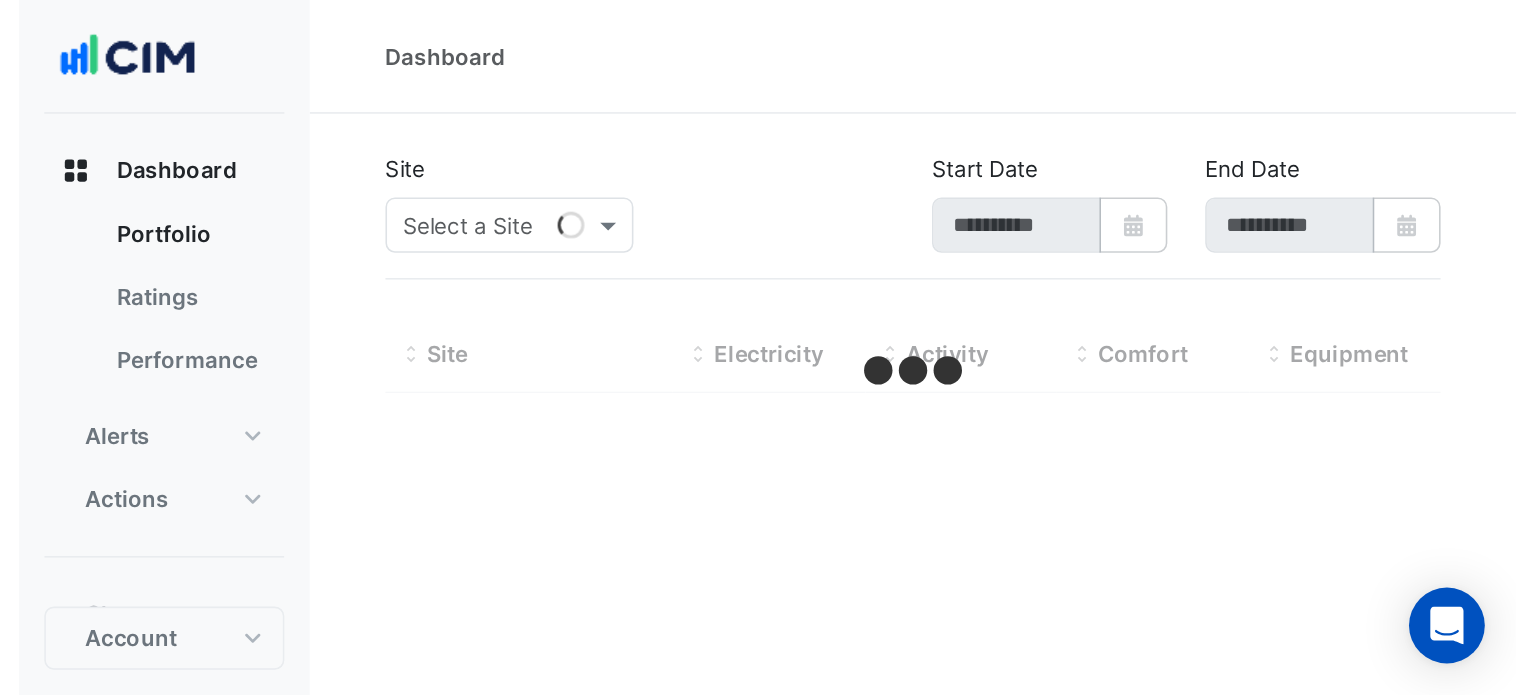 scroll, scrollTop: 0, scrollLeft: 0, axis: both 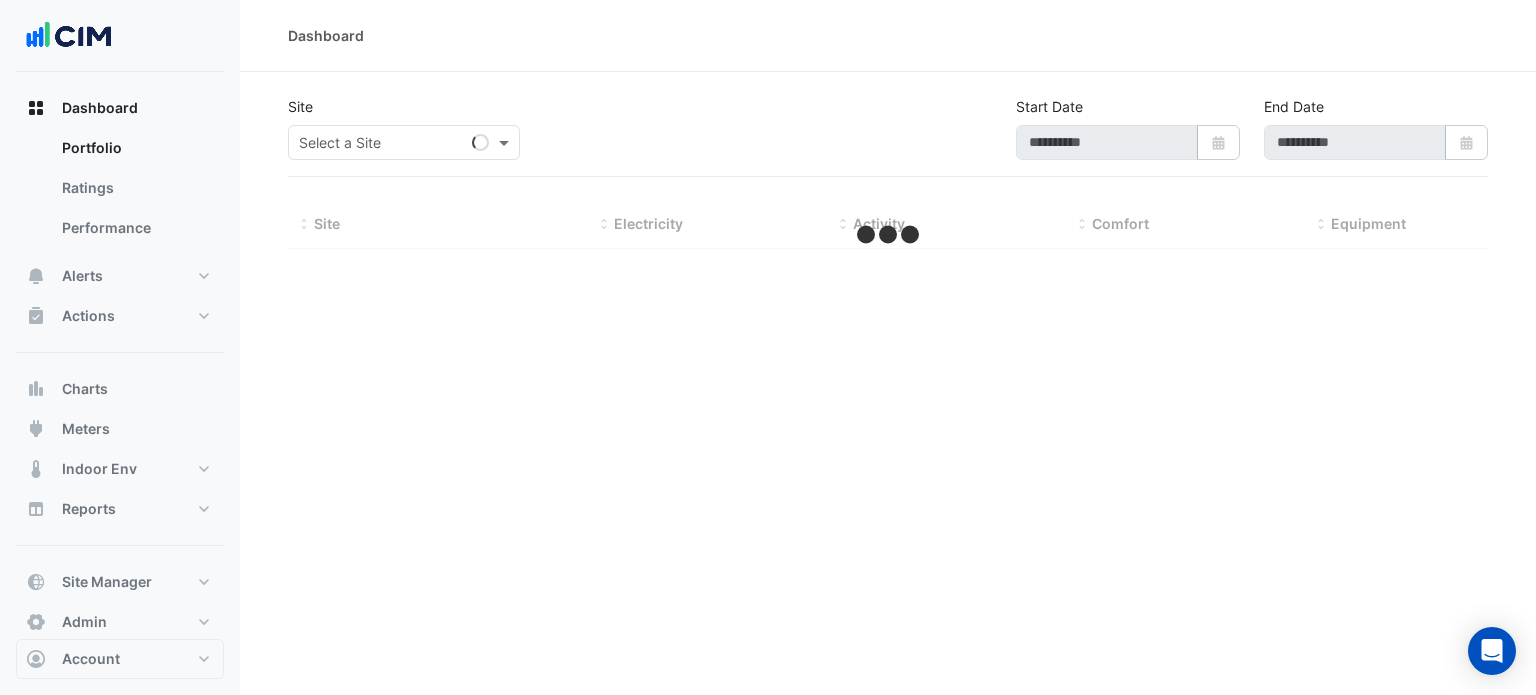 select on "***" 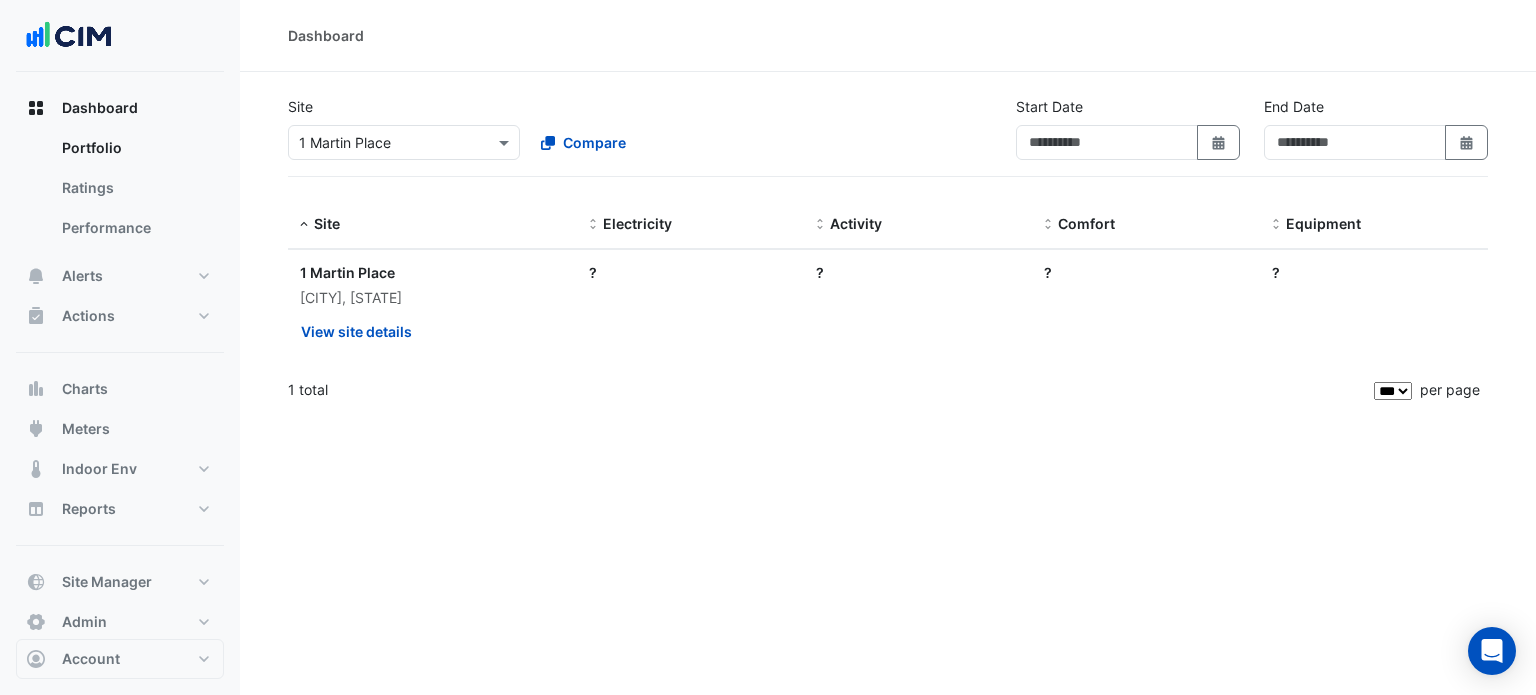 type on "**********" 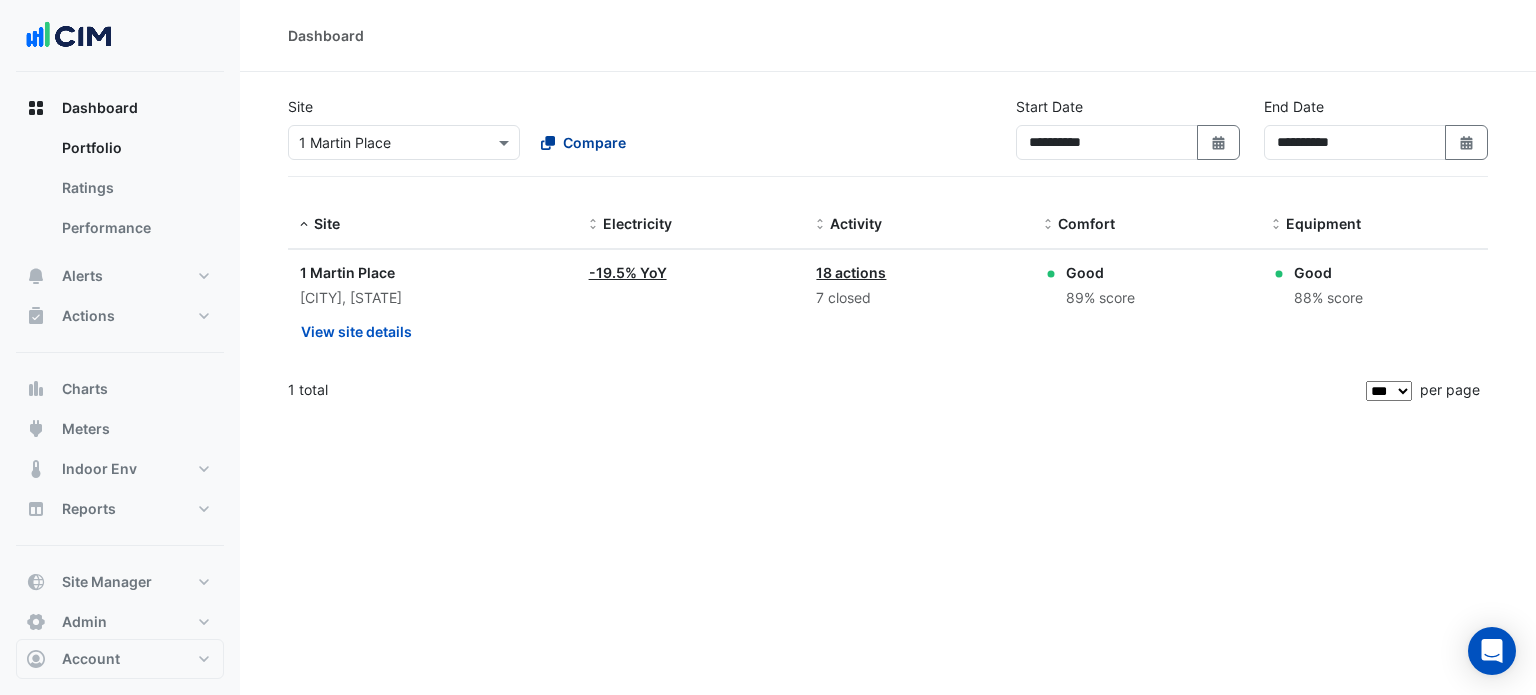click on "Compare" at bounding box center (594, 142) 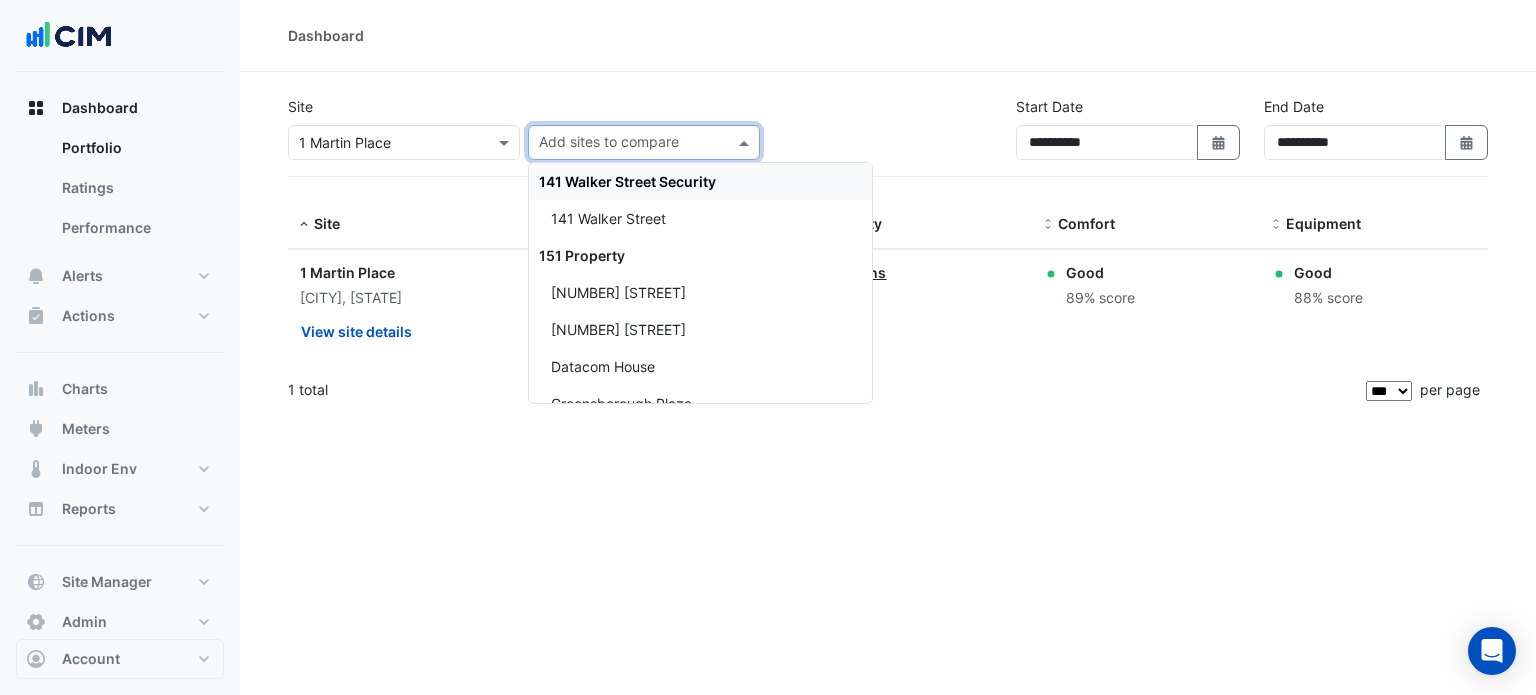 click at bounding box center [632, 144] 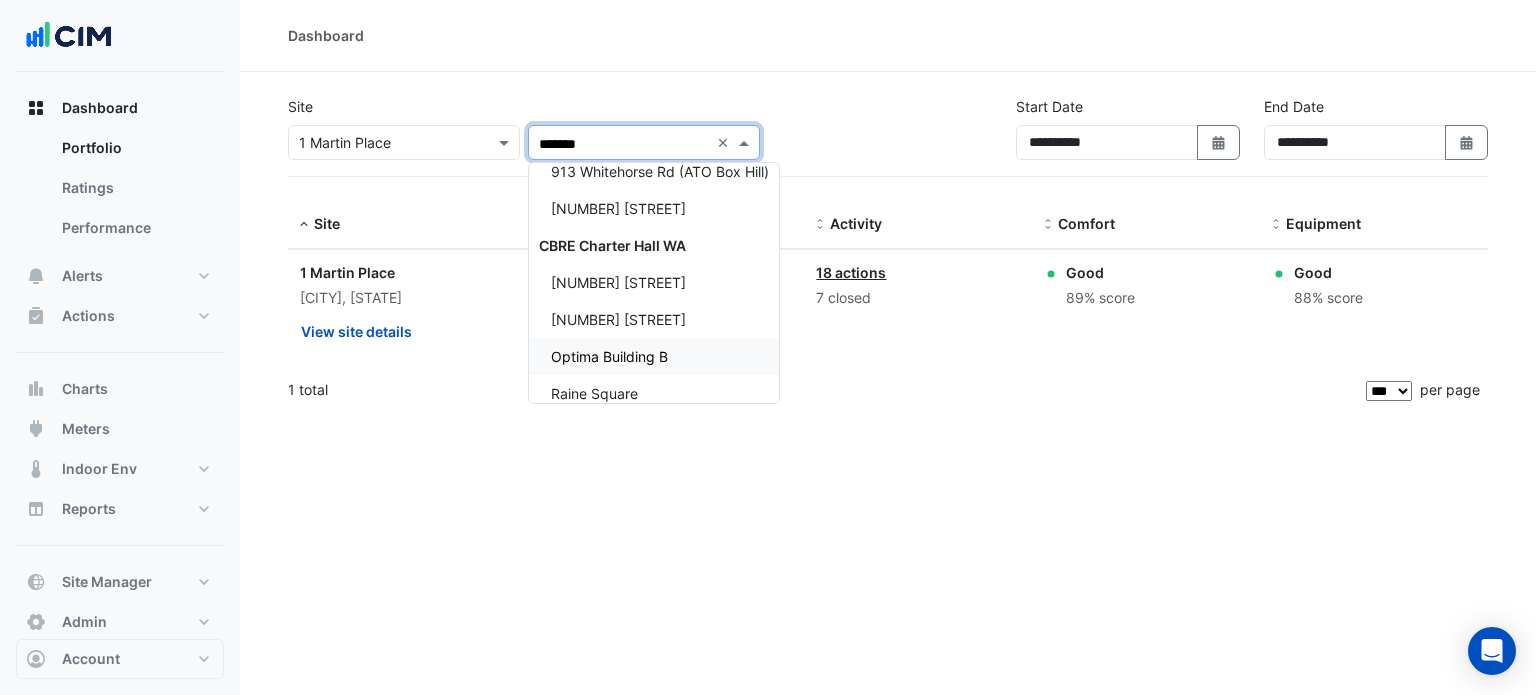 scroll, scrollTop: 4426, scrollLeft: 0, axis: vertical 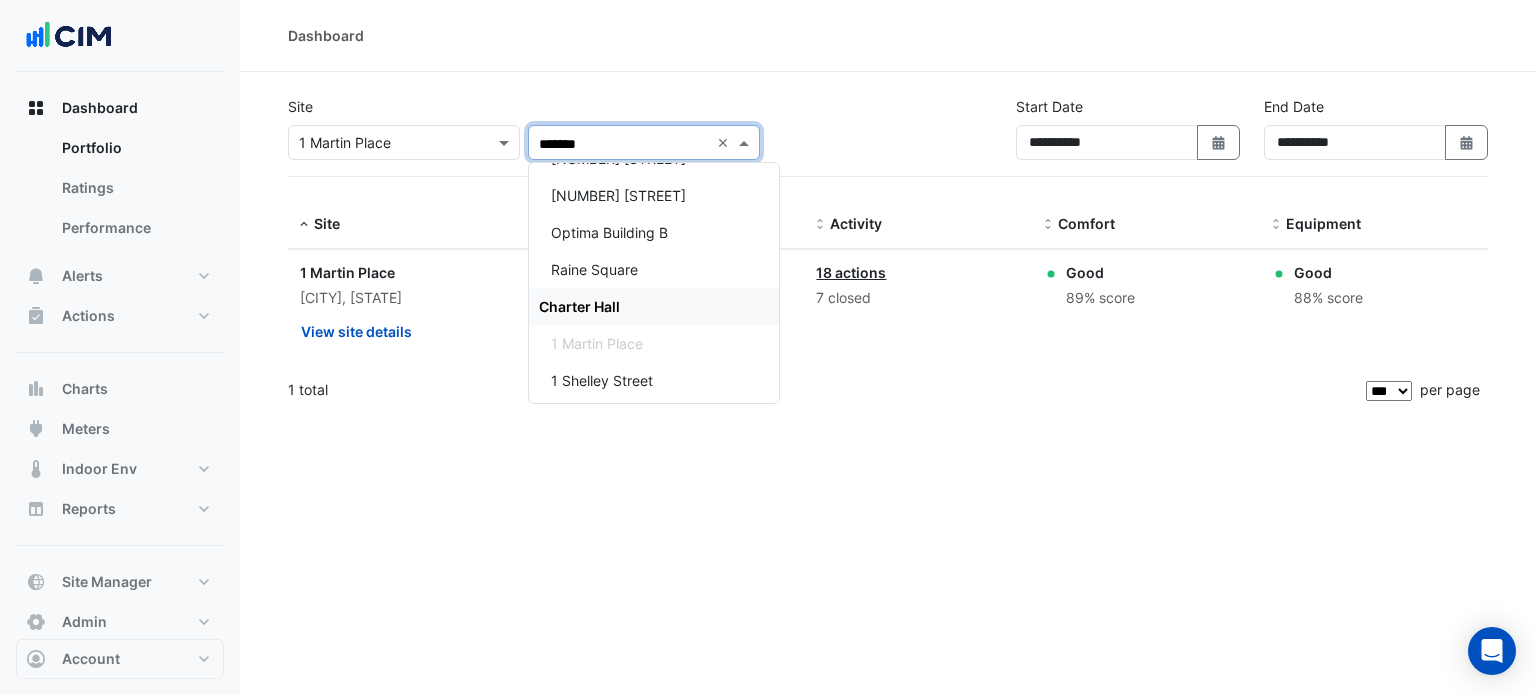 click on "Charter Hall" at bounding box center (579, 306) 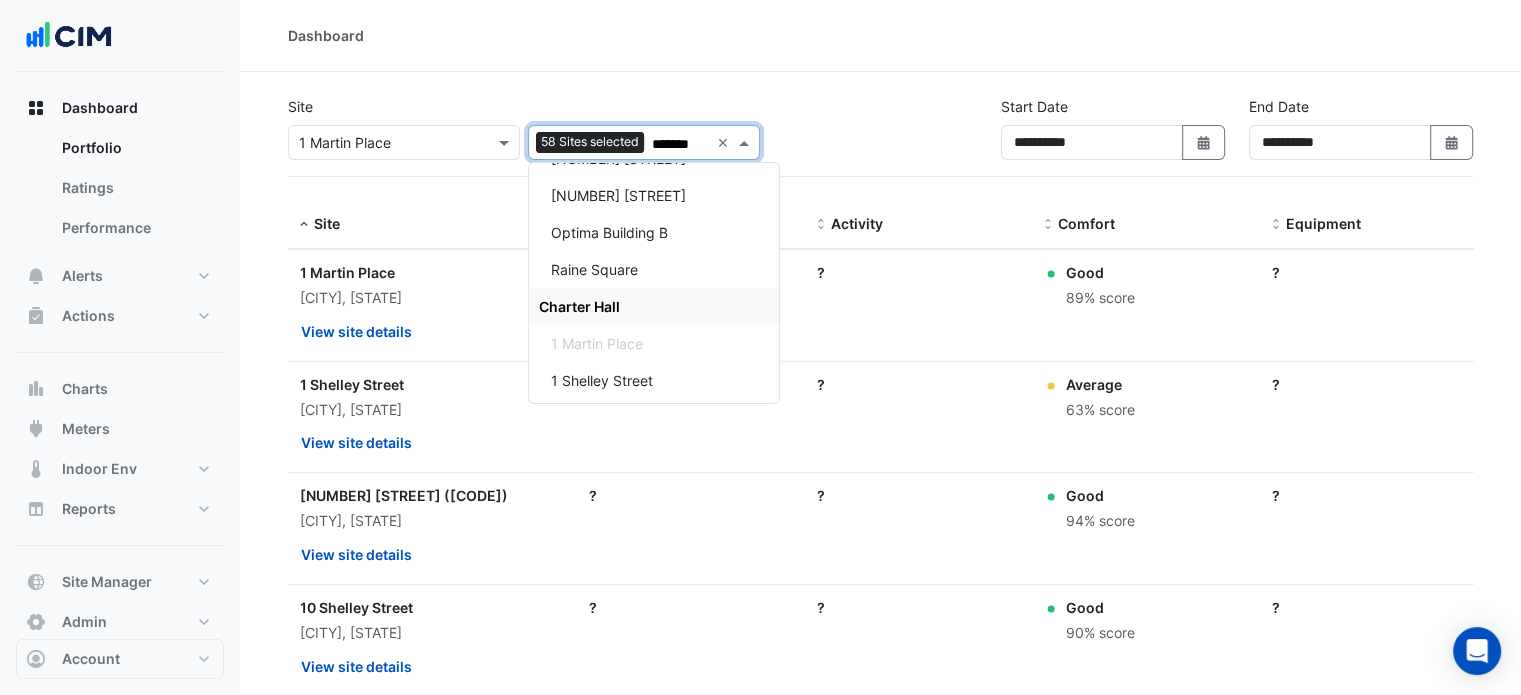 type on "*******" 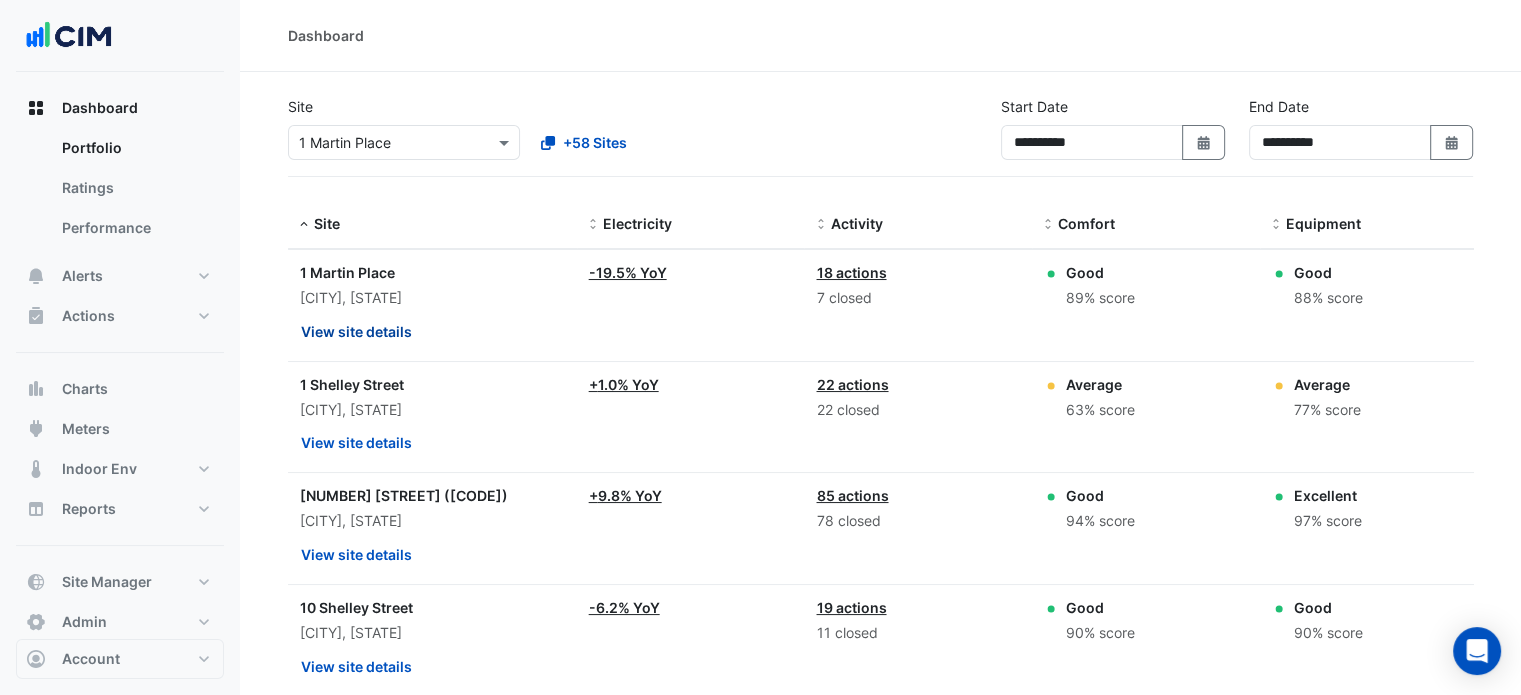 click on "View site details" 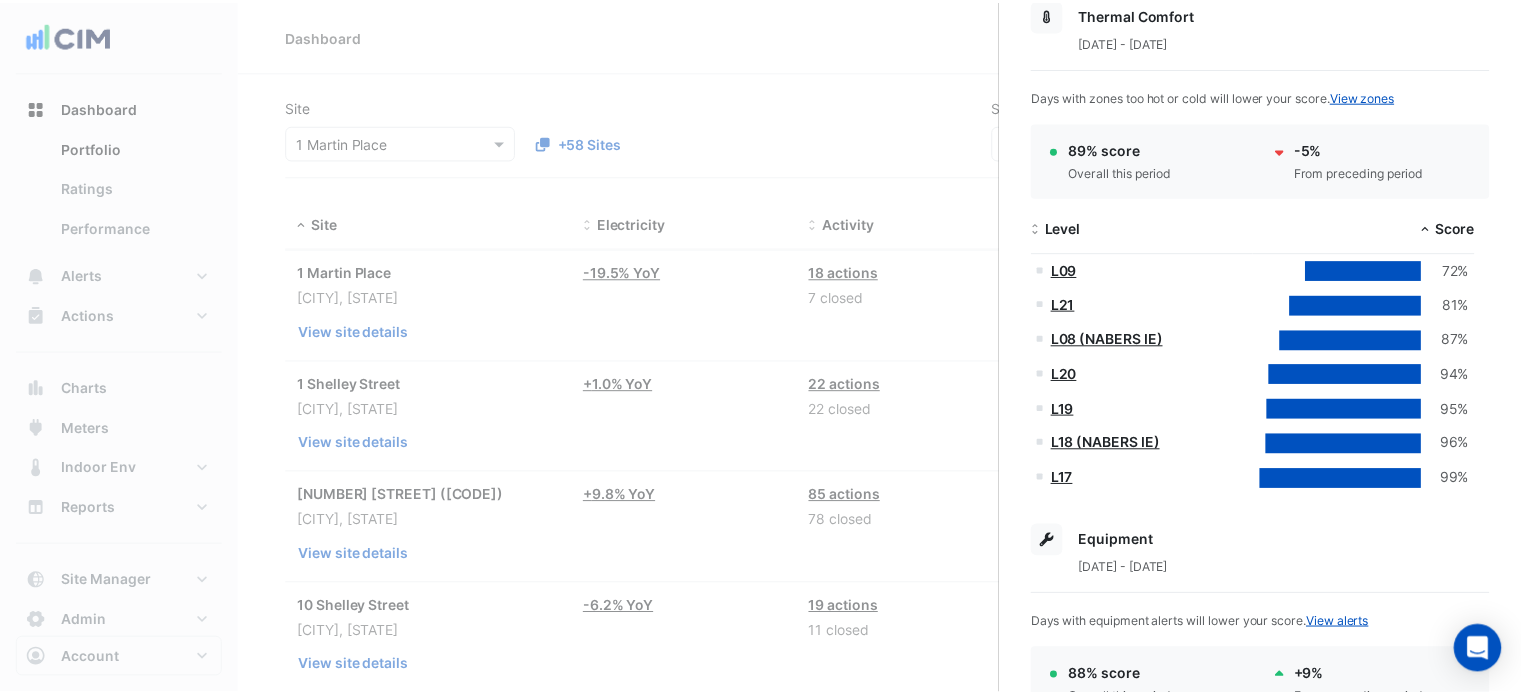 scroll, scrollTop: 344, scrollLeft: 0, axis: vertical 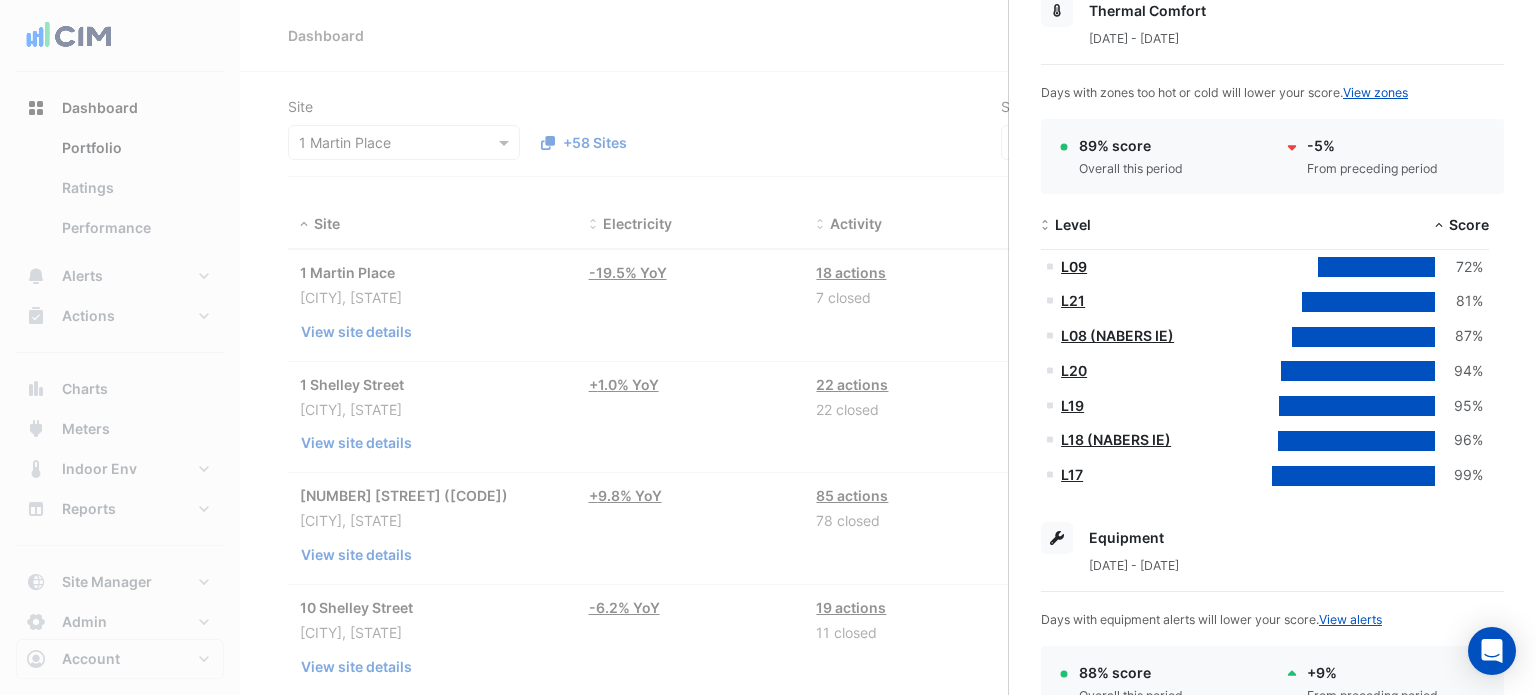 click on "L09" 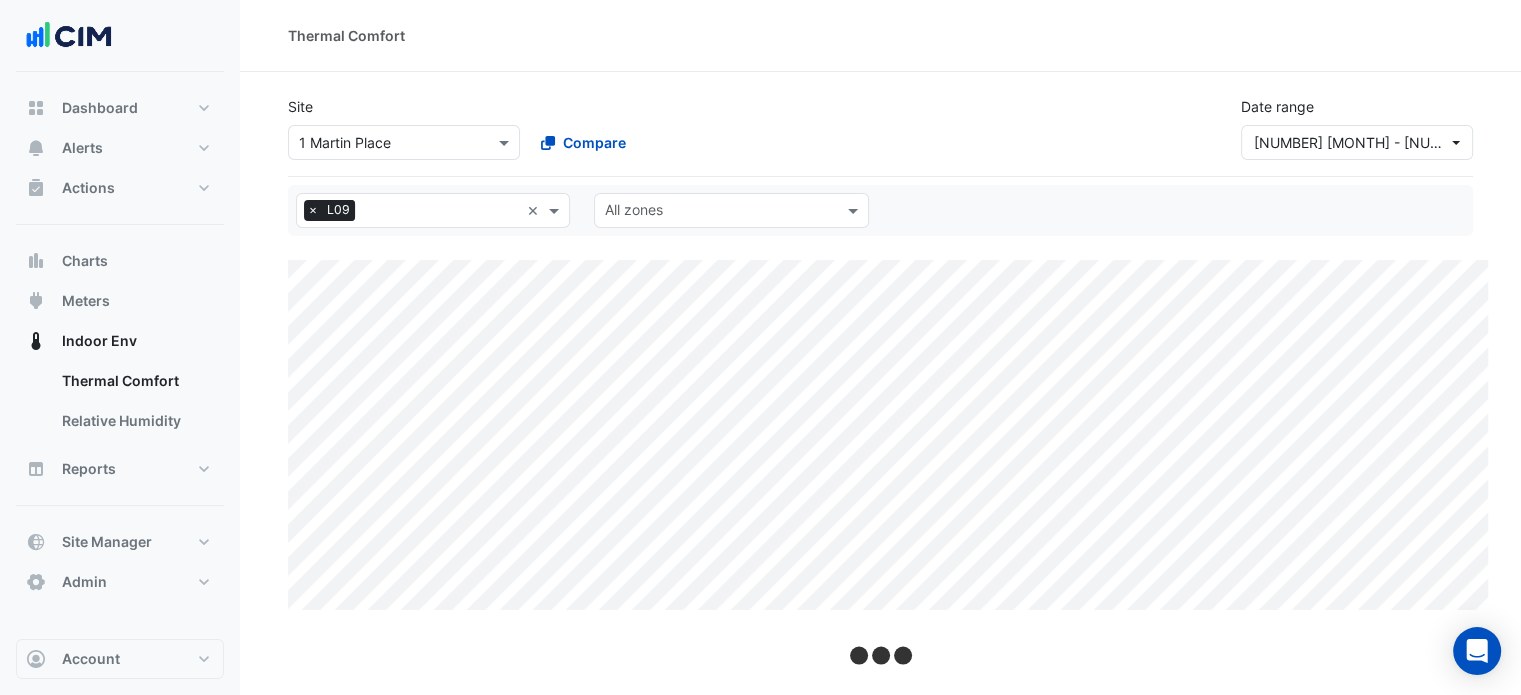 select on "***" 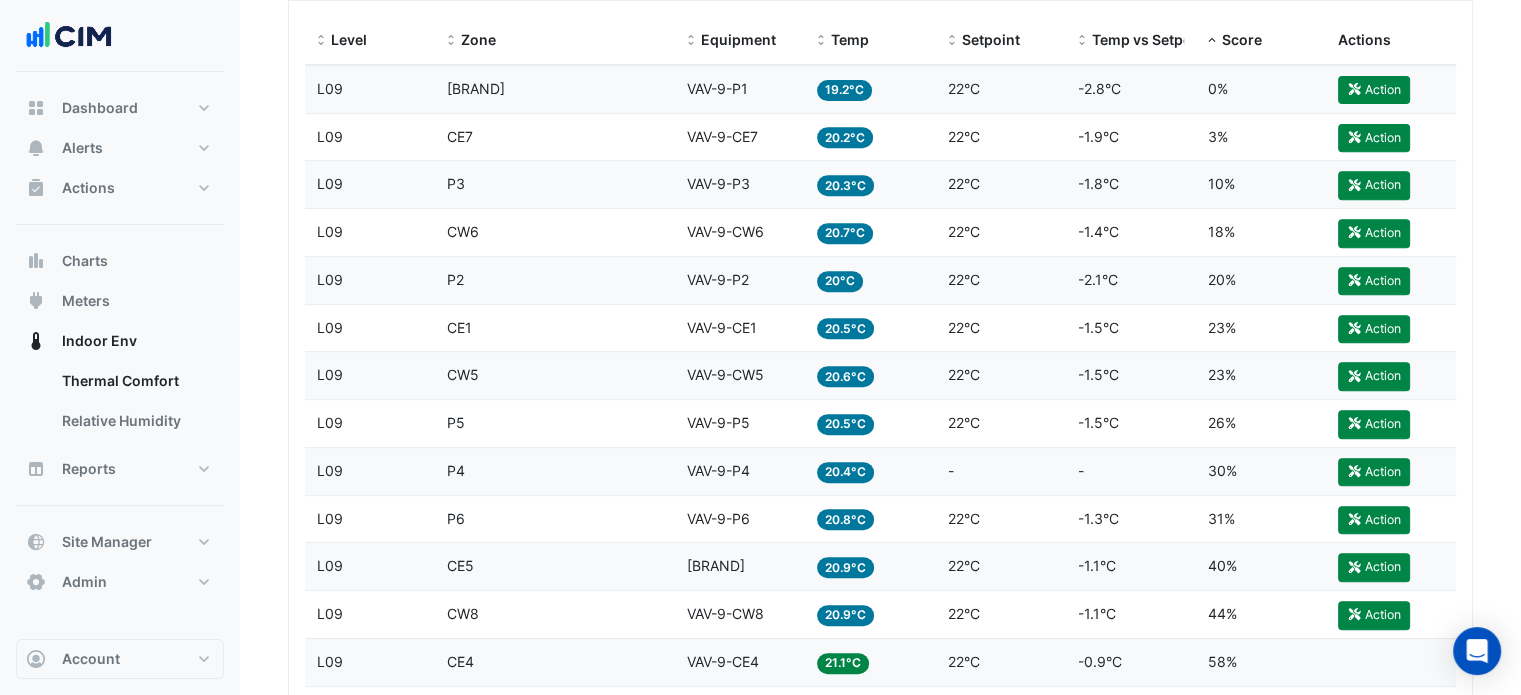 scroll, scrollTop: 823, scrollLeft: 0, axis: vertical 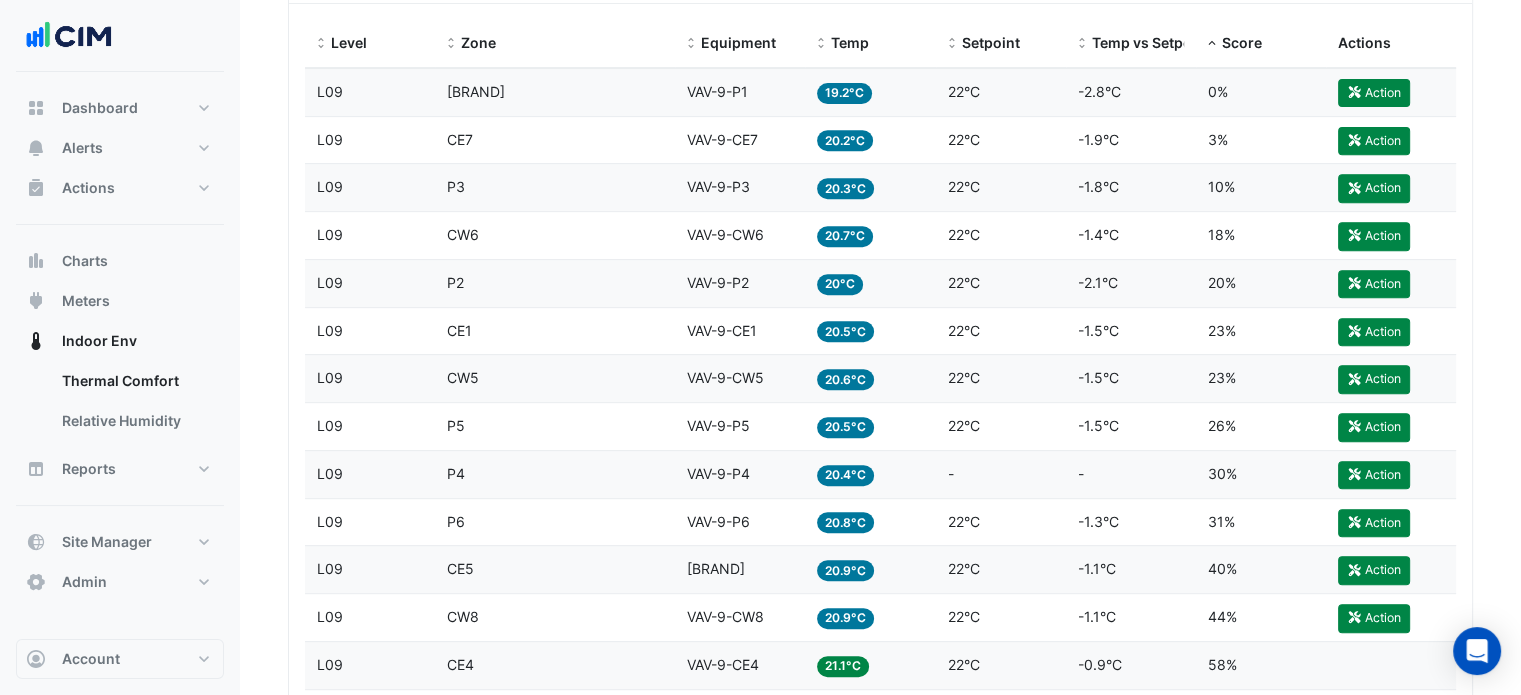 click on "Zone
CE1" 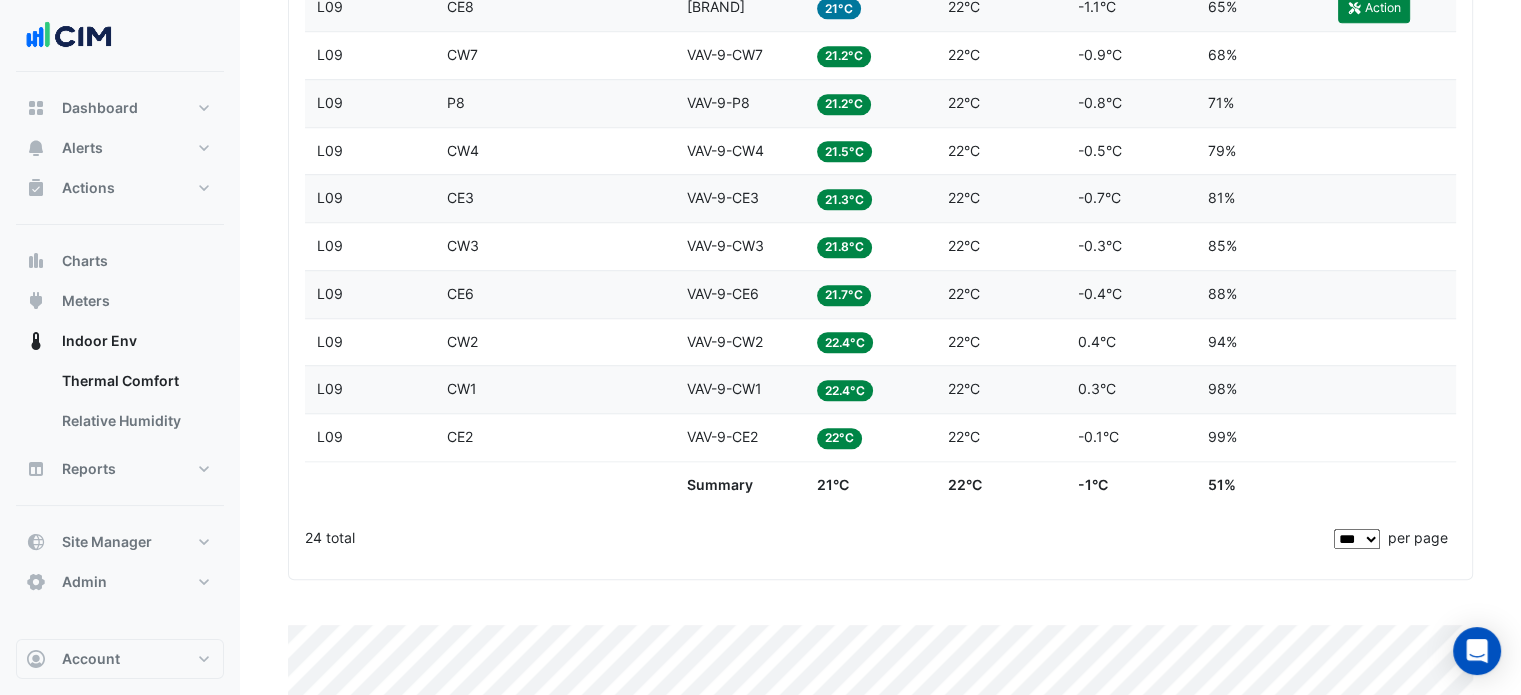 scroll, scrollTop: 1468, scrollLeft: 0, axis: vertical 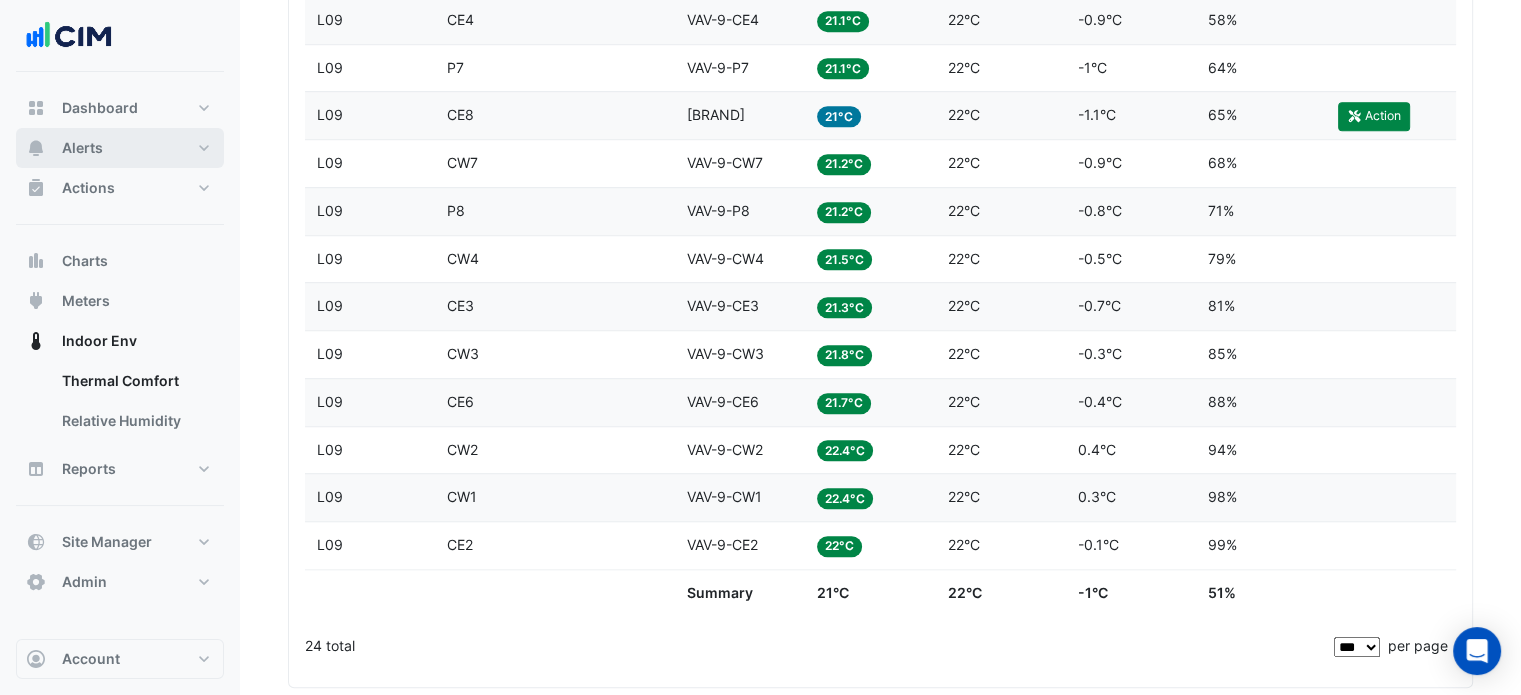 click on "Alerts" at bounding box center (120, 148) 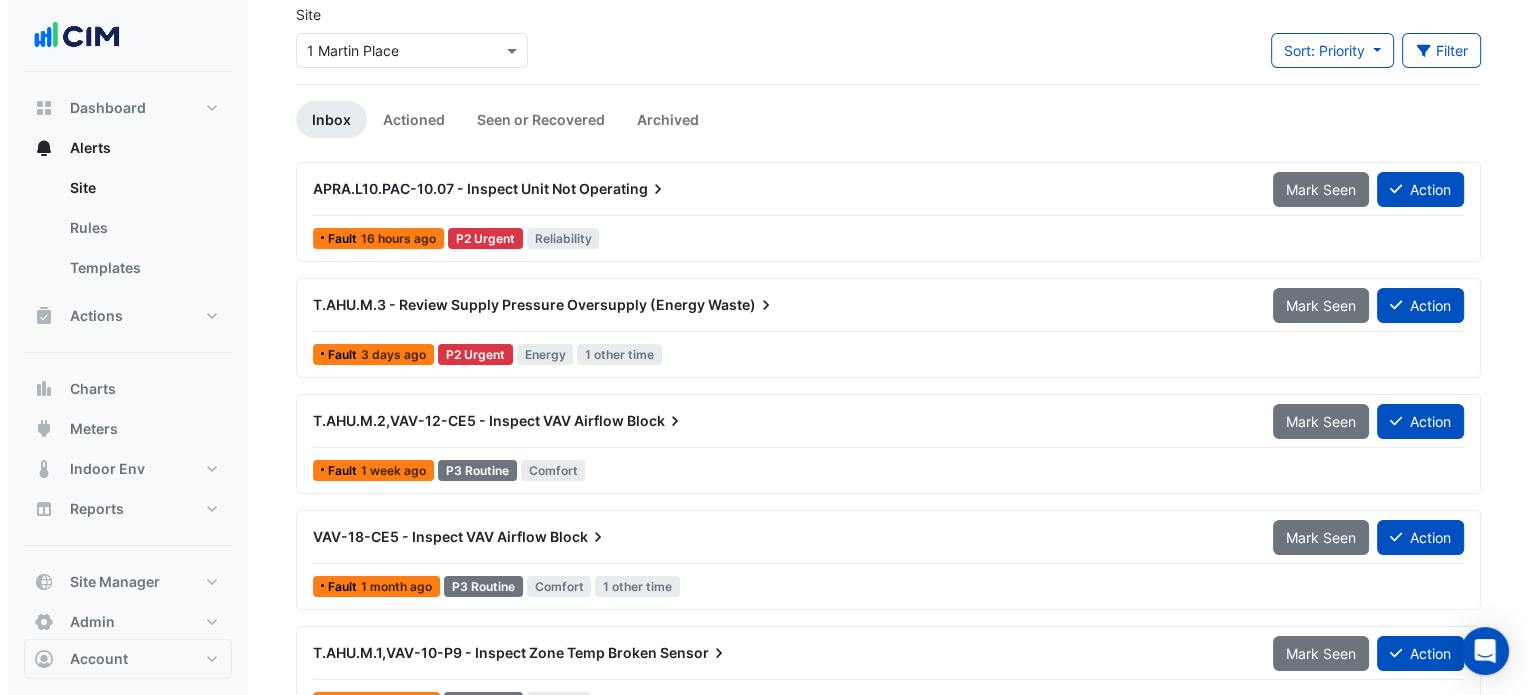 scroll, scrollTop: 120, scrollLeft: 0, axis: vertical 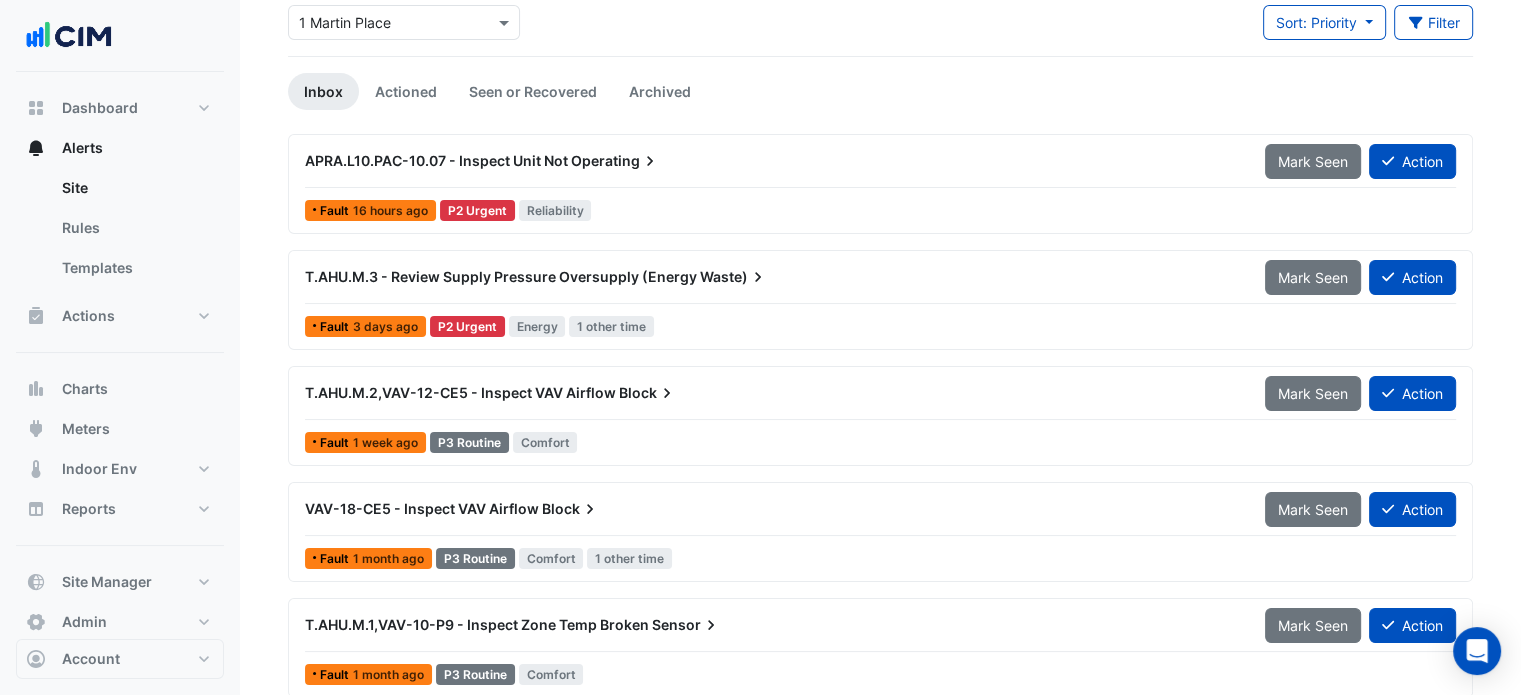 click on "T.AHU.M.2,VAV-12-CE5 - Inspect VAV Airflow
Block" at bounding box center (773, 393) 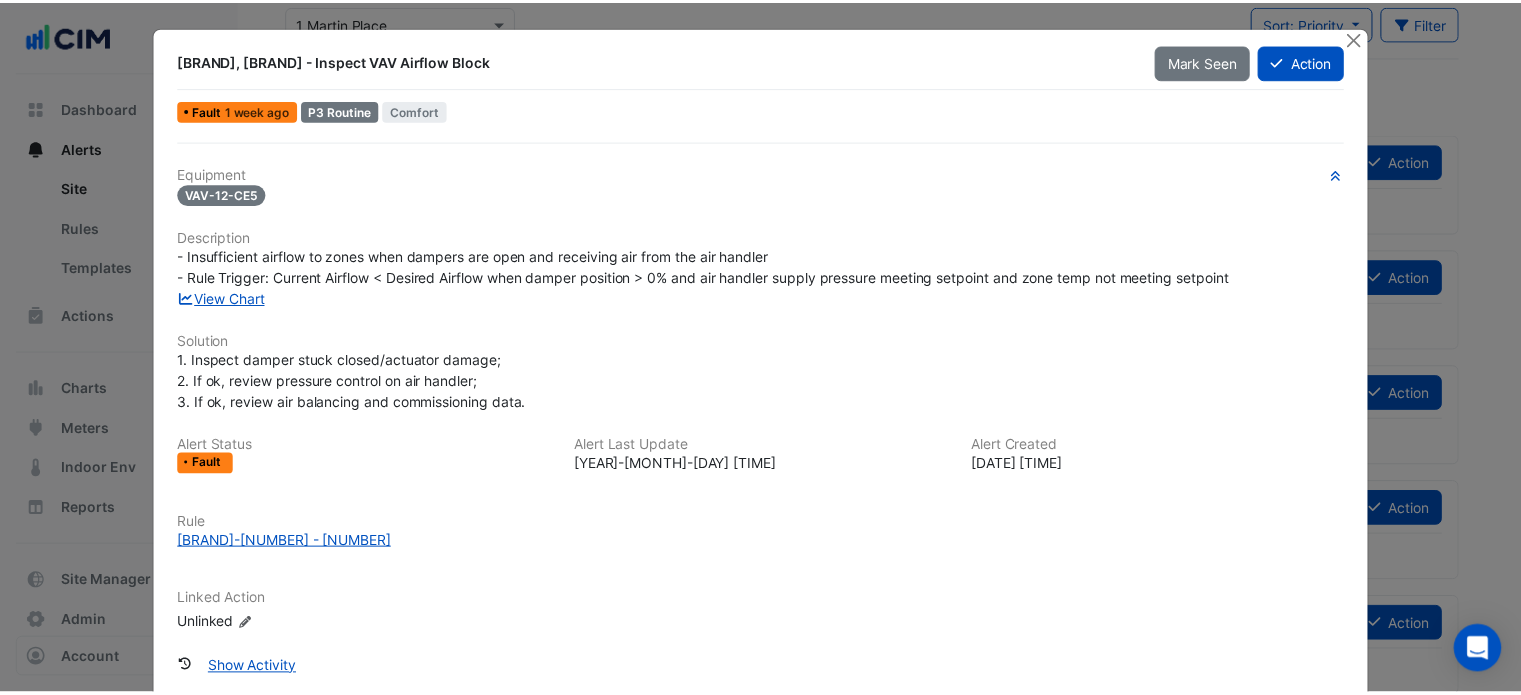 scroll, scrollTop: 0, scrollLeft: 0, axis: both 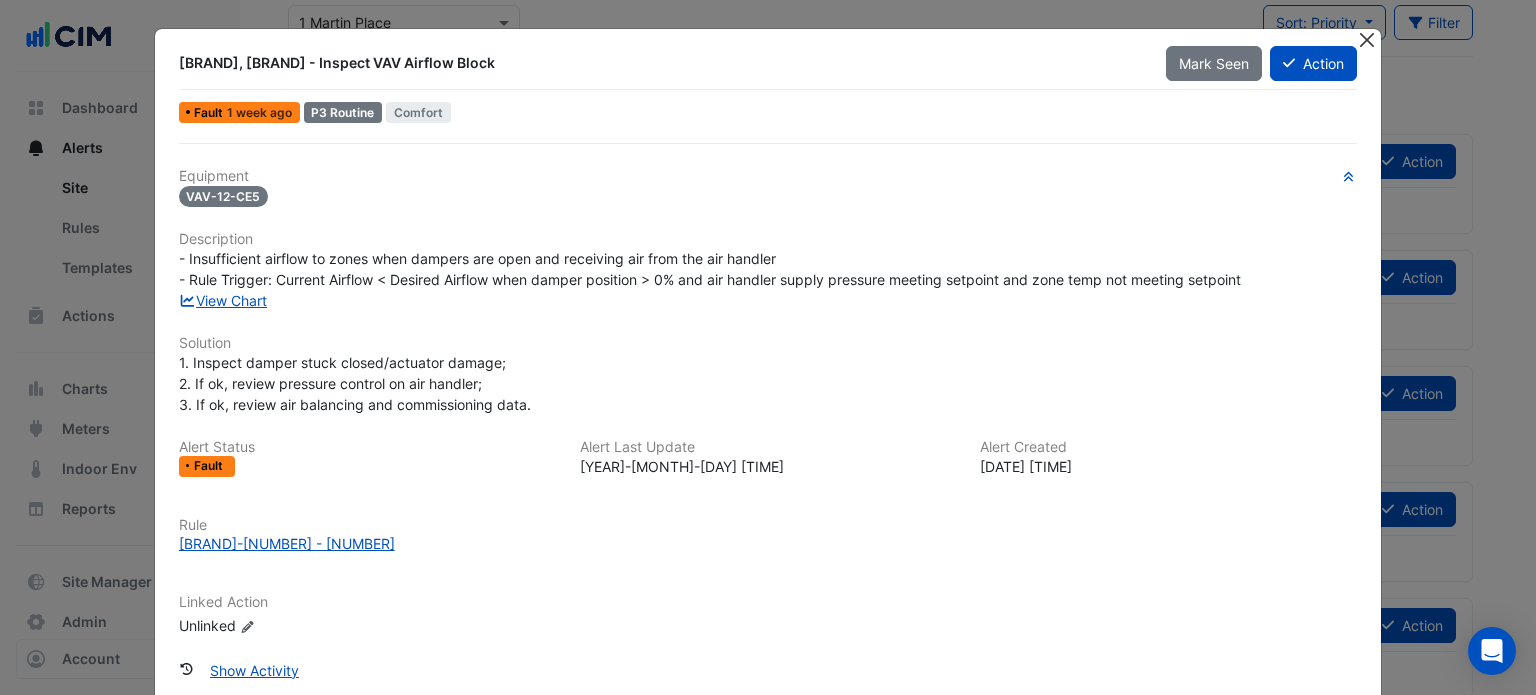 click 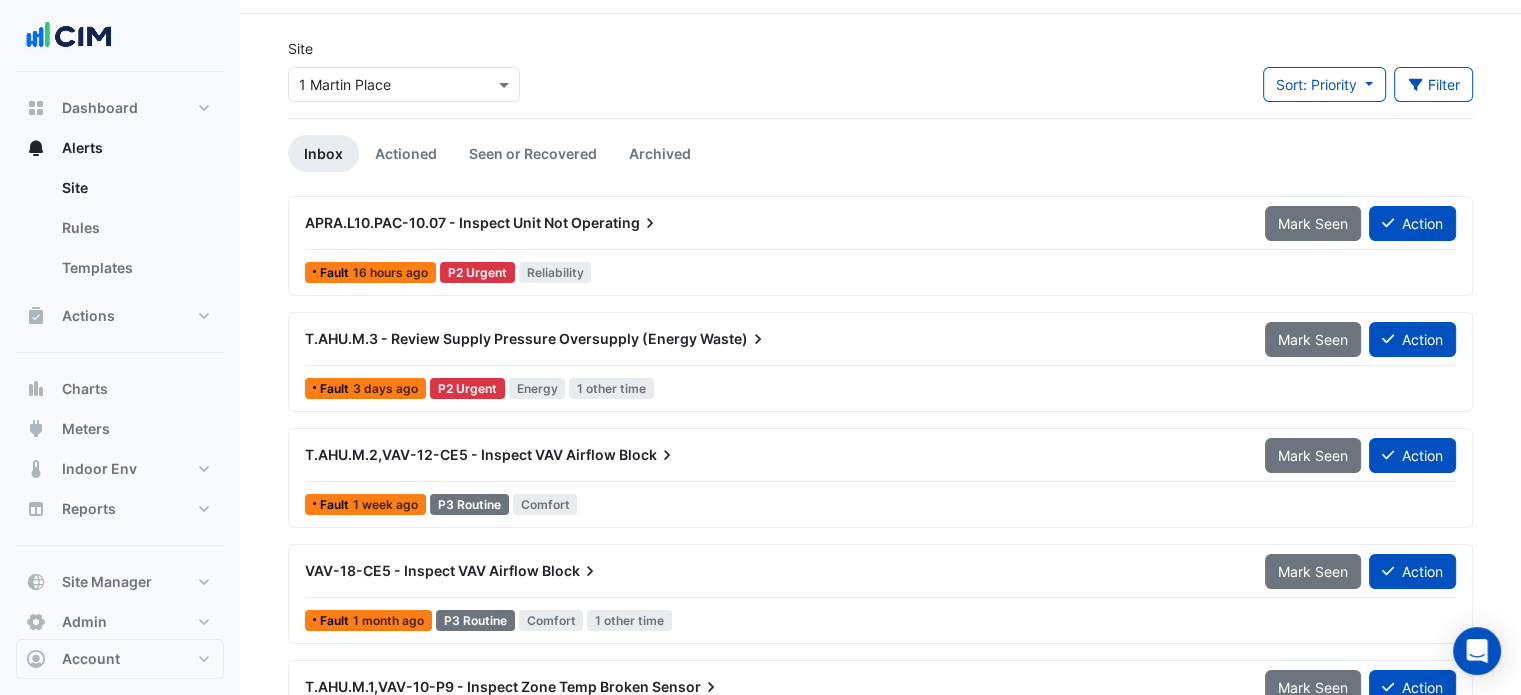 scroll, scrollTop: 54, scrollLeft: 0, axis: vertical 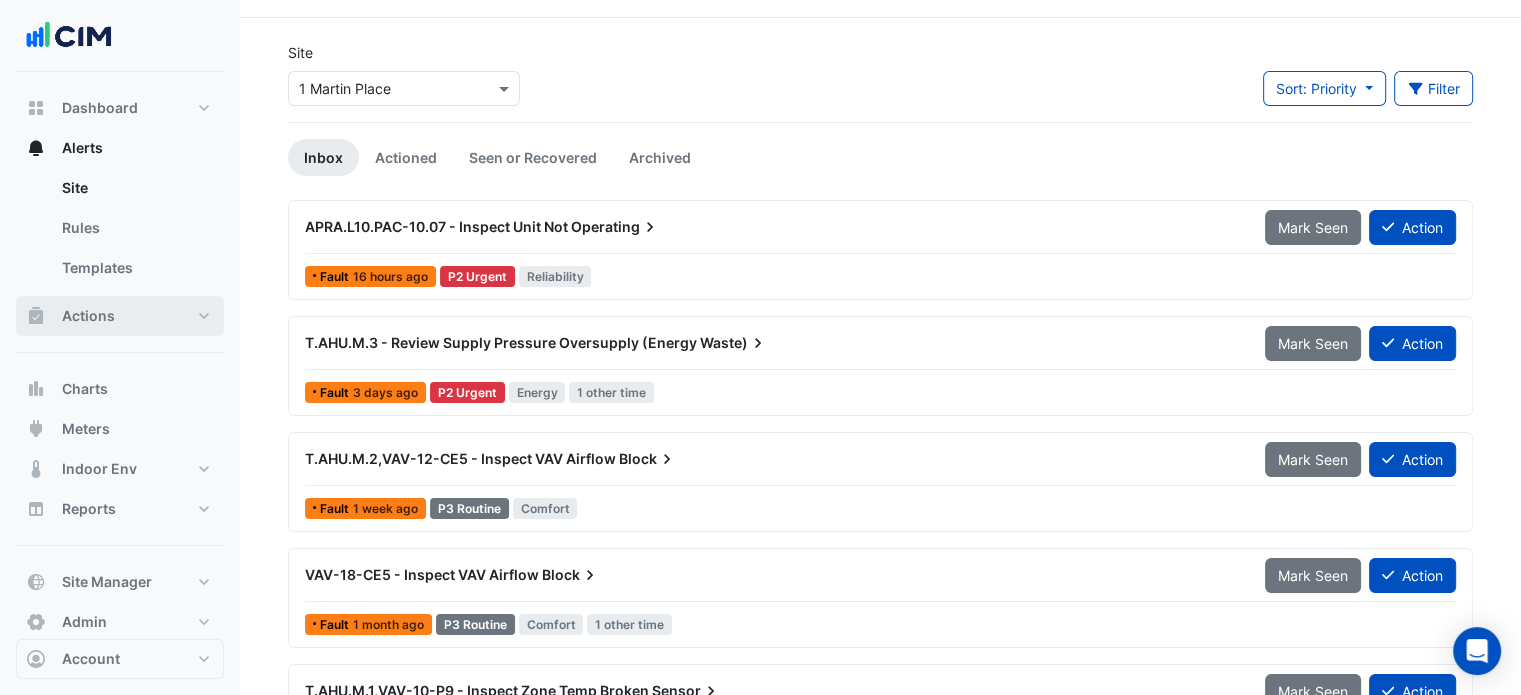 click on "Actions" at bounding box center (120, 316) 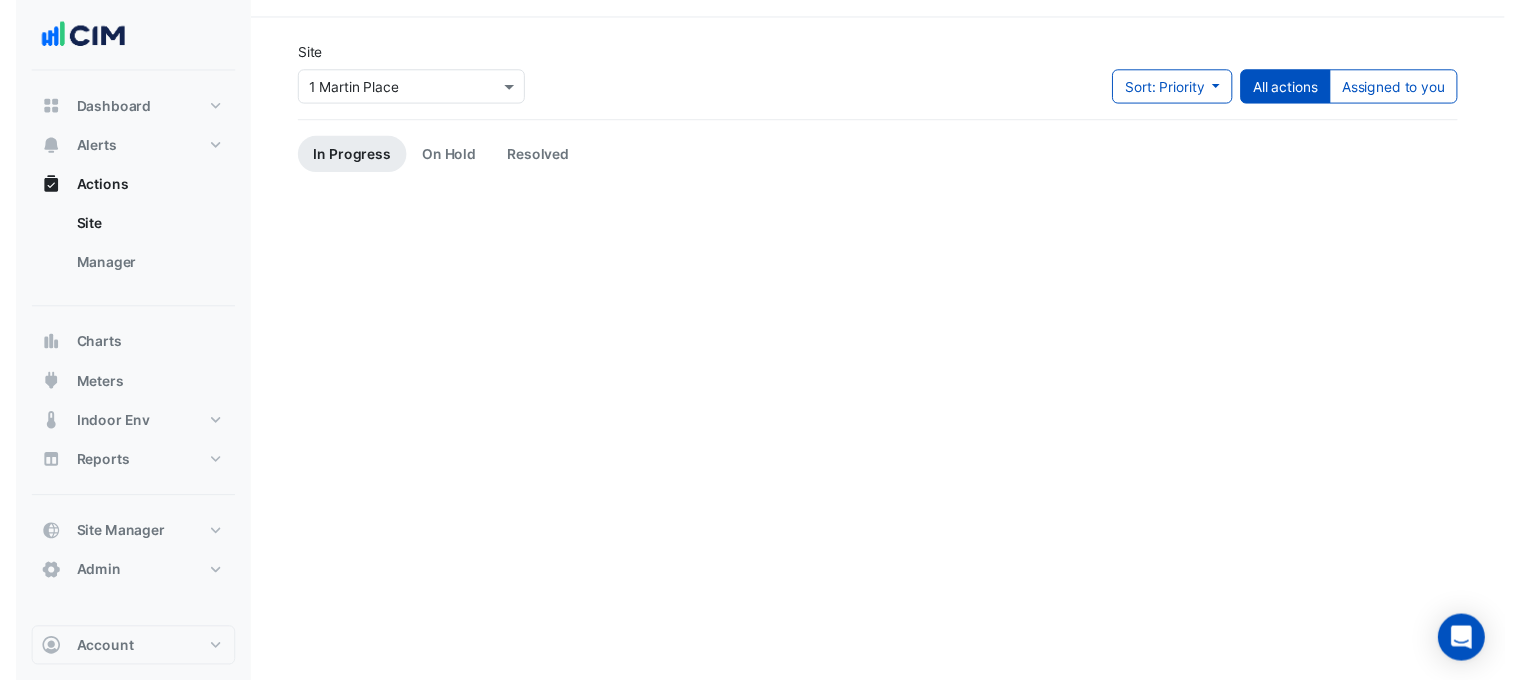 scroll, scrollTop: 0, scrollLeft: 0, axis: both 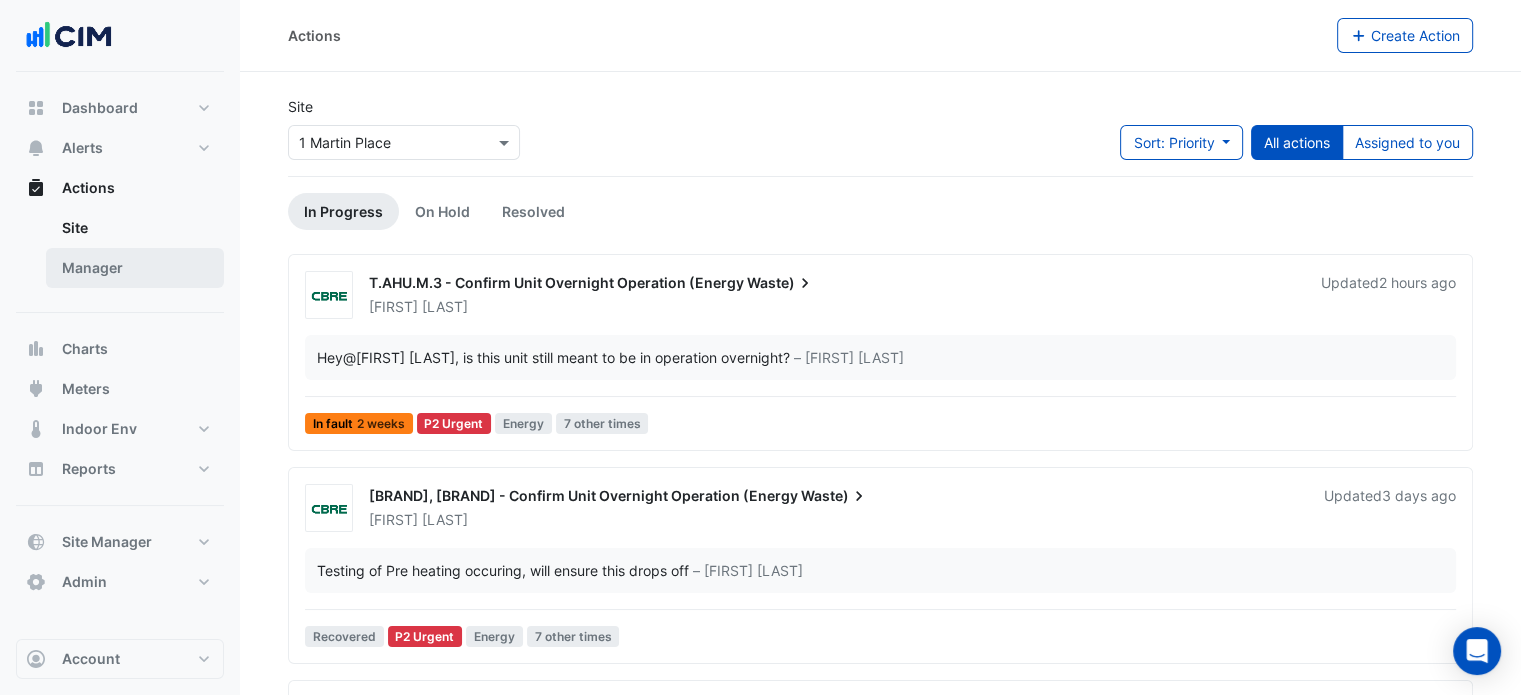 click on "Manager" at bounding box center [135, 268] 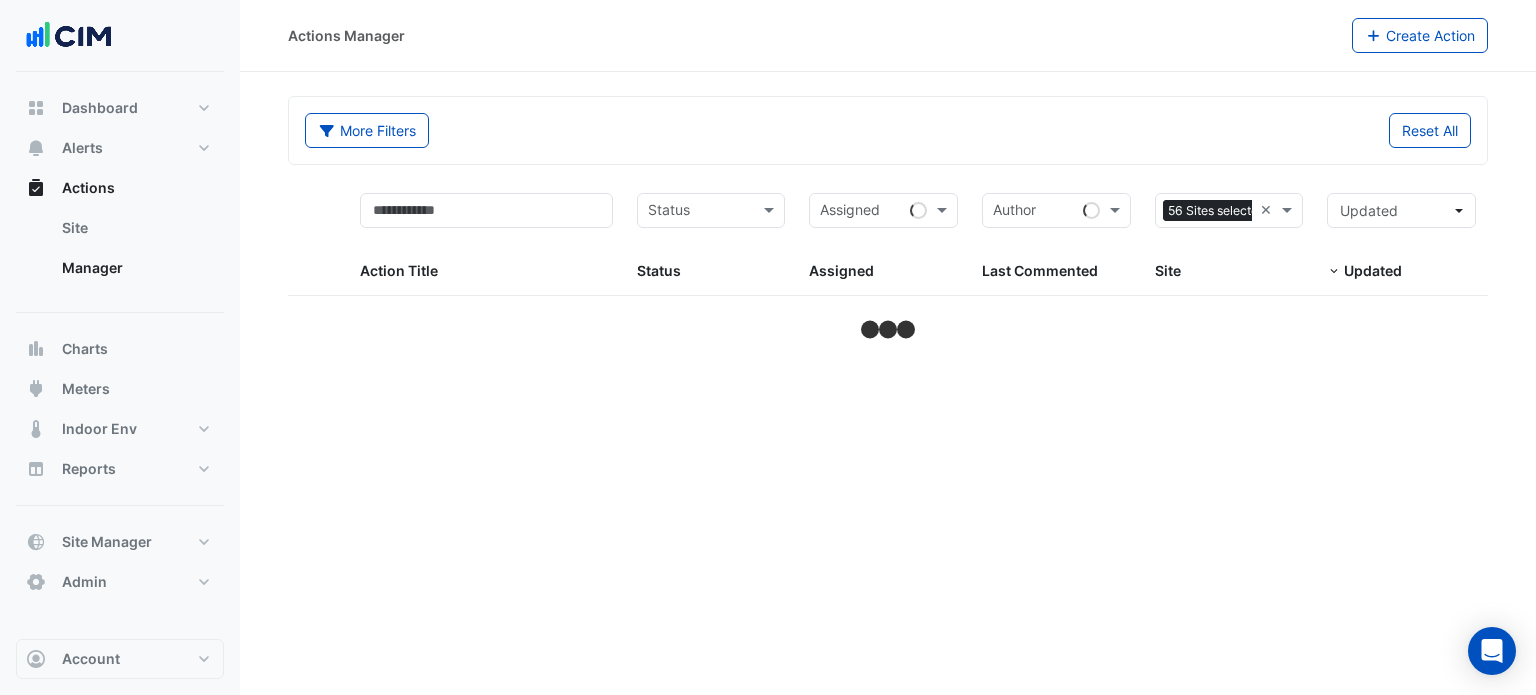 select on "***" 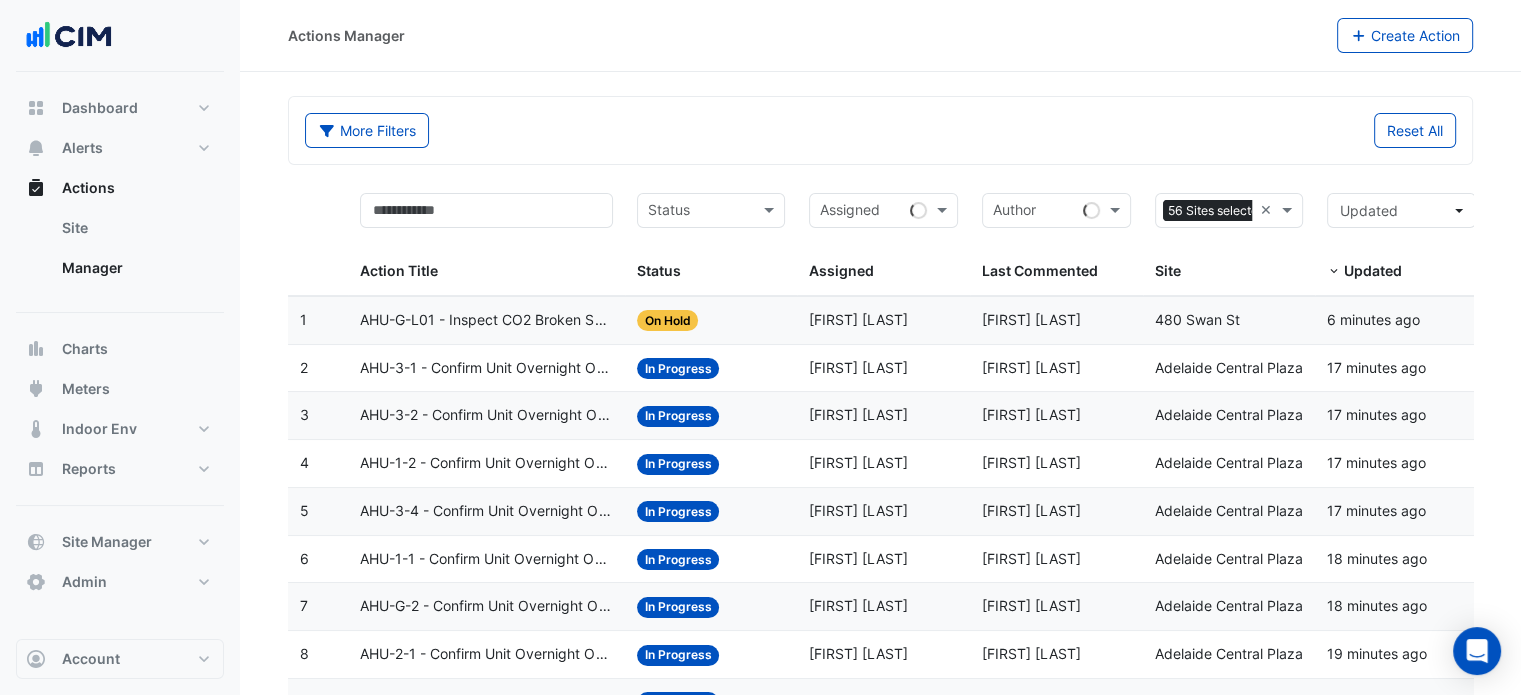 click on "Sites
56 Sites selected
×" at bounding box center [1229, 210] 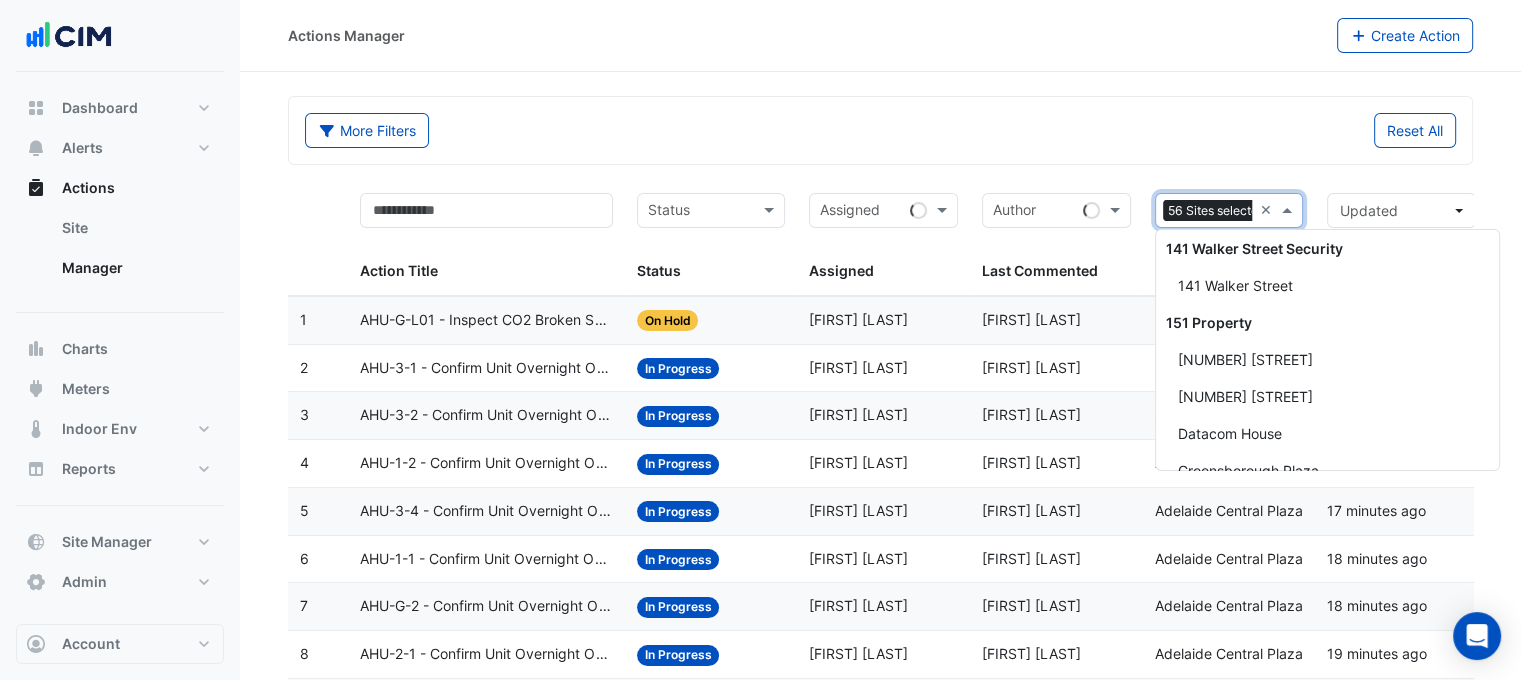 scroll, scrollTop: 0, scrollLeft: 28, axis: horizontal 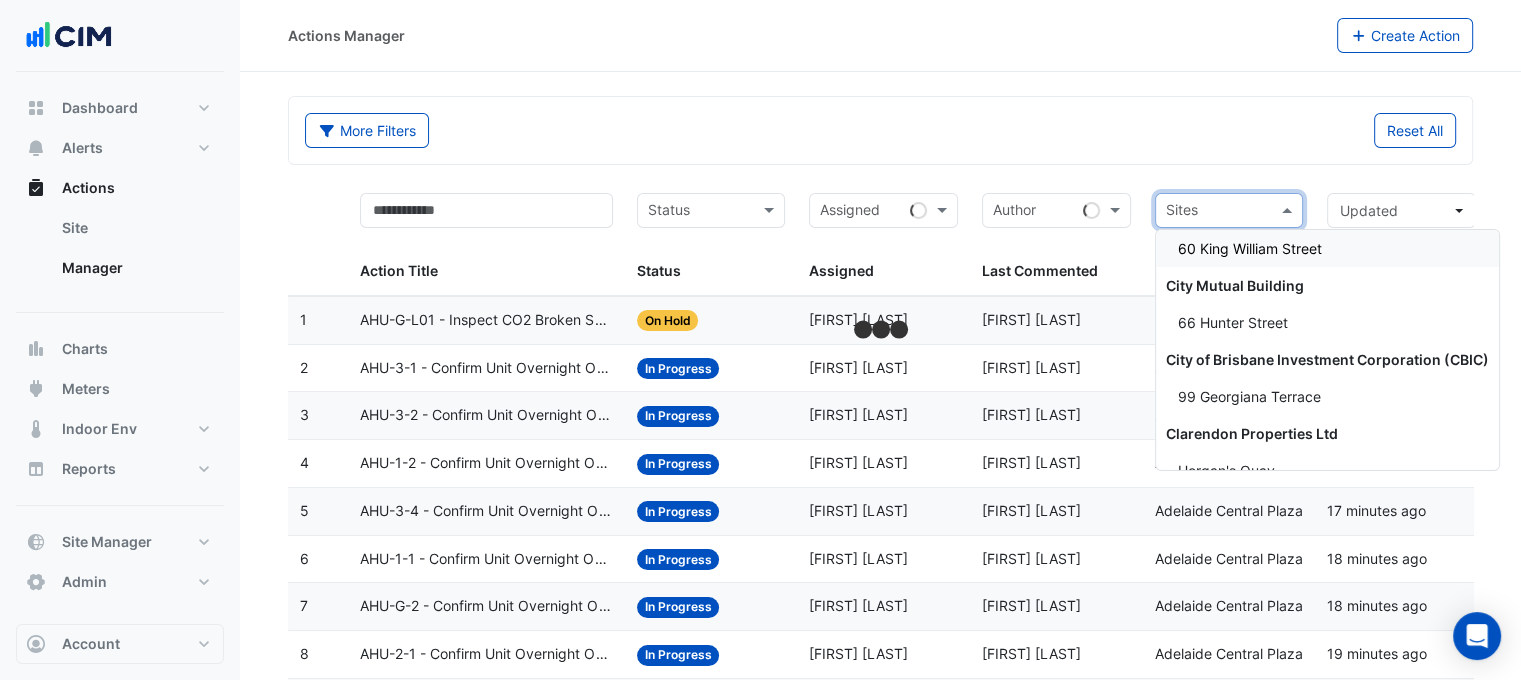 click at bounding box center [1218, 212] 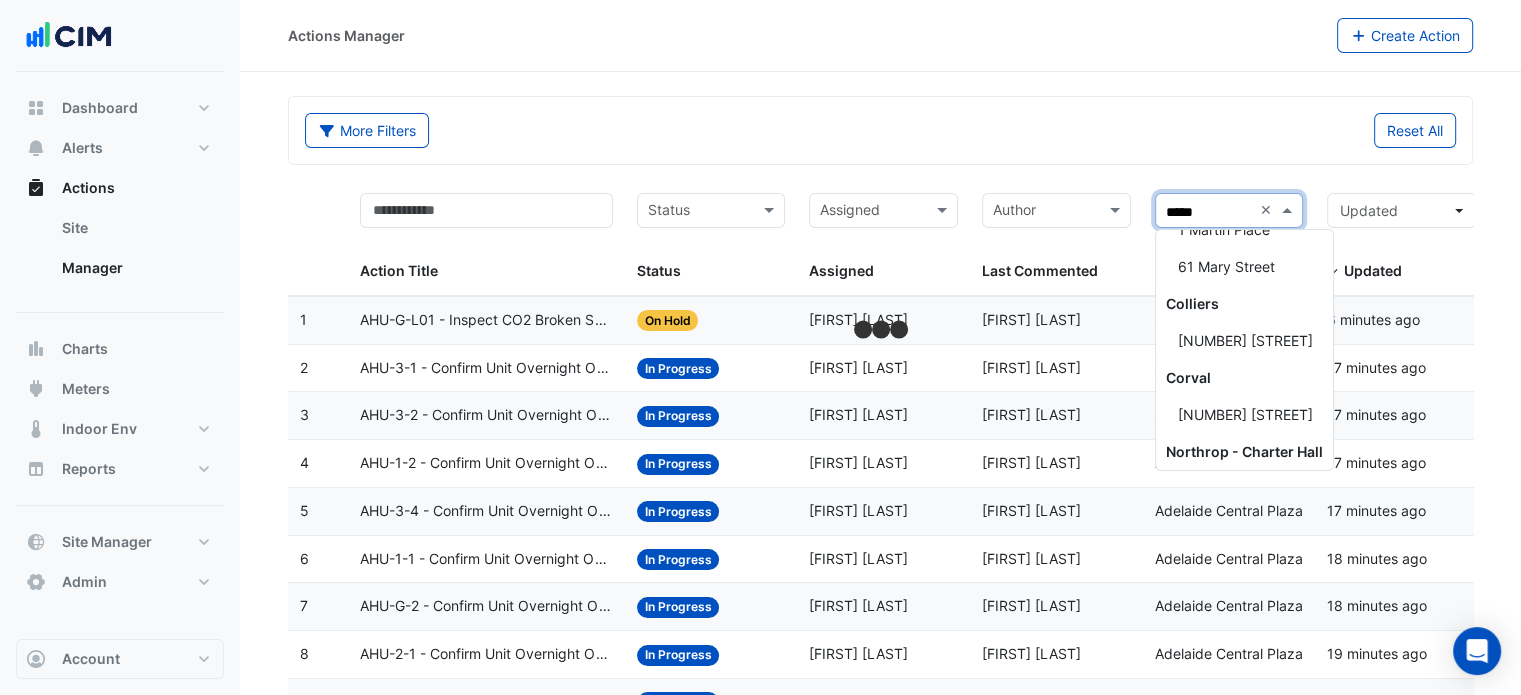 type on "******" 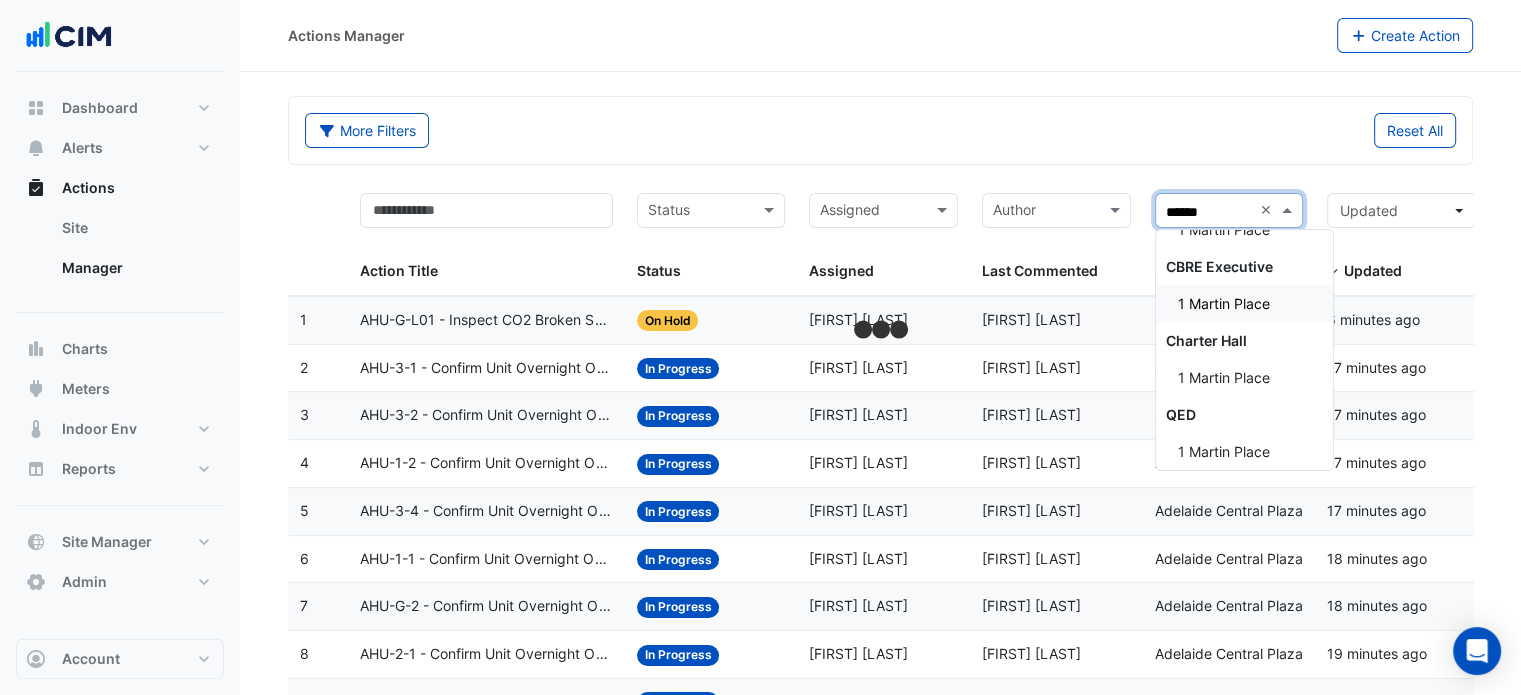 scroll, scrollTop: 0, scrollLeft: 0, axis: both 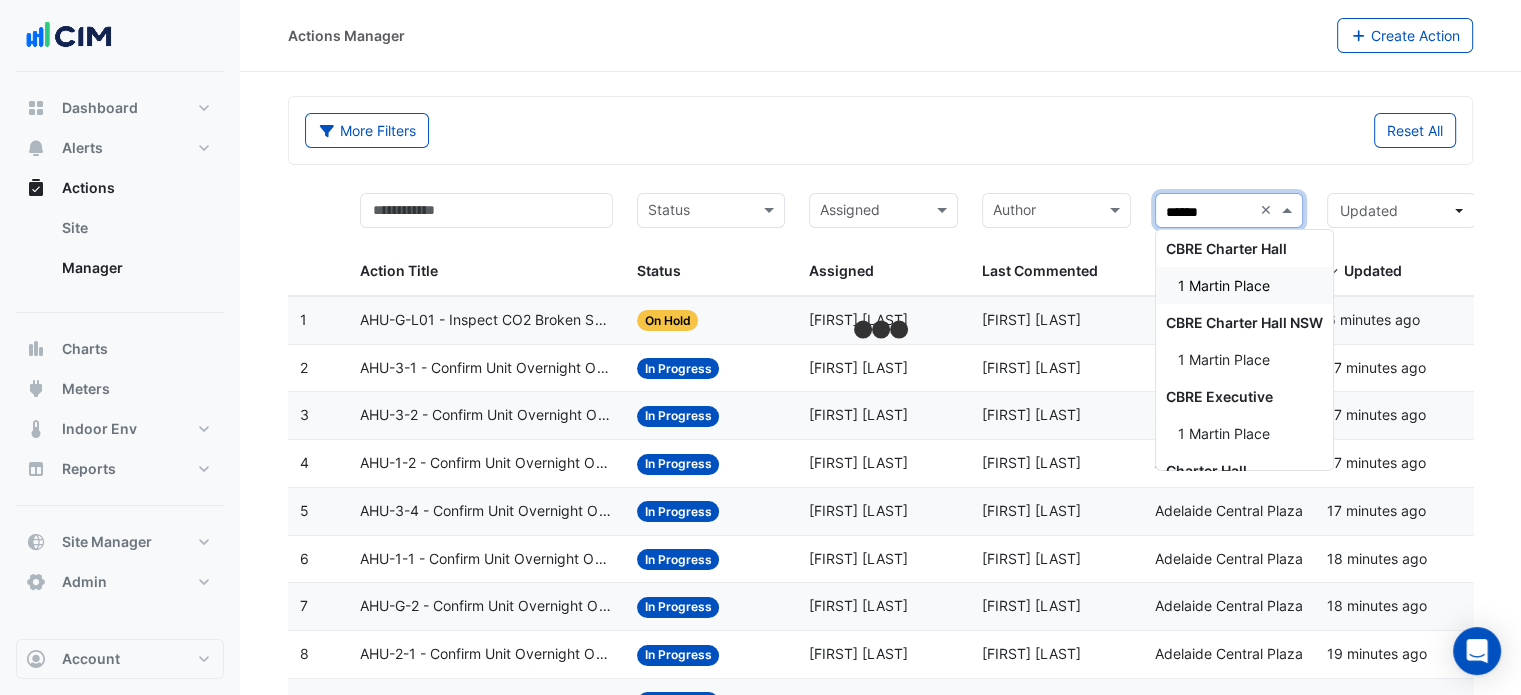 click on "1 Martin Place" at bounding box center (1224, 285) 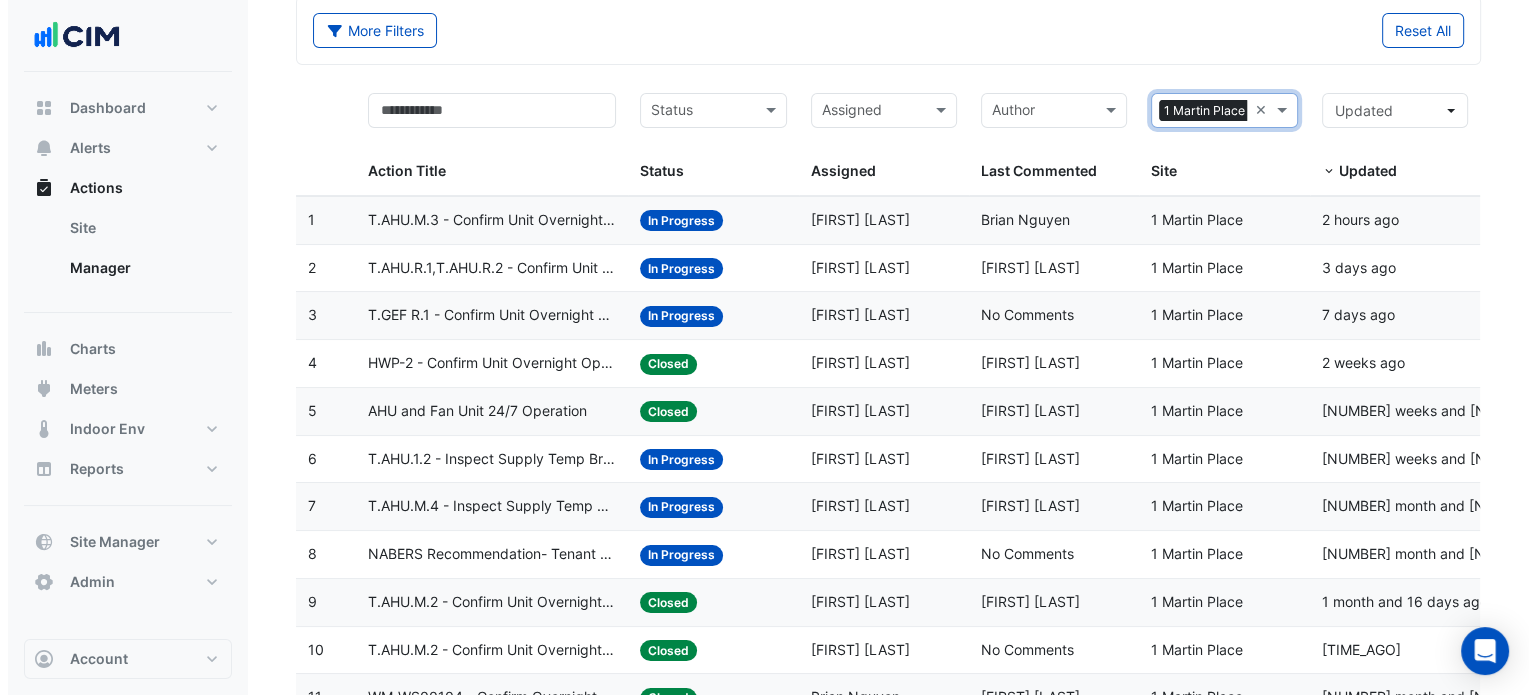 scroll, scrollTop: 104, scrollLeft: 0, axis: vertical 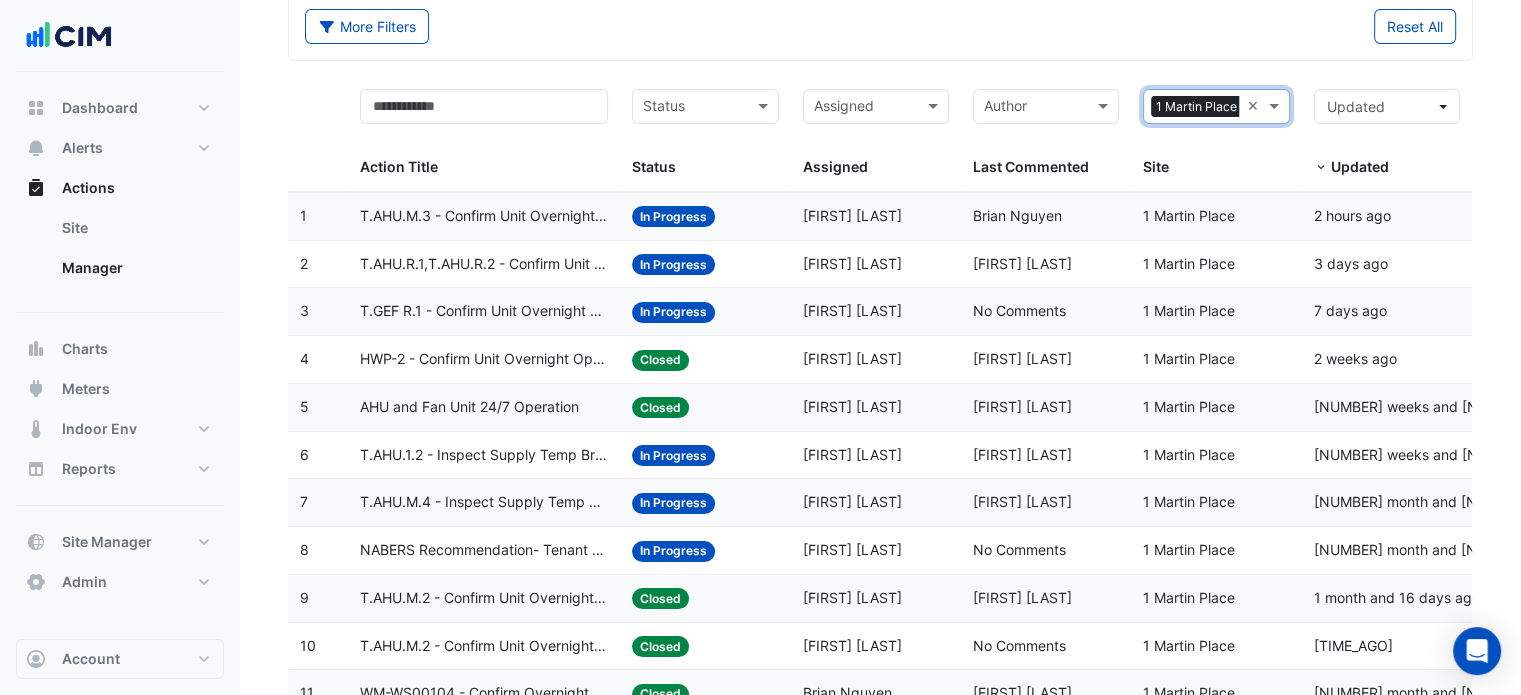 click on "T.AHU.M.4 - Inspect Supply Temp Broken Sensor" 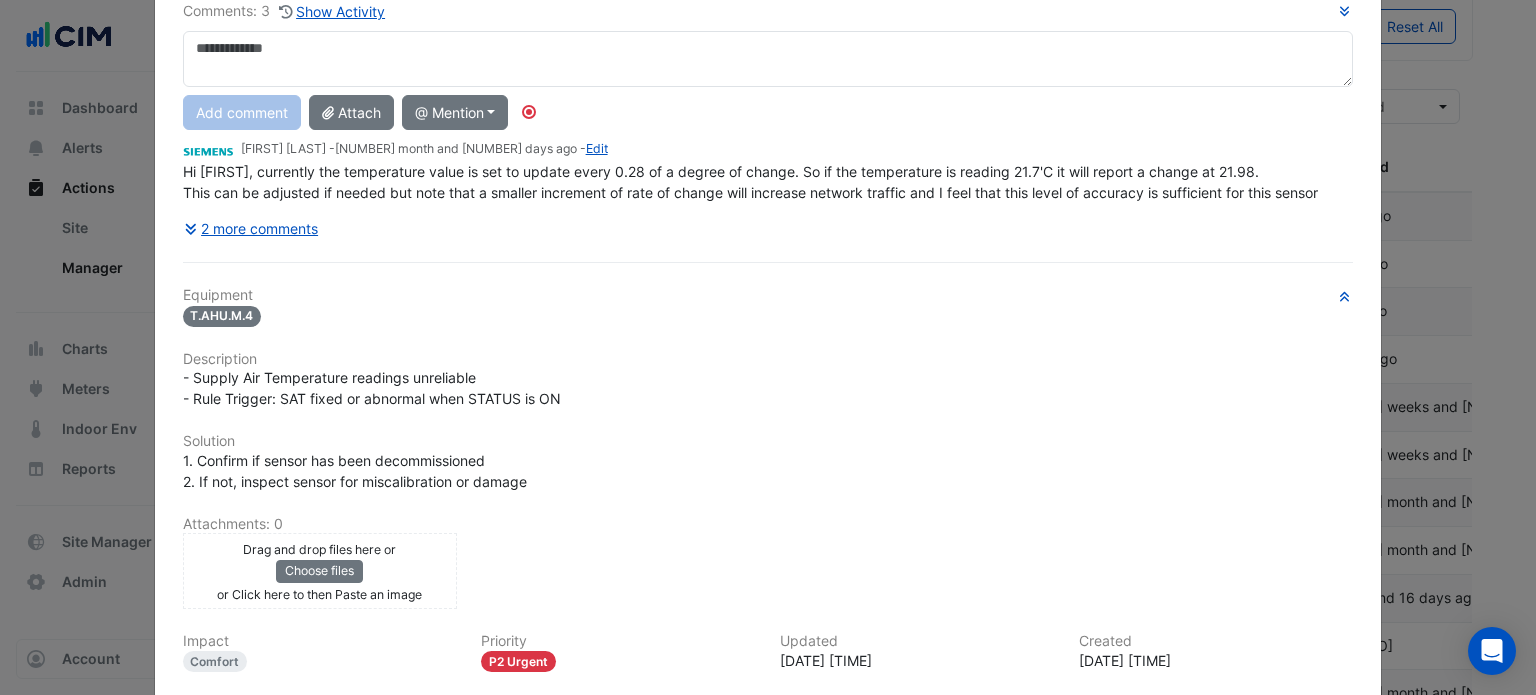 scroll, scrollTop: 166, scrollLeft: 0, axis: vertical 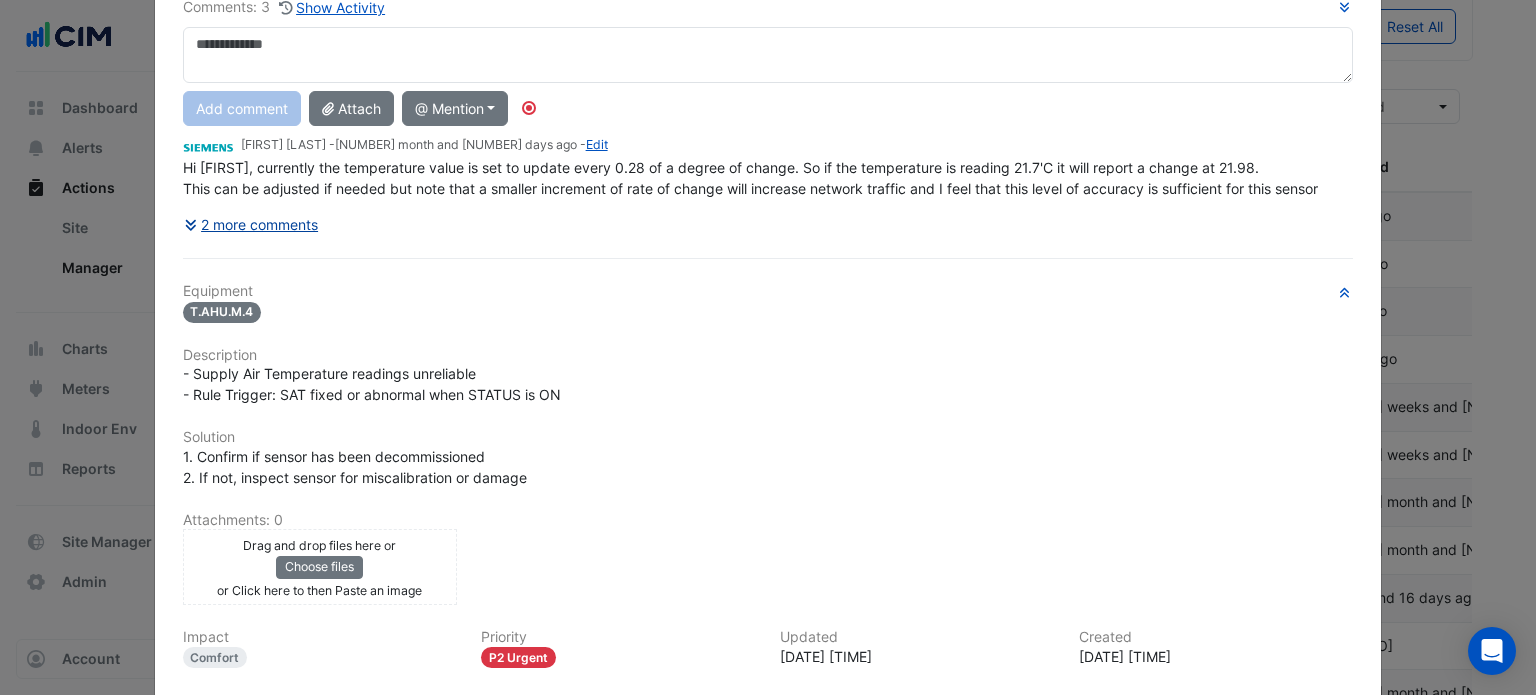 click on "2 more comments" 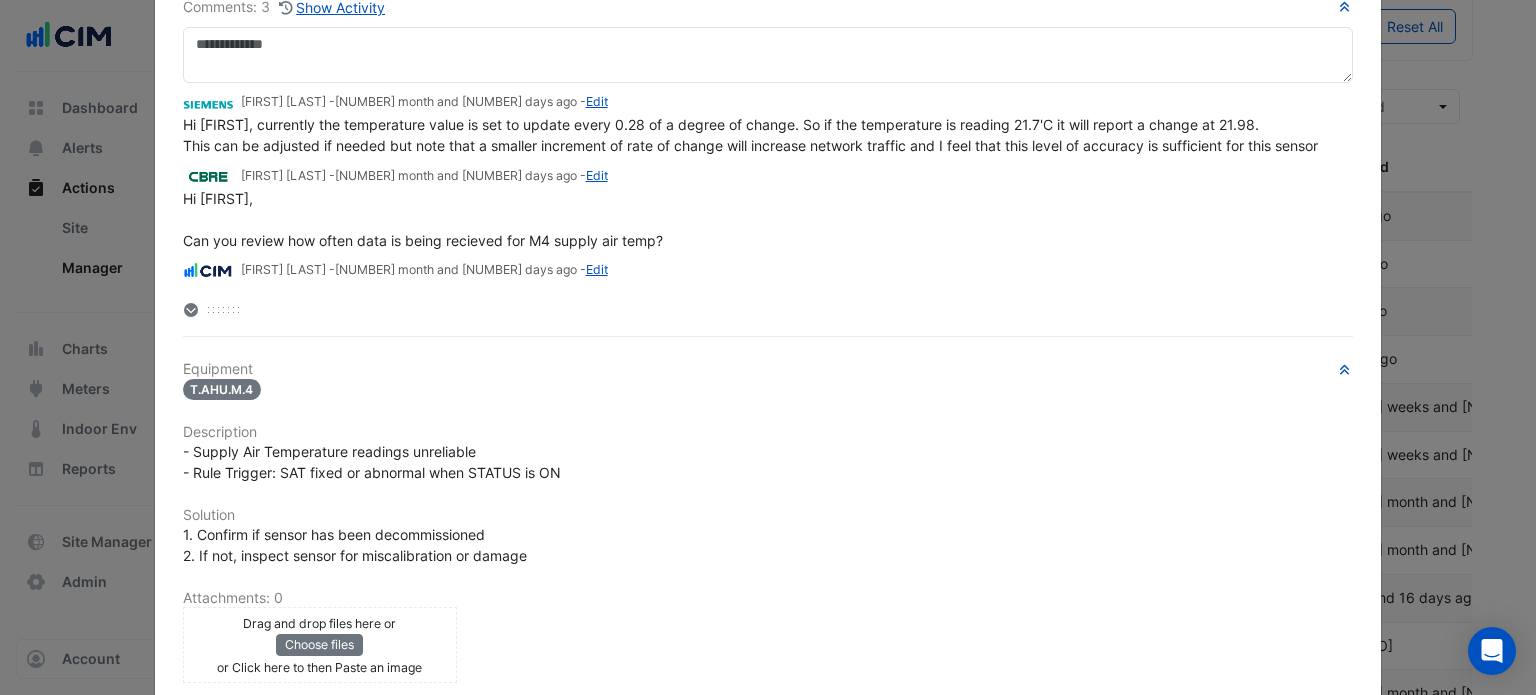 scroll, scrollTop: 17, scrollLeft: 0, axis: vertical 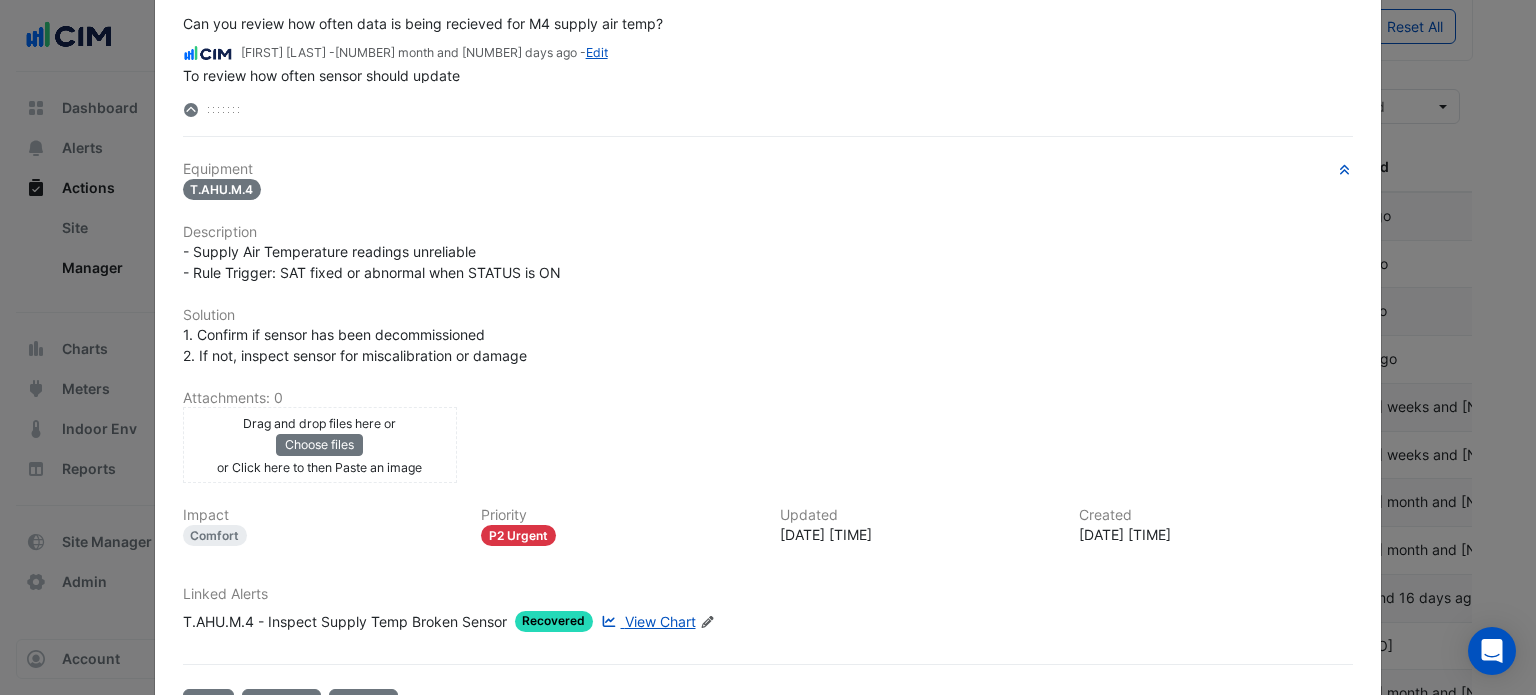 click on "View Chart" 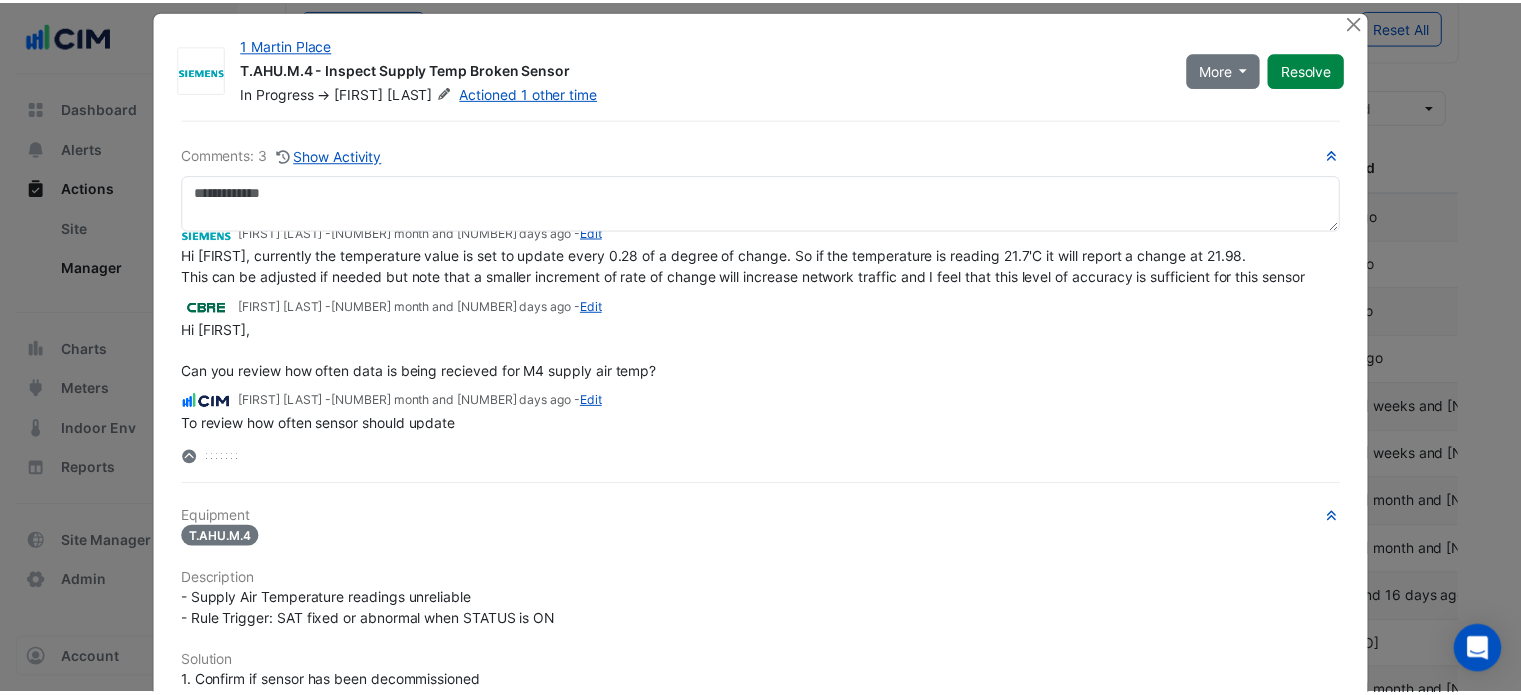 scroll, scrollTop: 0, scrollLeft: 0, axis: both 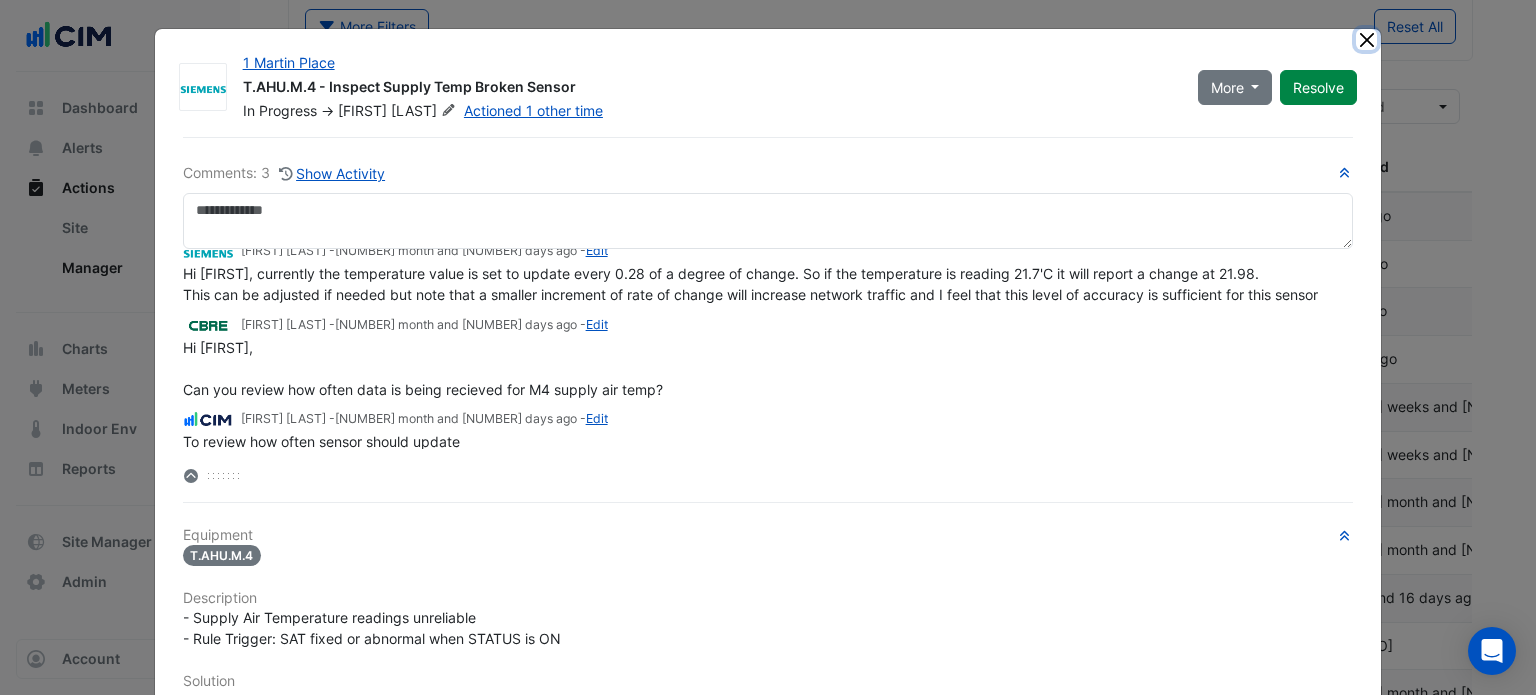 click 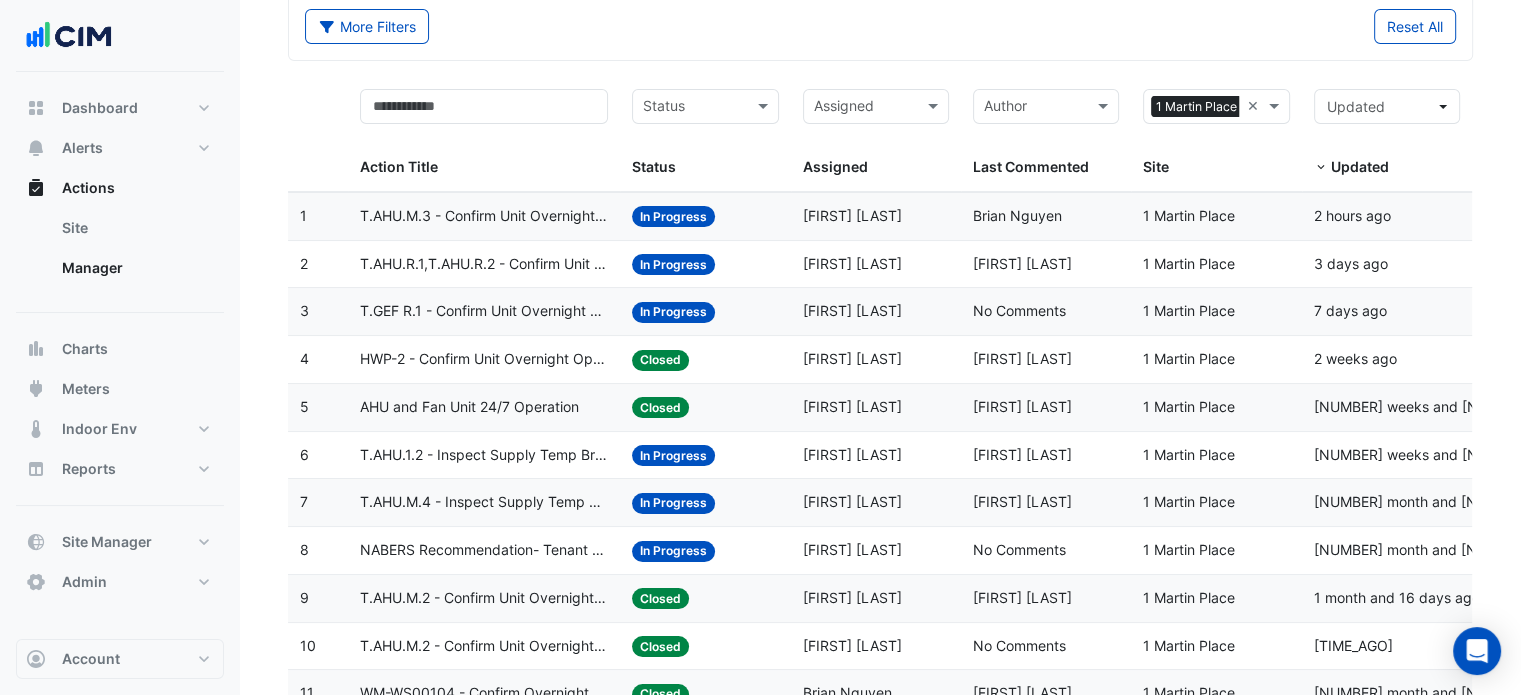 click on "More Filters
Reset All
Status
Assigned
Sites × 1 Martin Place ×
Action Title
Status
Status
Assigned
Assigned
Author
Last Commented
Sites × 1 Martin Place ×
Site" 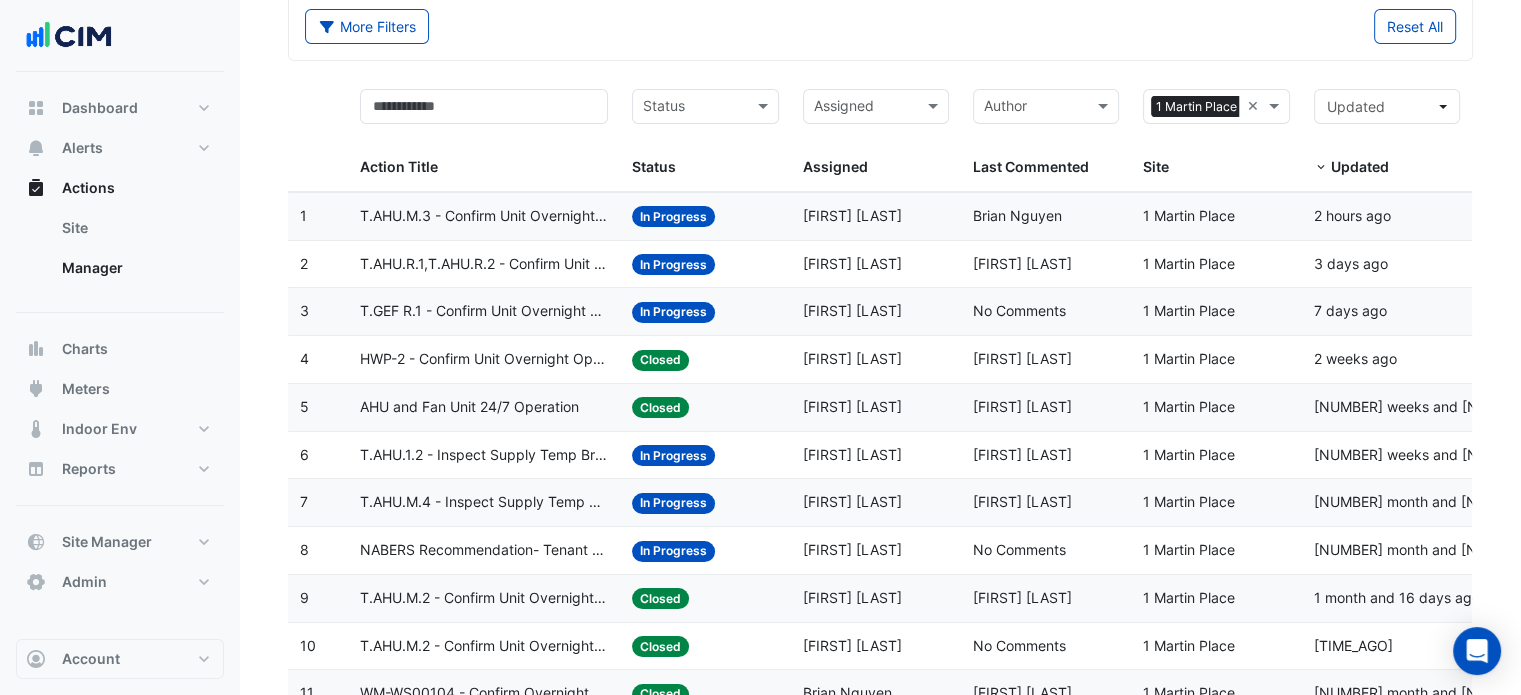 click on "Sites × 1 Martin Place" at bounding box center (1191, 107) 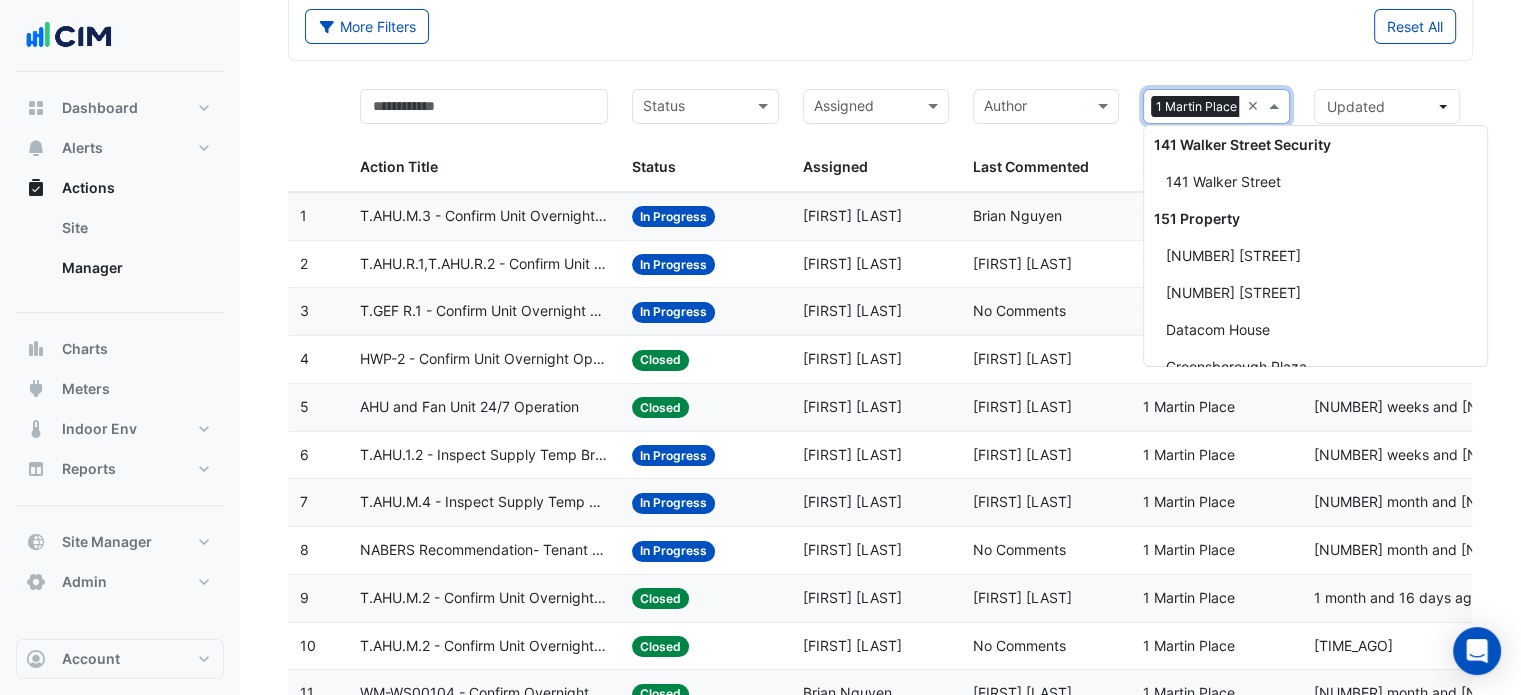 scroll, scrollTop: 0, scrollLeft: 12, axis: horizontal 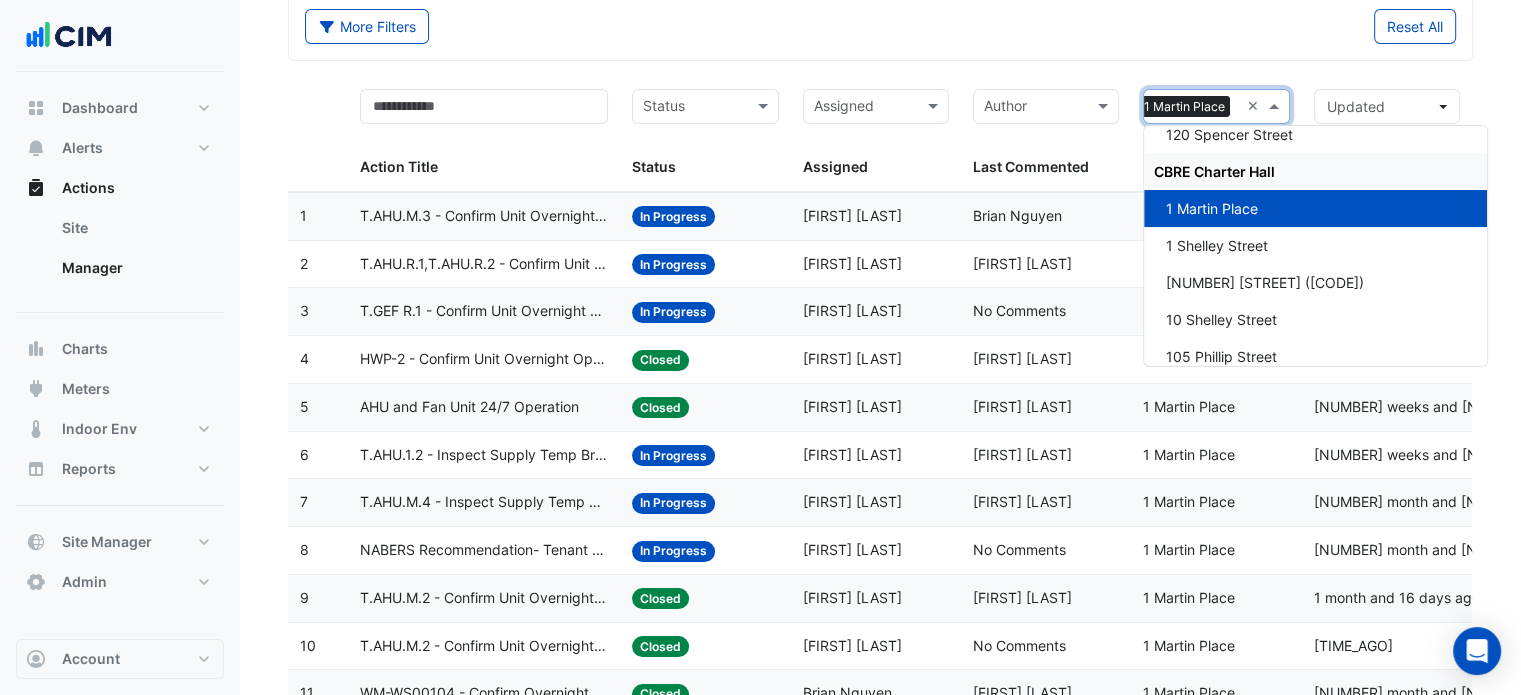 click on "CBRE Charter Hall" at bounding box center (1214, 171) 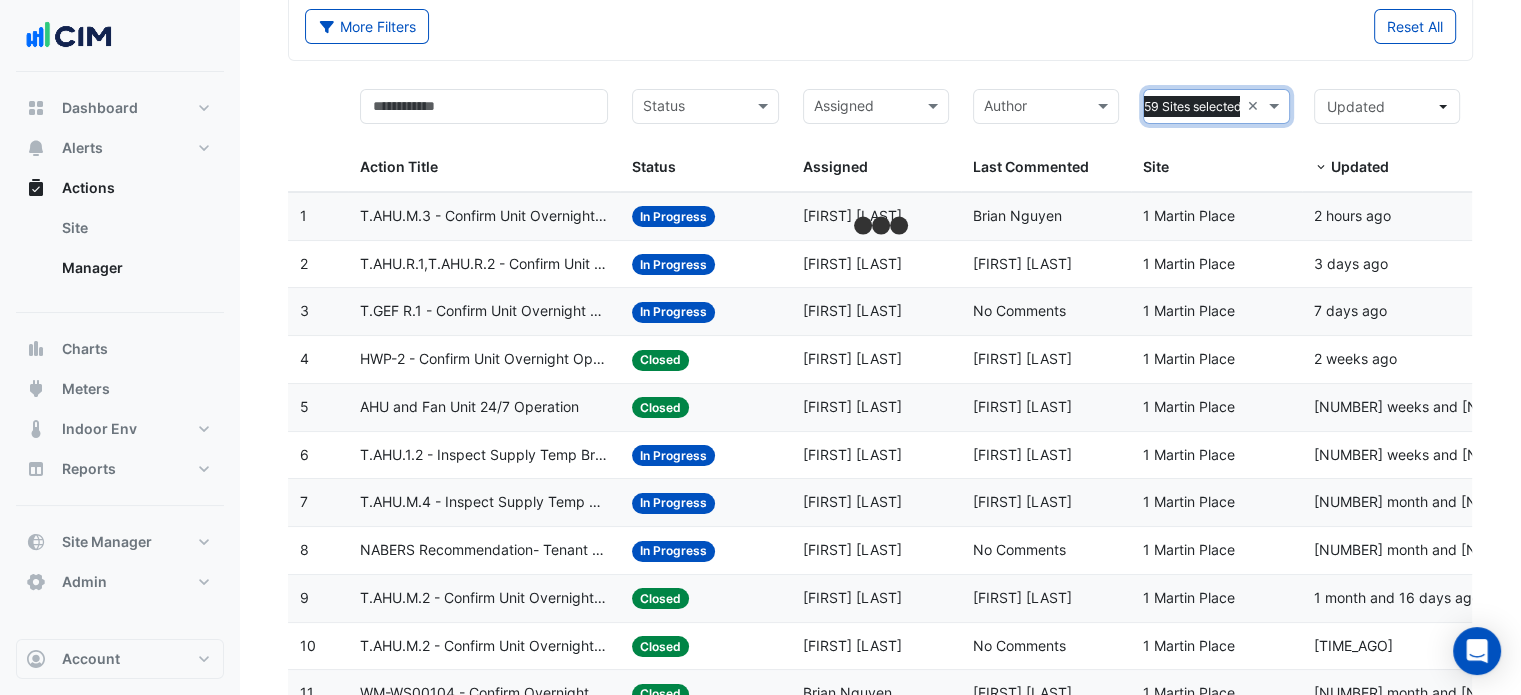 click on "More Filters
Reset All" 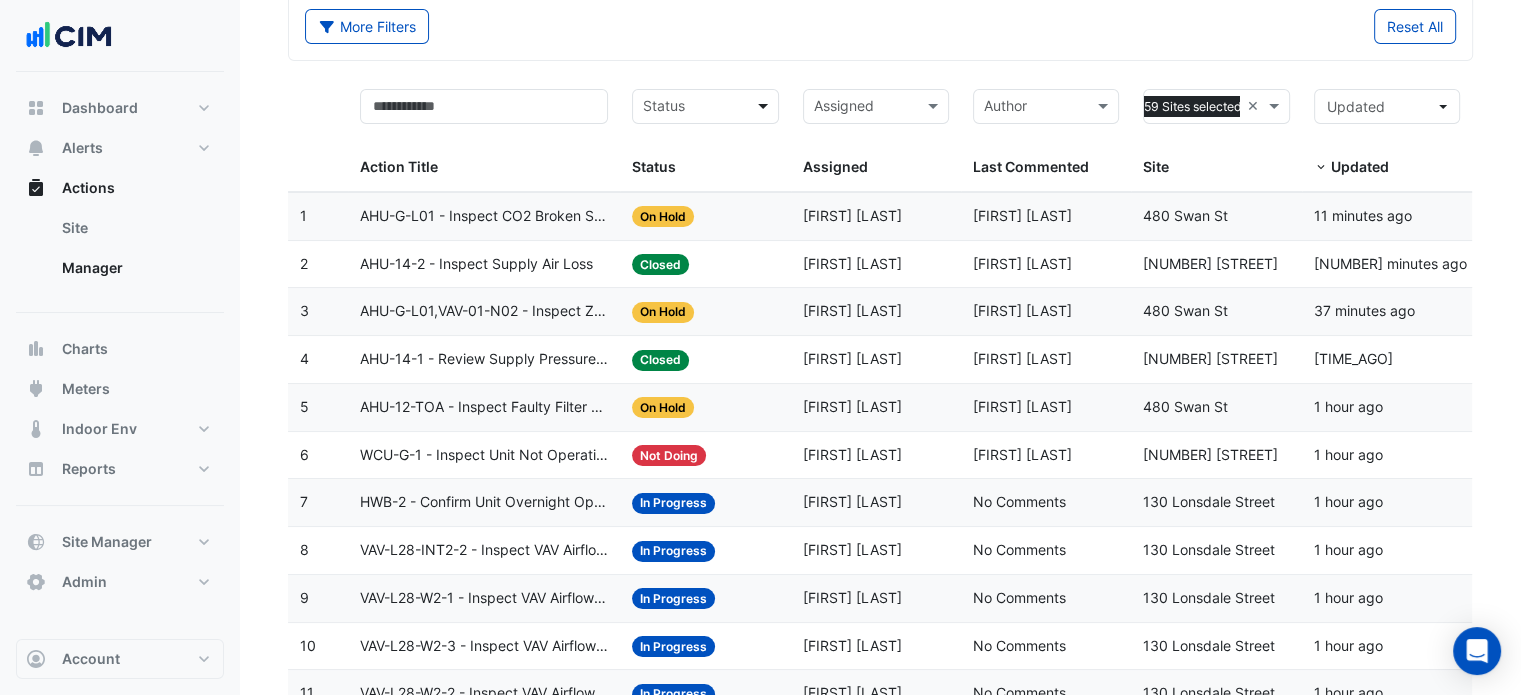 click at bounding box center [765, 106] 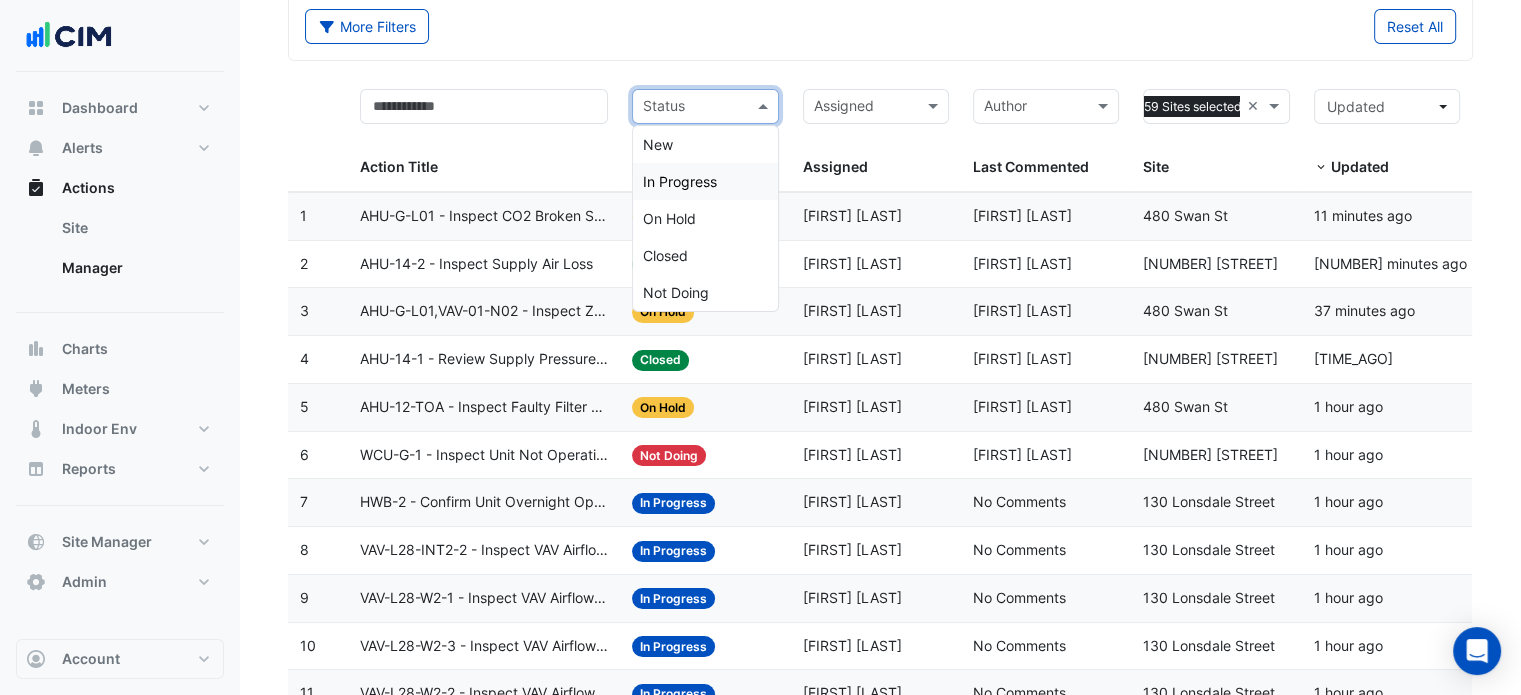 click on "In Progress" at bounding box center [705, 181] 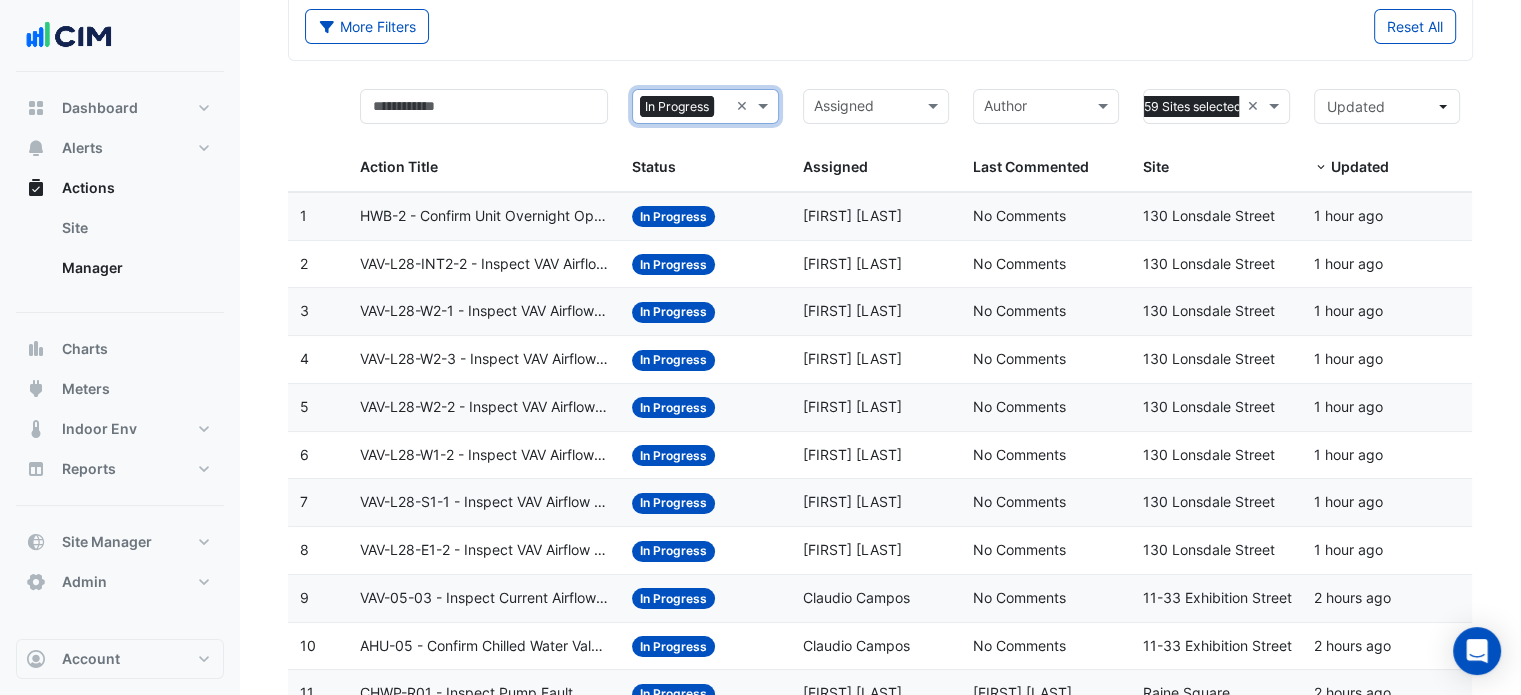 click on "Status × In Progress" at bounding box center (680, 107) 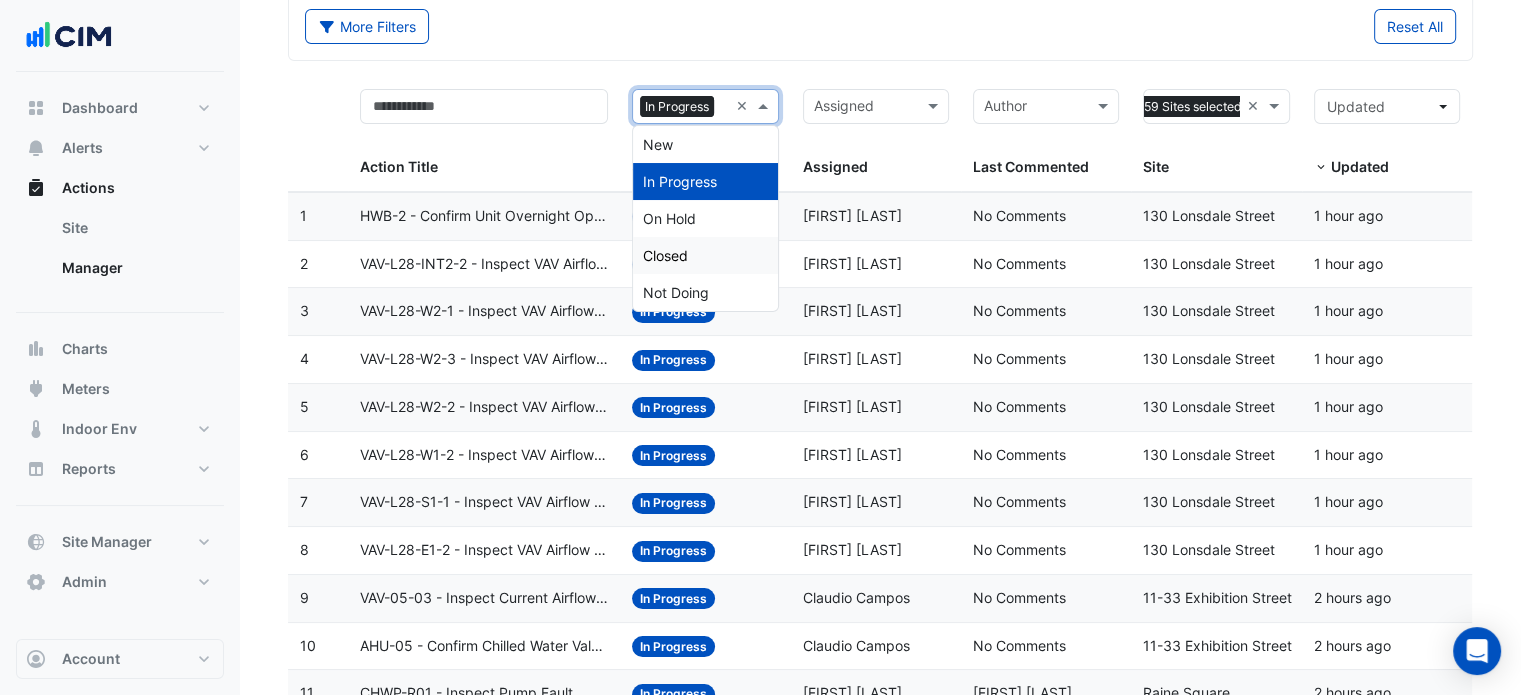 click on "Closed" at bounding box center (665, 255) 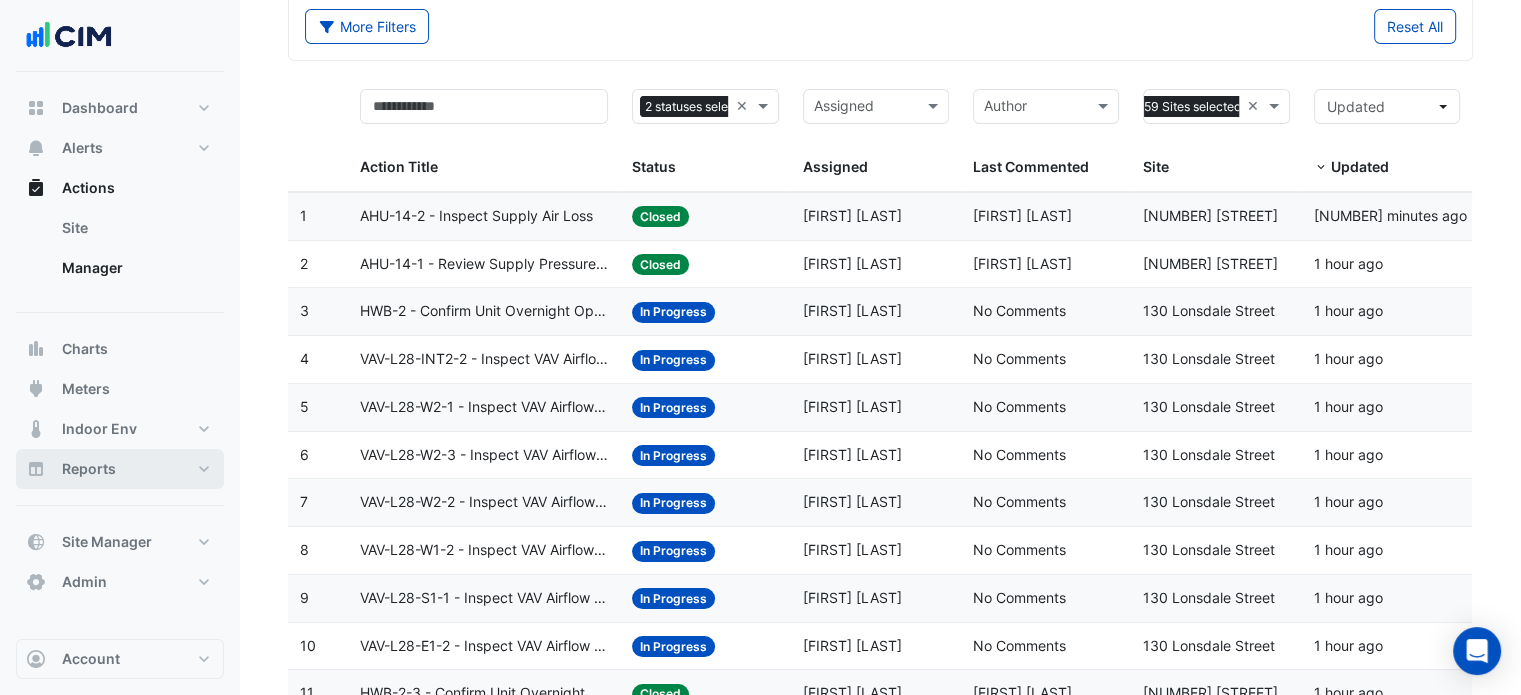 click on "Reports" at bounding box center (120, 469) 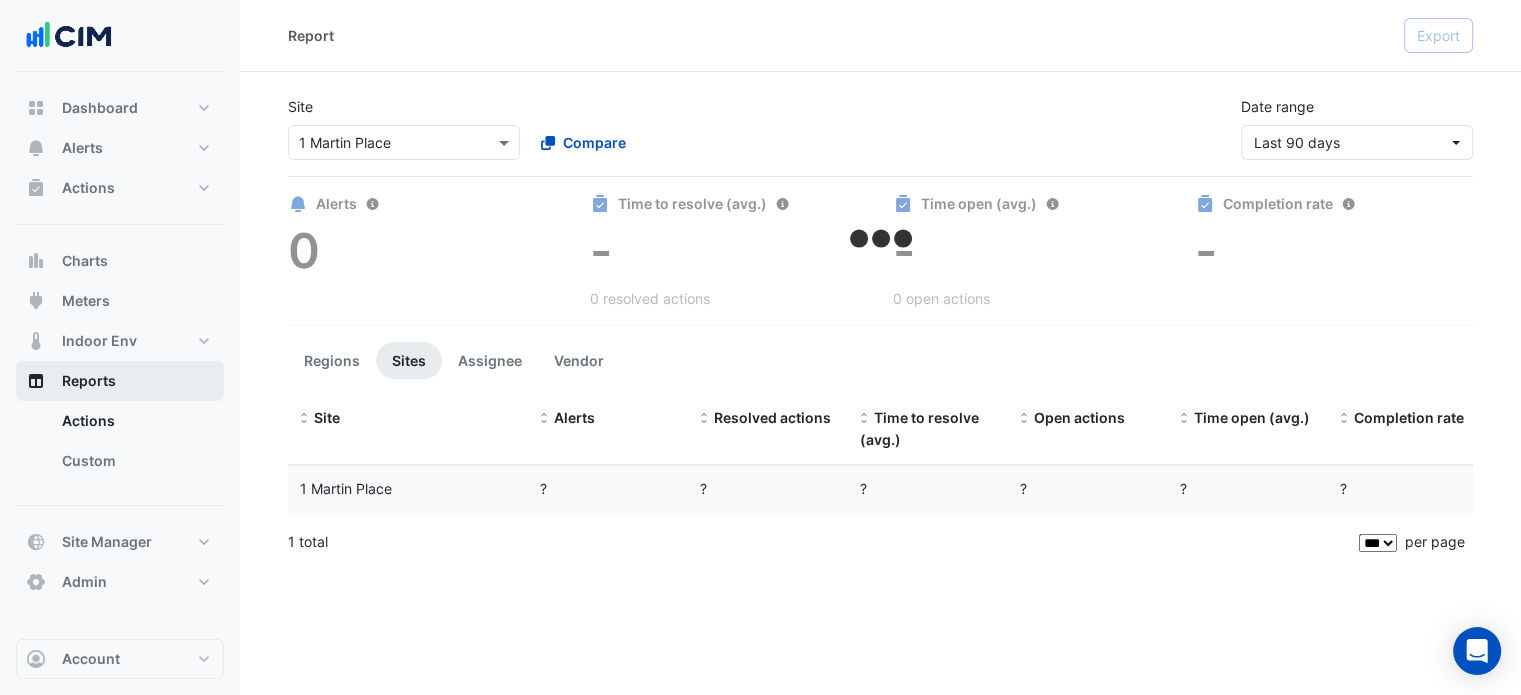 scroll, scrollTop: 0, scrollLeft: 0, axis: both 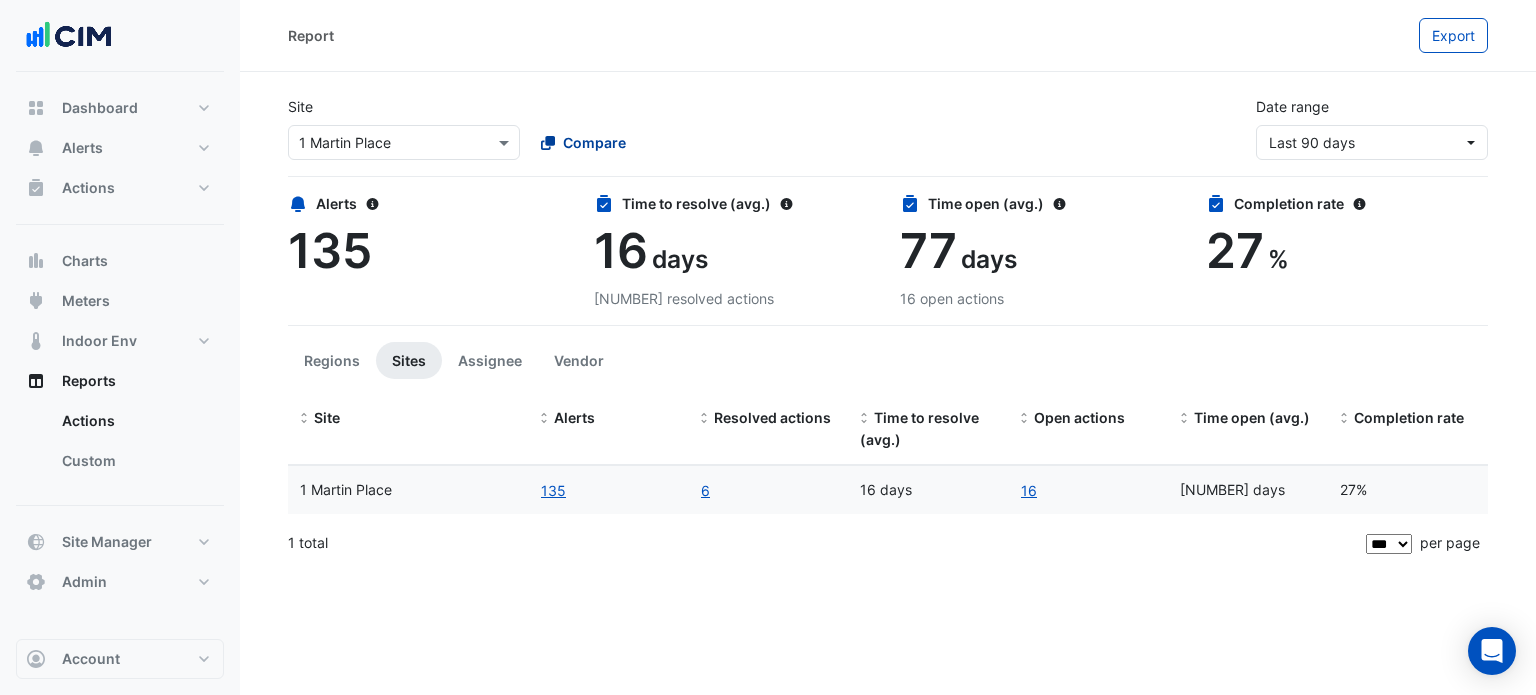 click on "Compare" at bounding box center (594, 142) 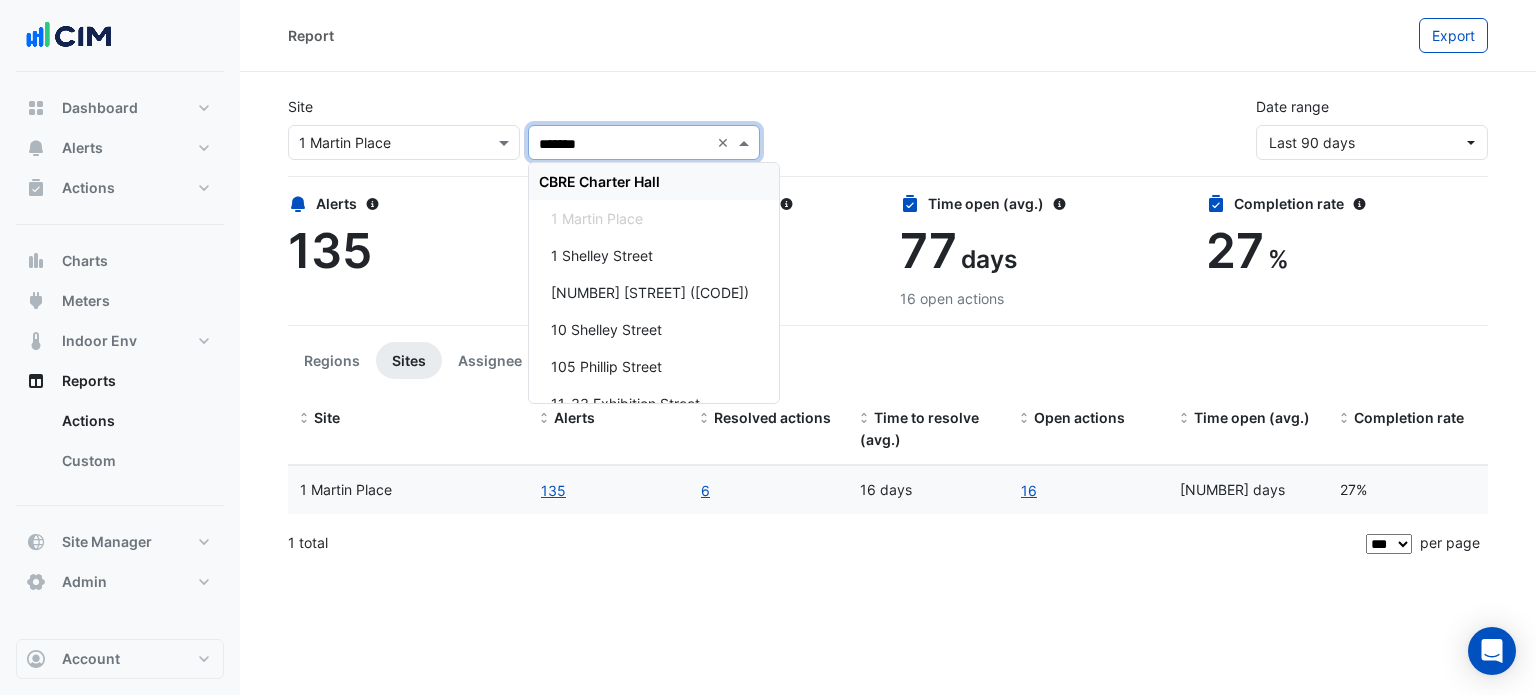 click on "CBRE Charter Hall" at bounding box center [599, 181] 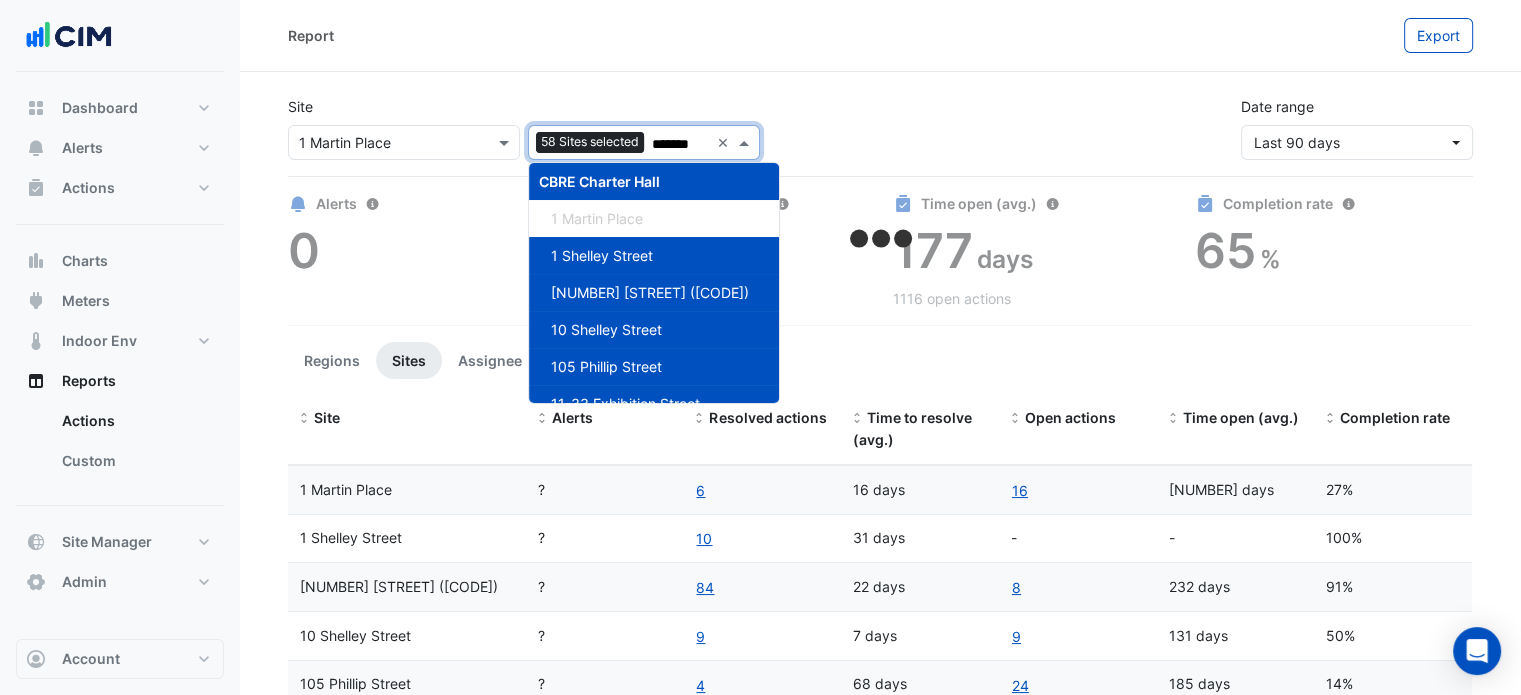 type on "*******" 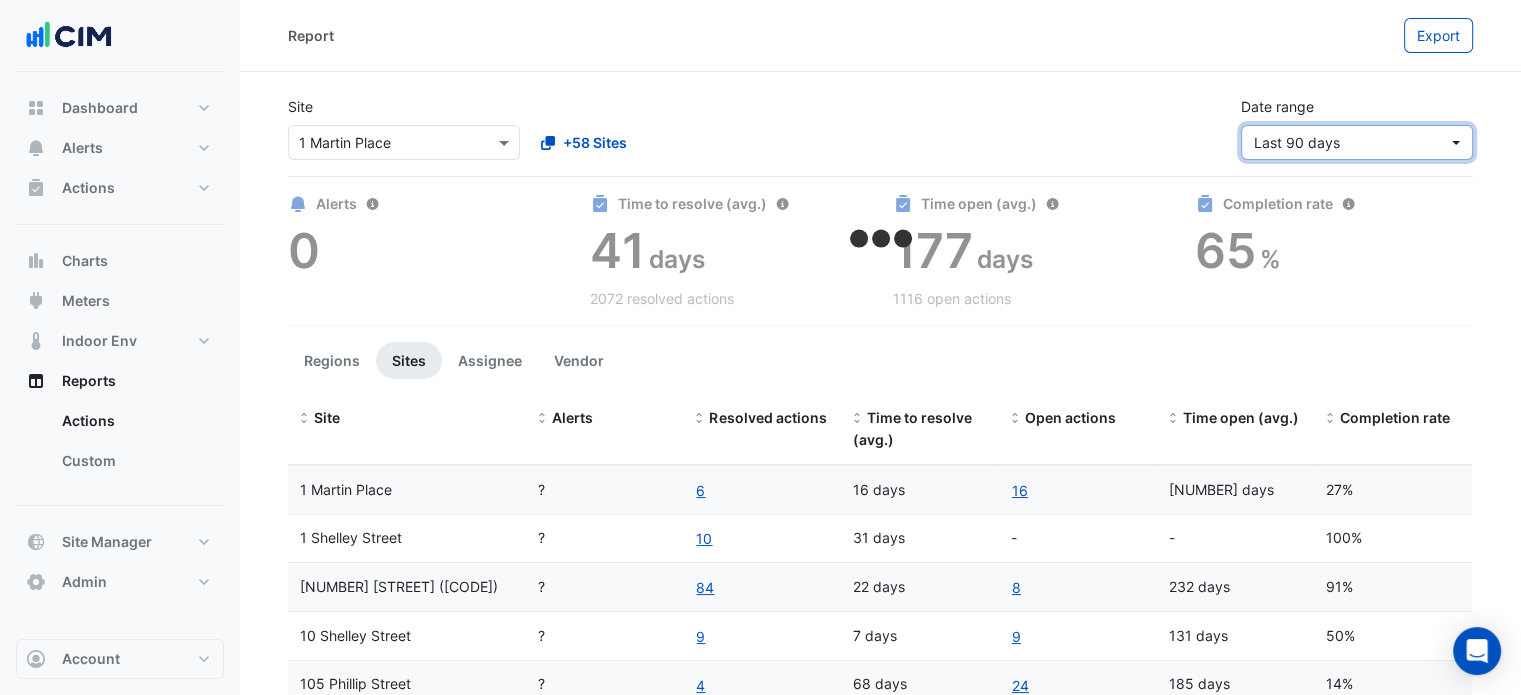 click on "Last 90 days" at bounding box center (1351, 142) 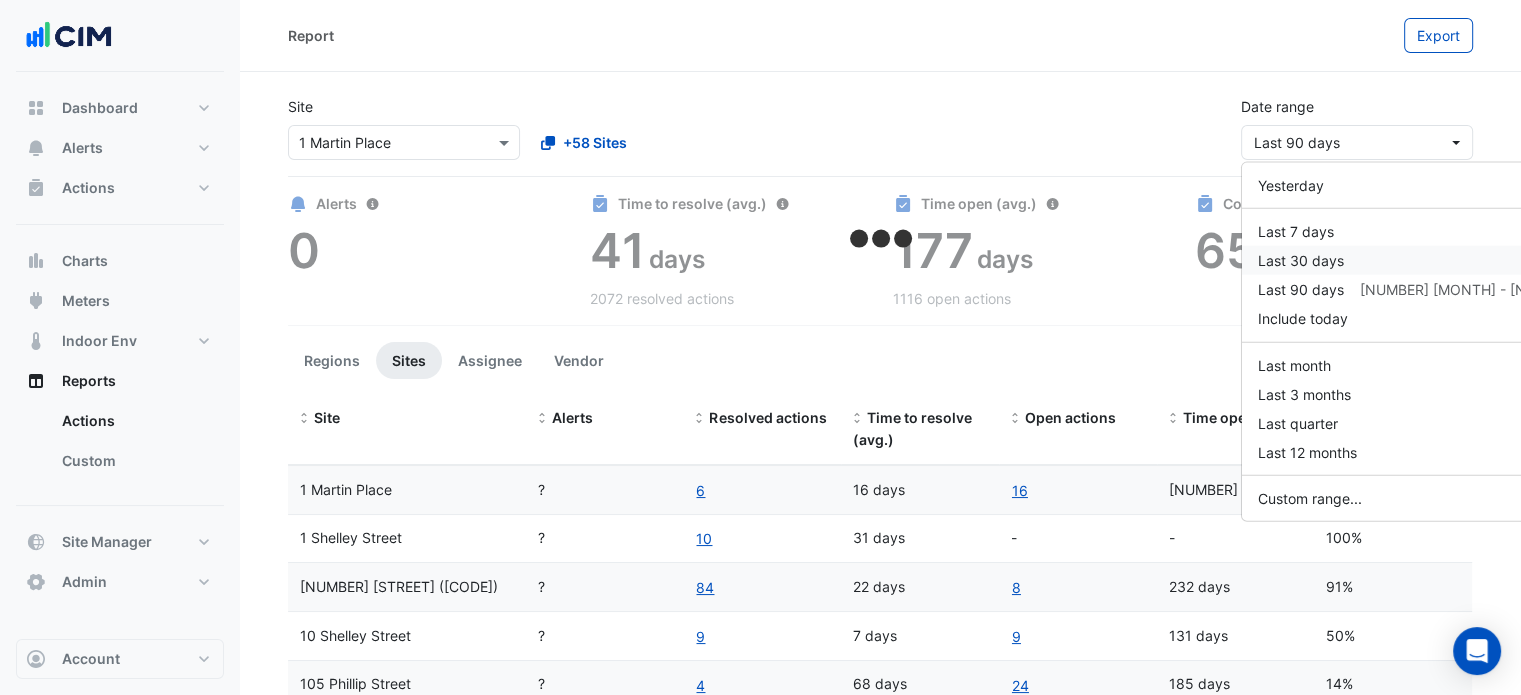 click on "Last 30 days" at bounding box center [1301, 260] 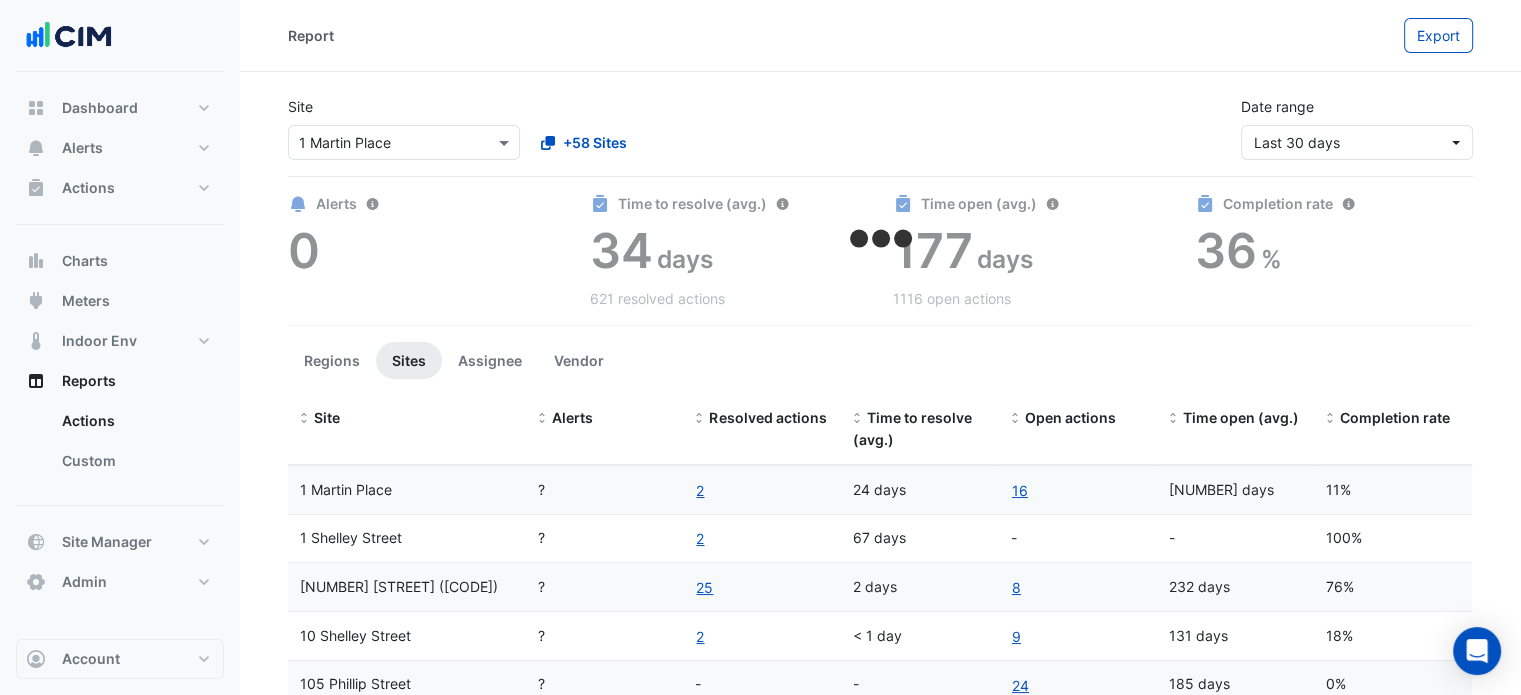 click on "Site
Select a Site × 1 Martin Place
+58 Sites" 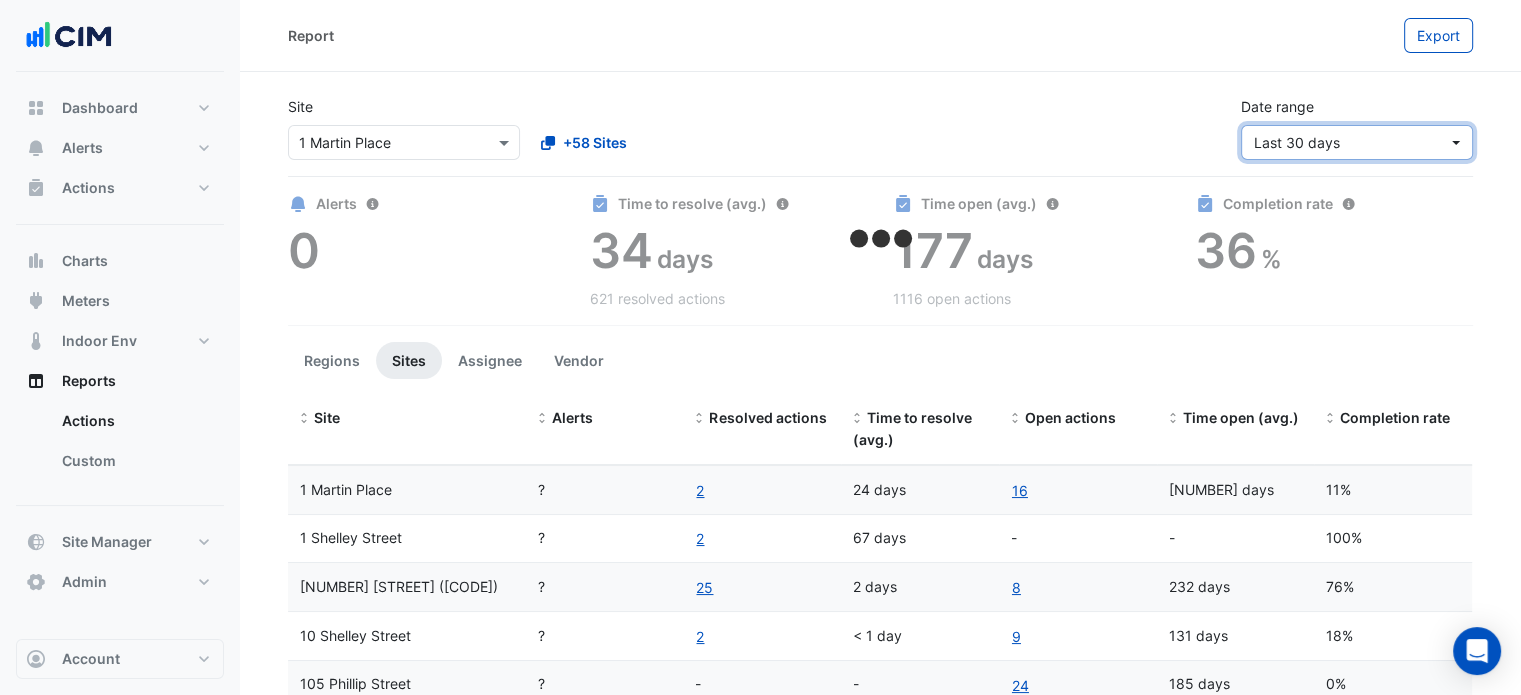 click on "Last 30 days" at bounding box center [1357, 142] 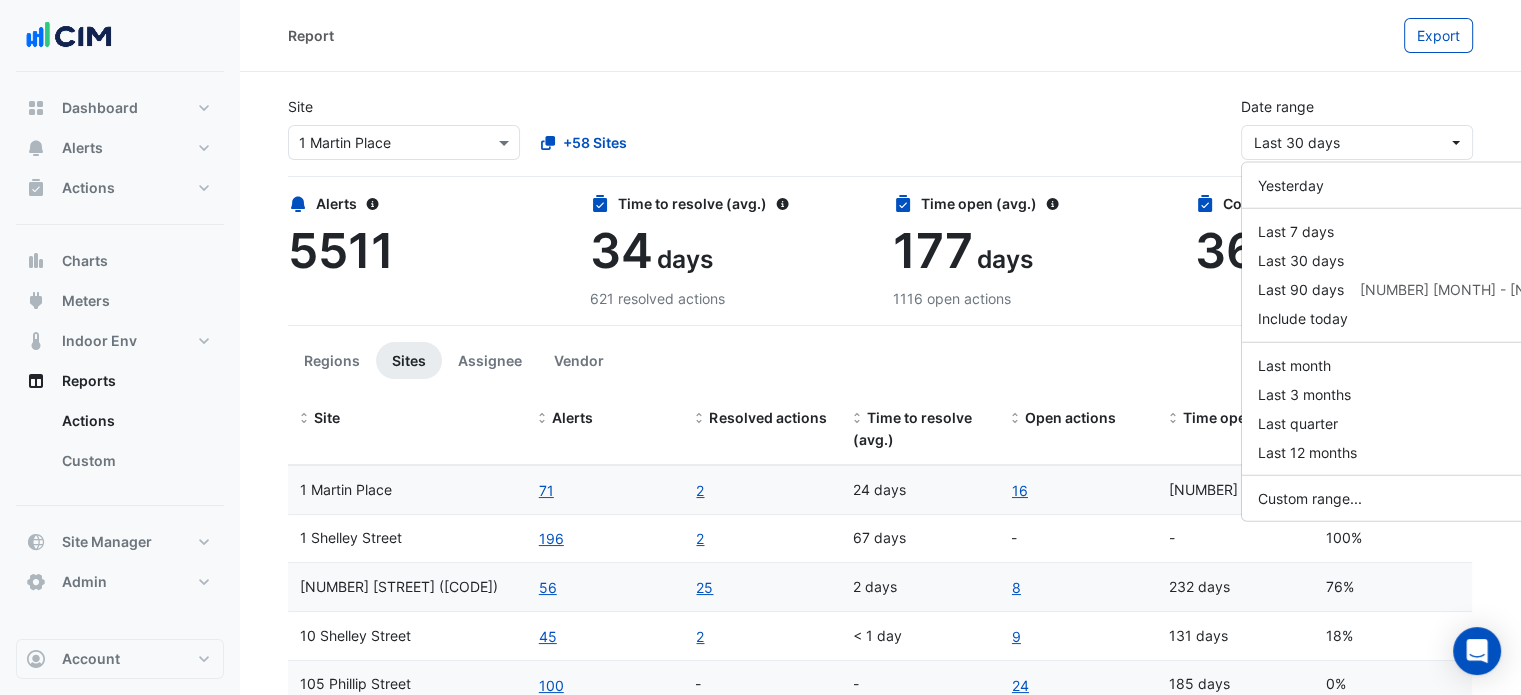 click on "Site
Select a Site × 1 Martin Place
+58 Sites
Date range
Last 30 days" 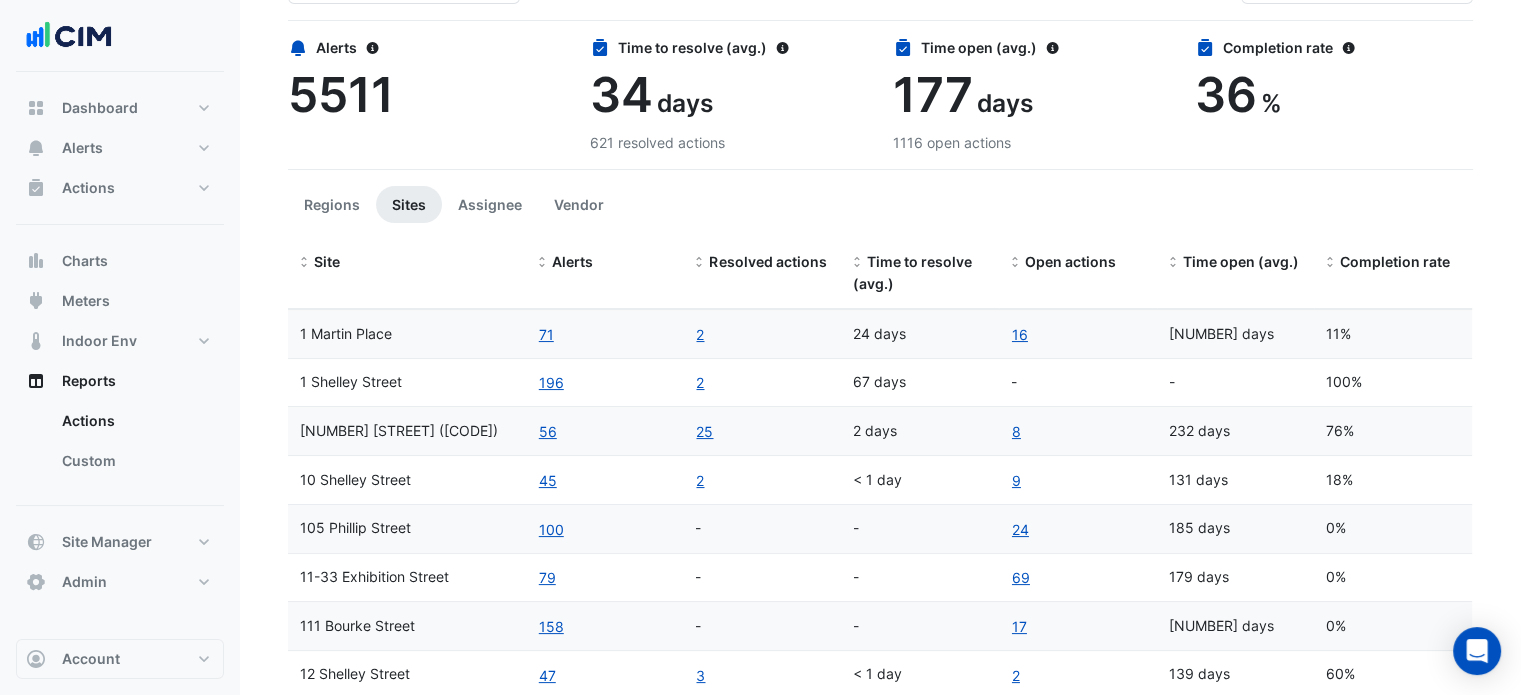 scroll, scrollTop: 156, scrollLeft: 0, axis: vertical 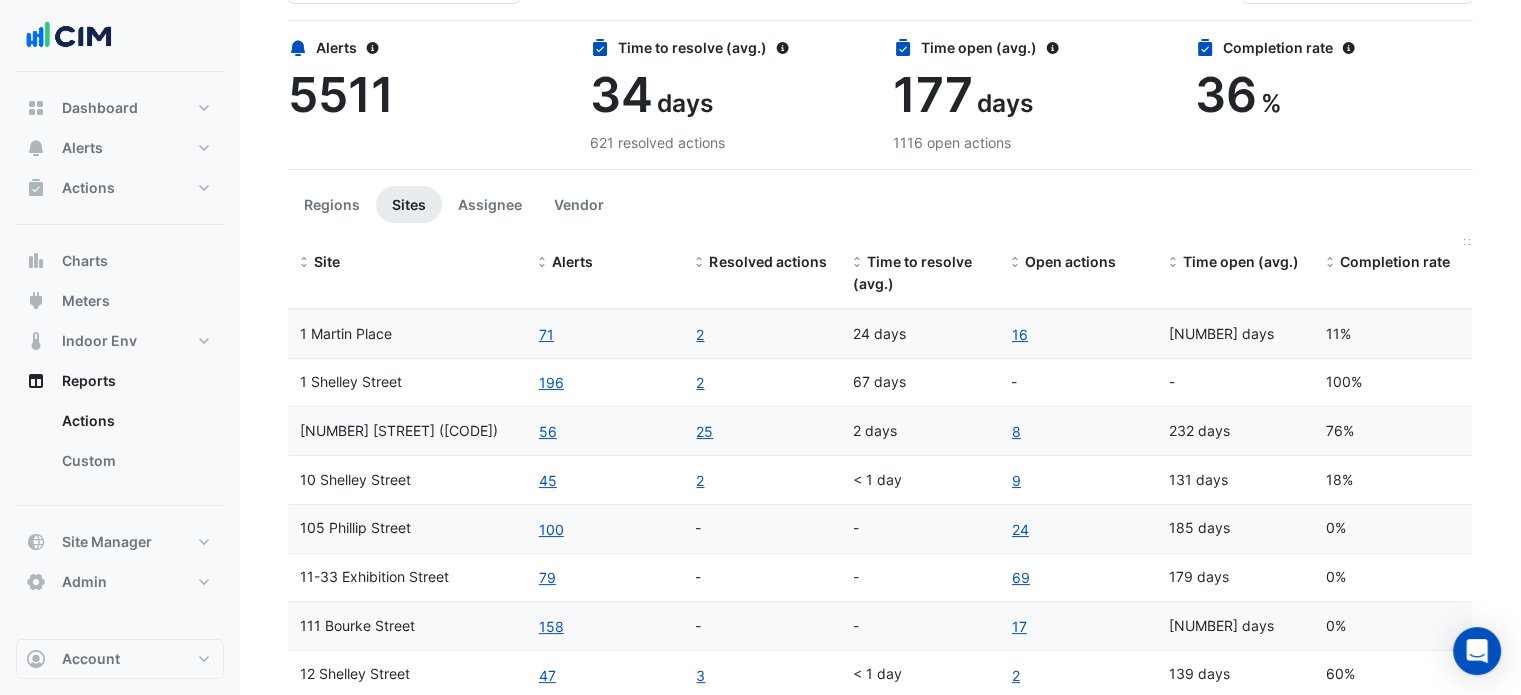 click at bounding box center [1330, 263] 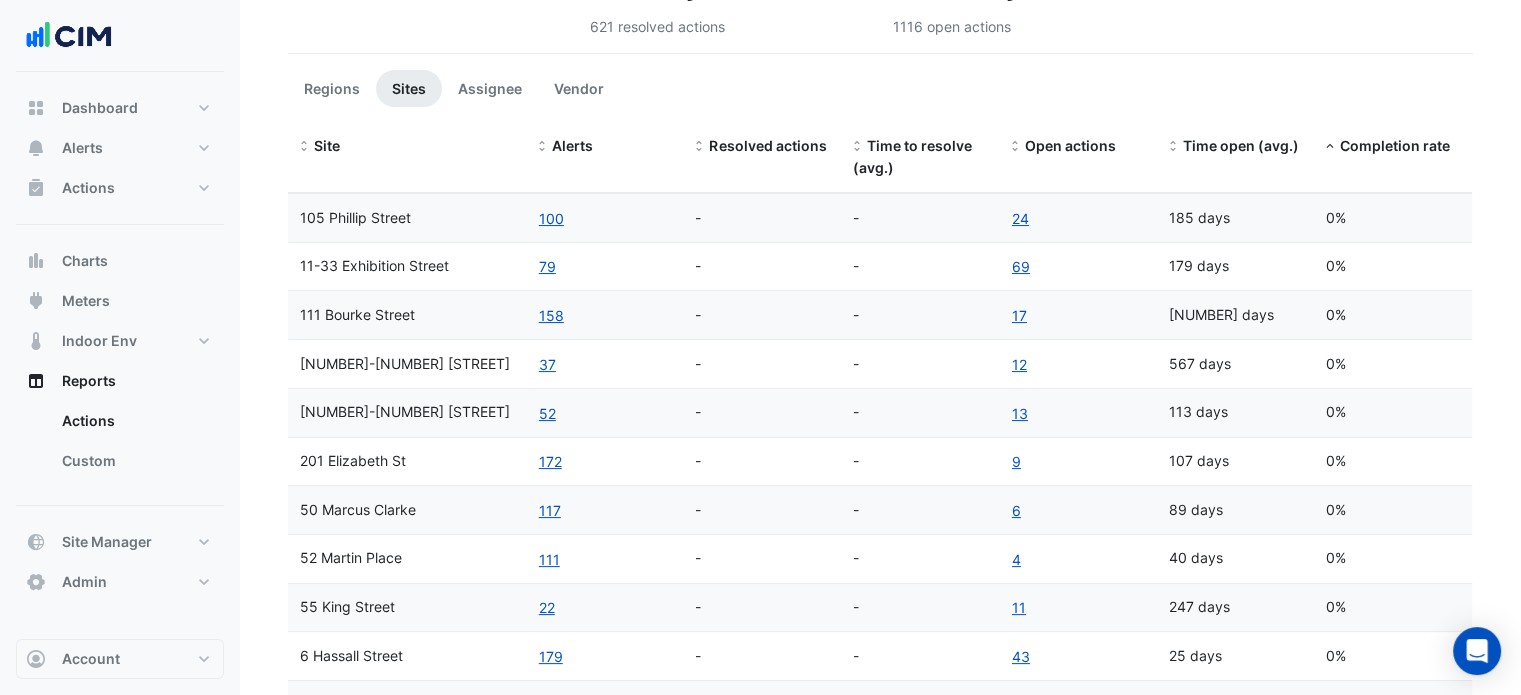 scroll, scrollTop: 270, scrollLeft: 0, axis: vertical 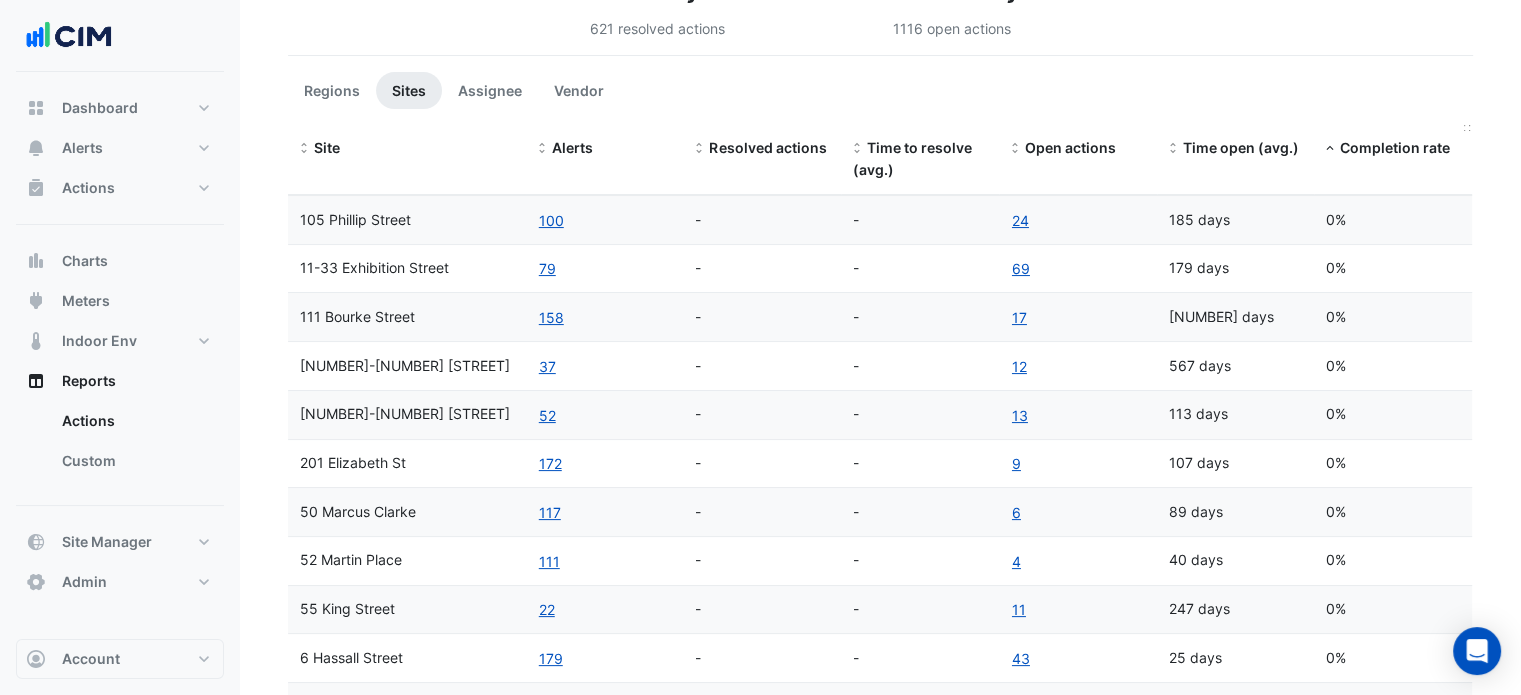 click on "Completion rate" at bounding box center (1393, 148) 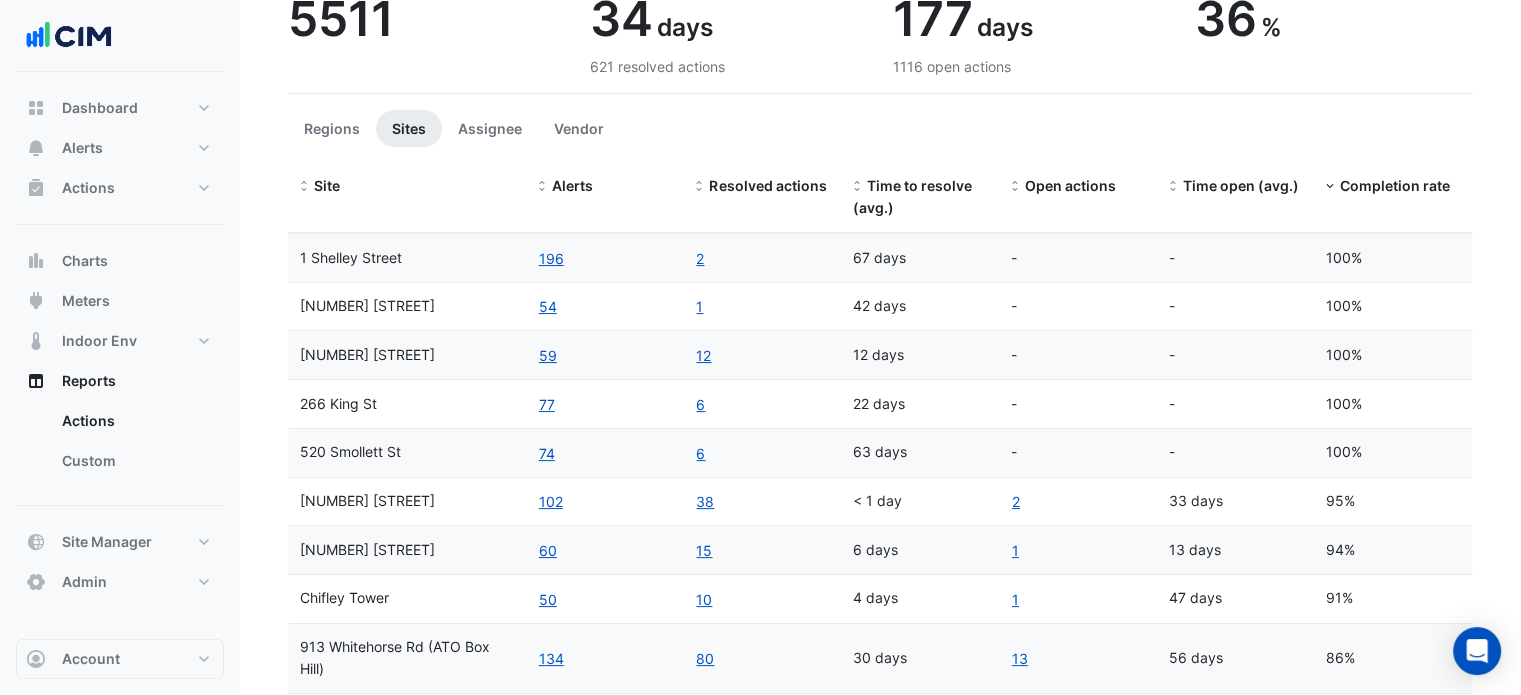 scroll, scrollTop: 204, scrollLeft: 0, axis: vertical 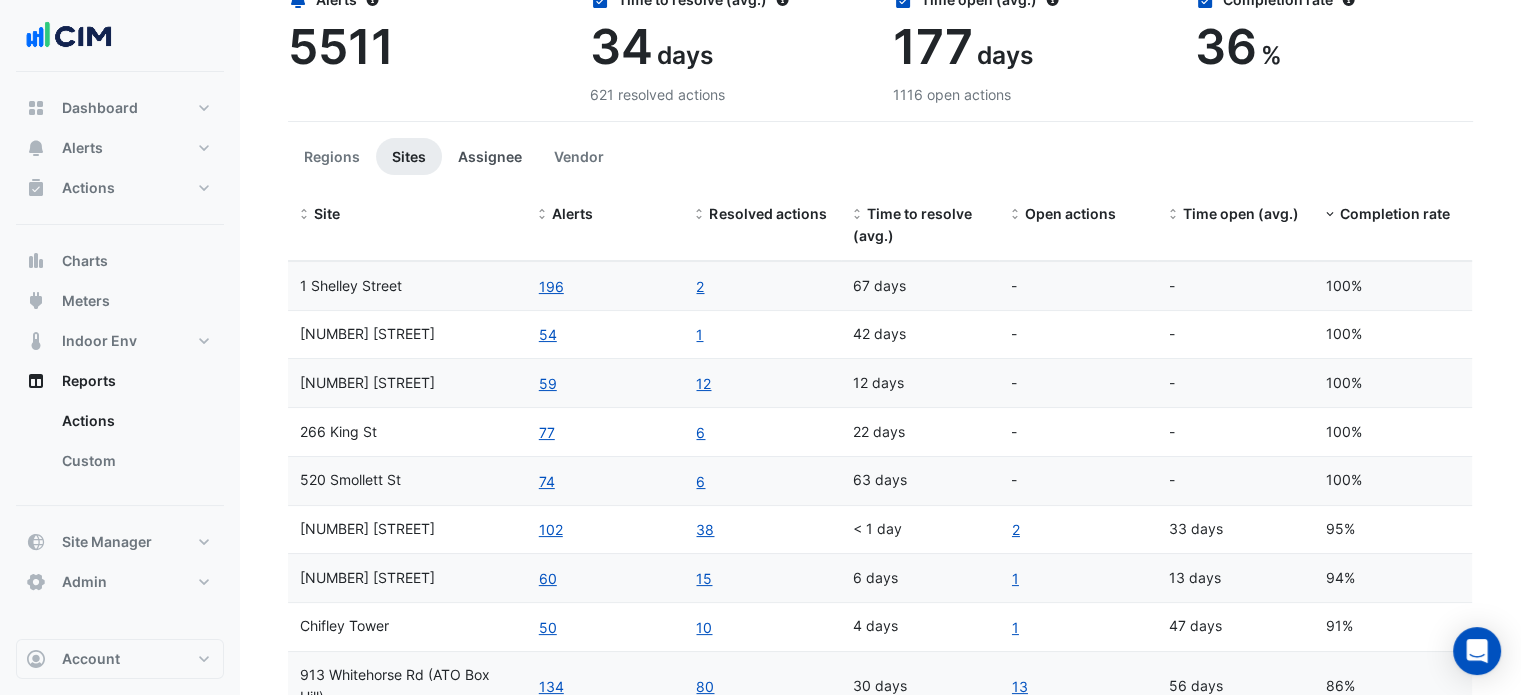 click on "Assignee" 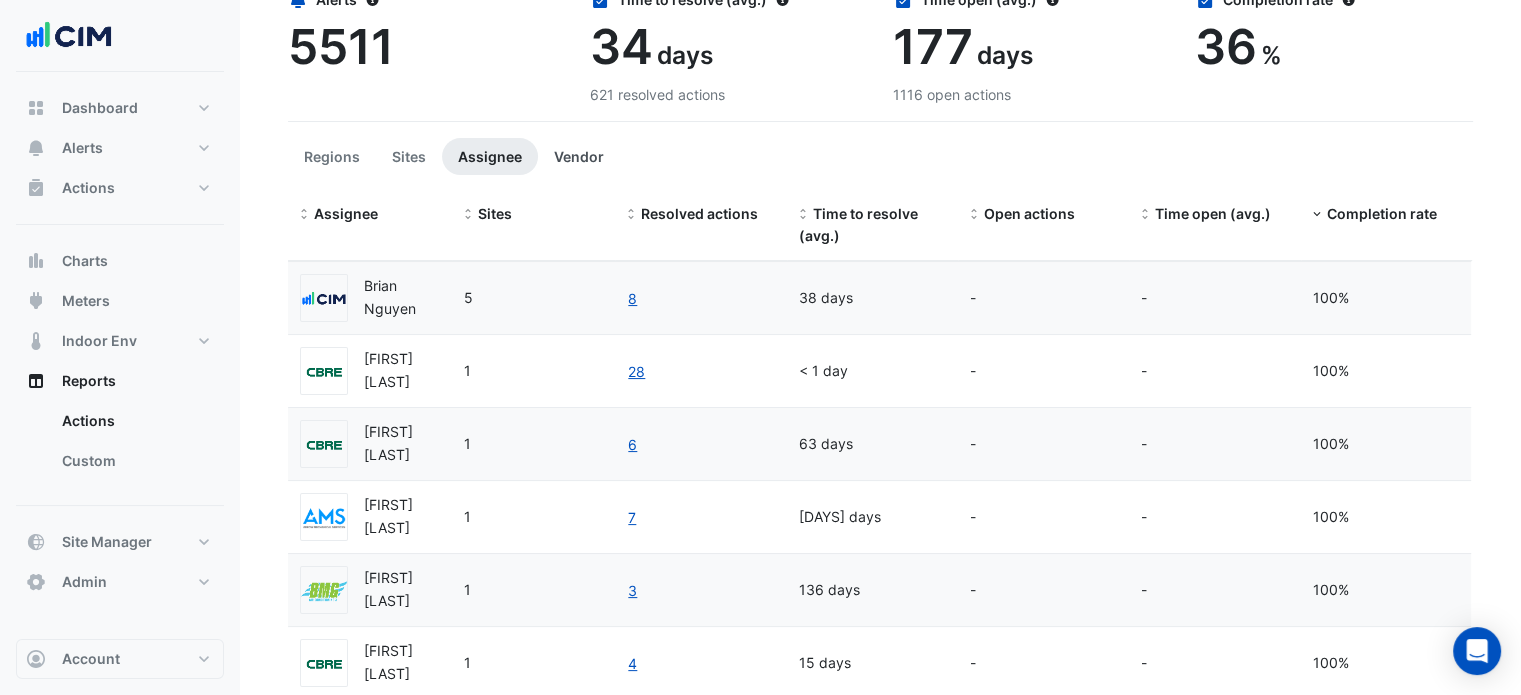 click on "Vendor" 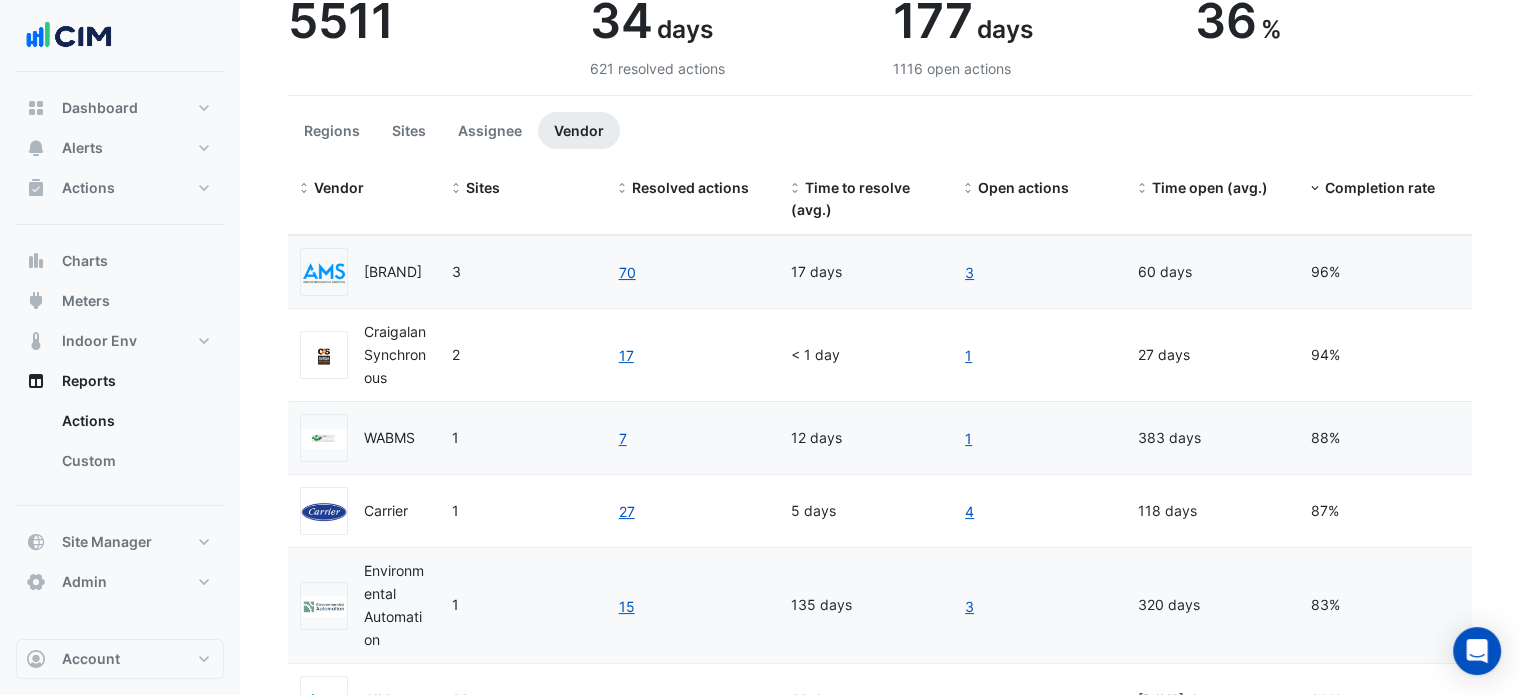 scroll, scrollTop: 240, scrollLeft: 0, axis: vertical 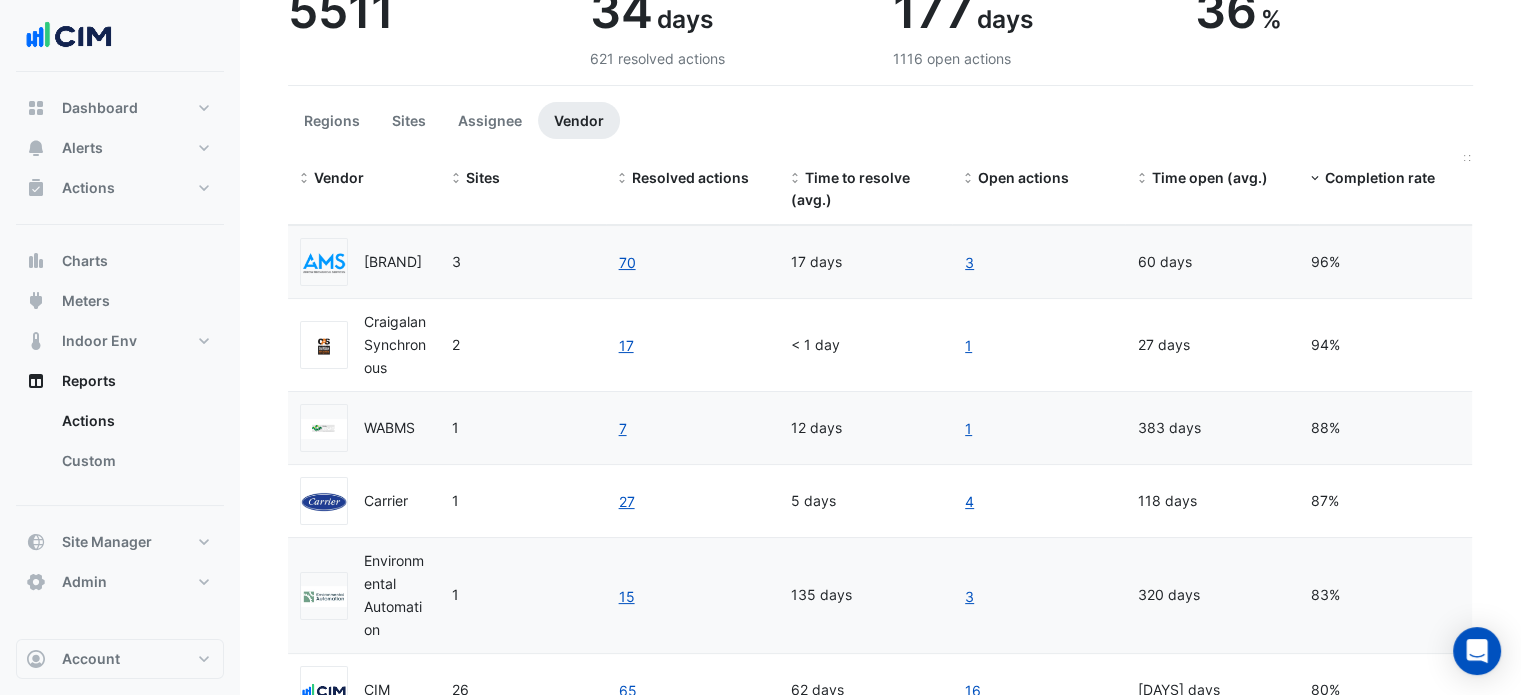 click at bounding box center (1315, 179) 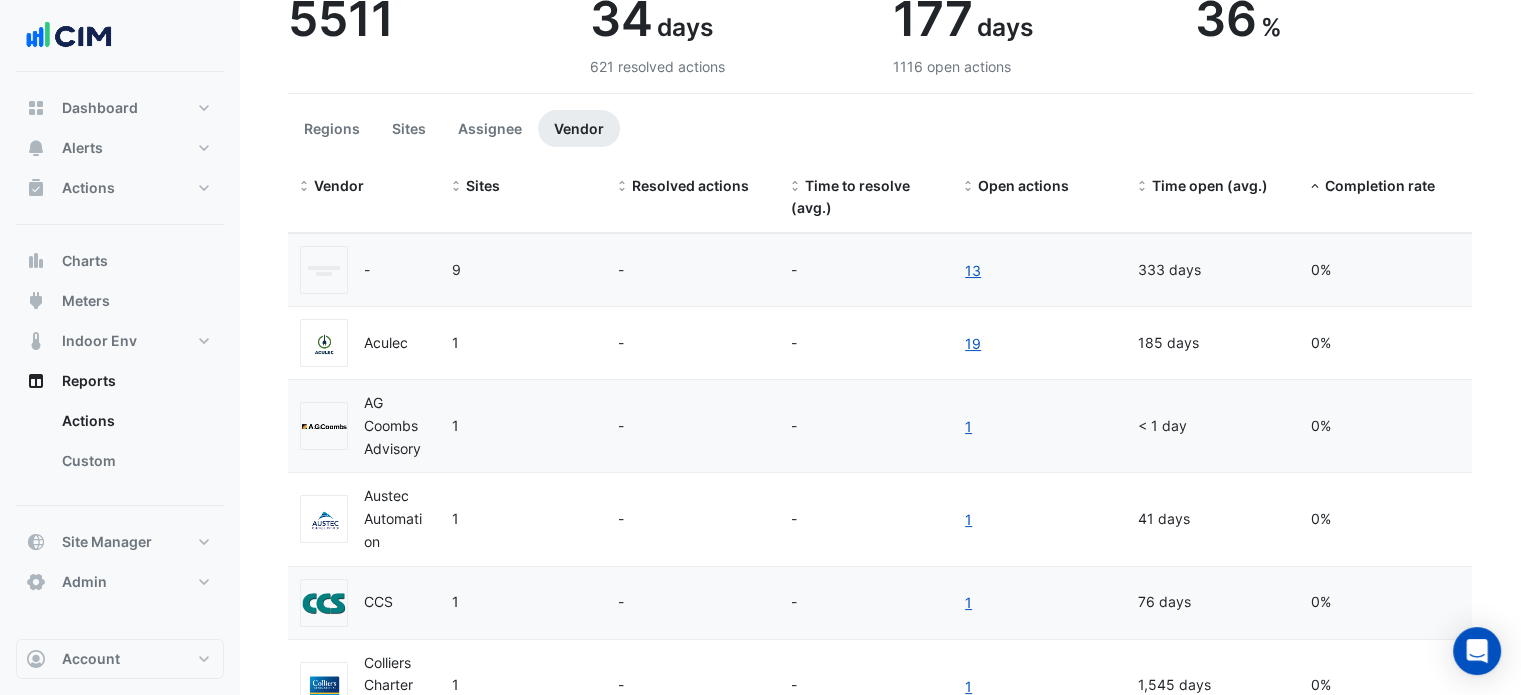 scroll, scrollTop: 0, scrollLeft: 0, axis: both 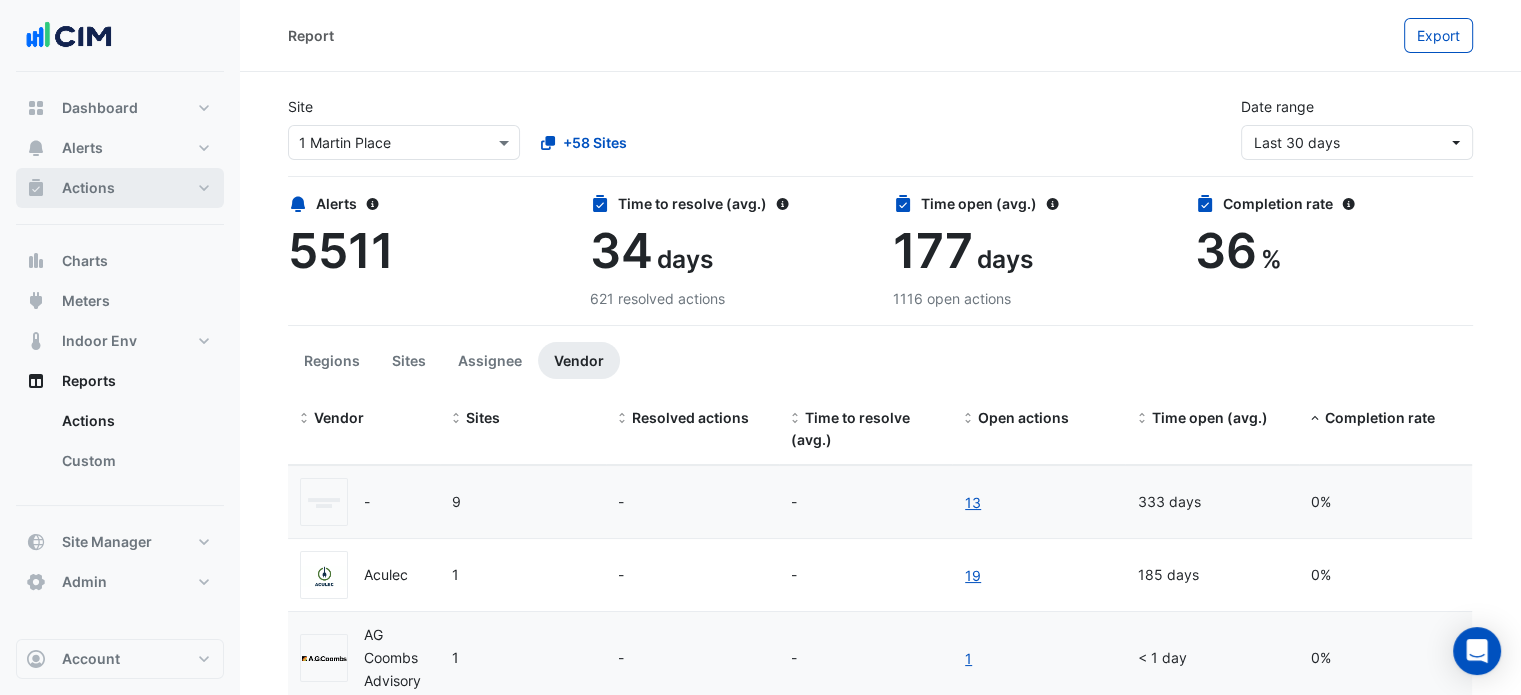 click on "Actions" at bounding box center [120, 188] 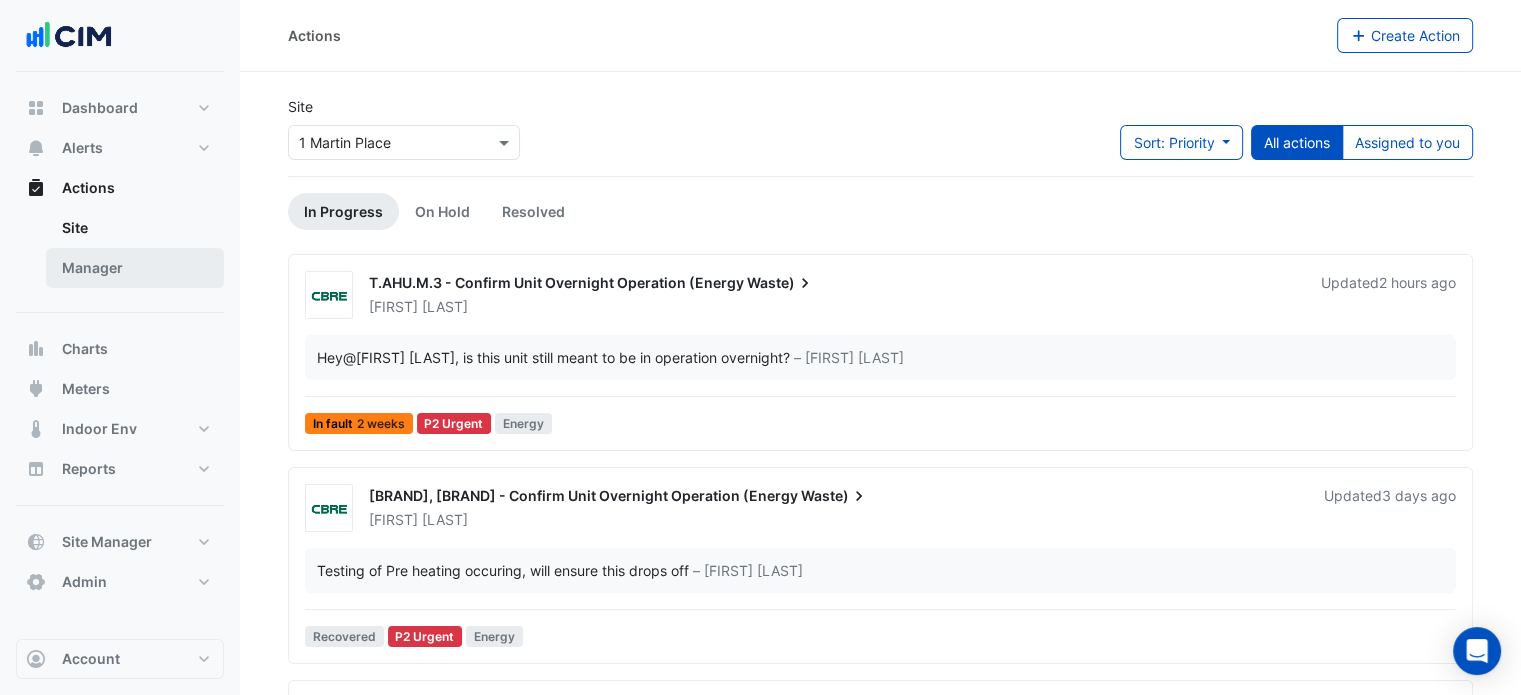 click on "Manager" at bounding box center (135, 268) 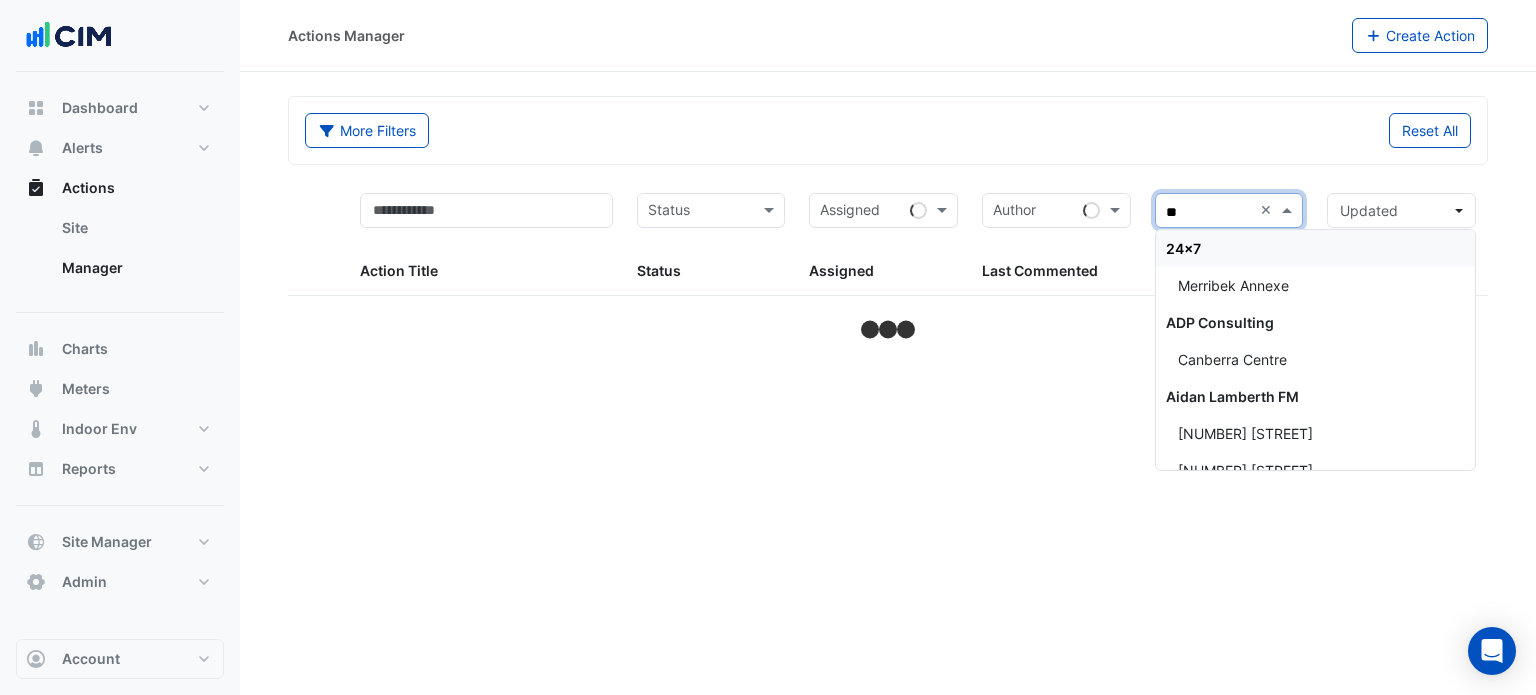 type on "*" 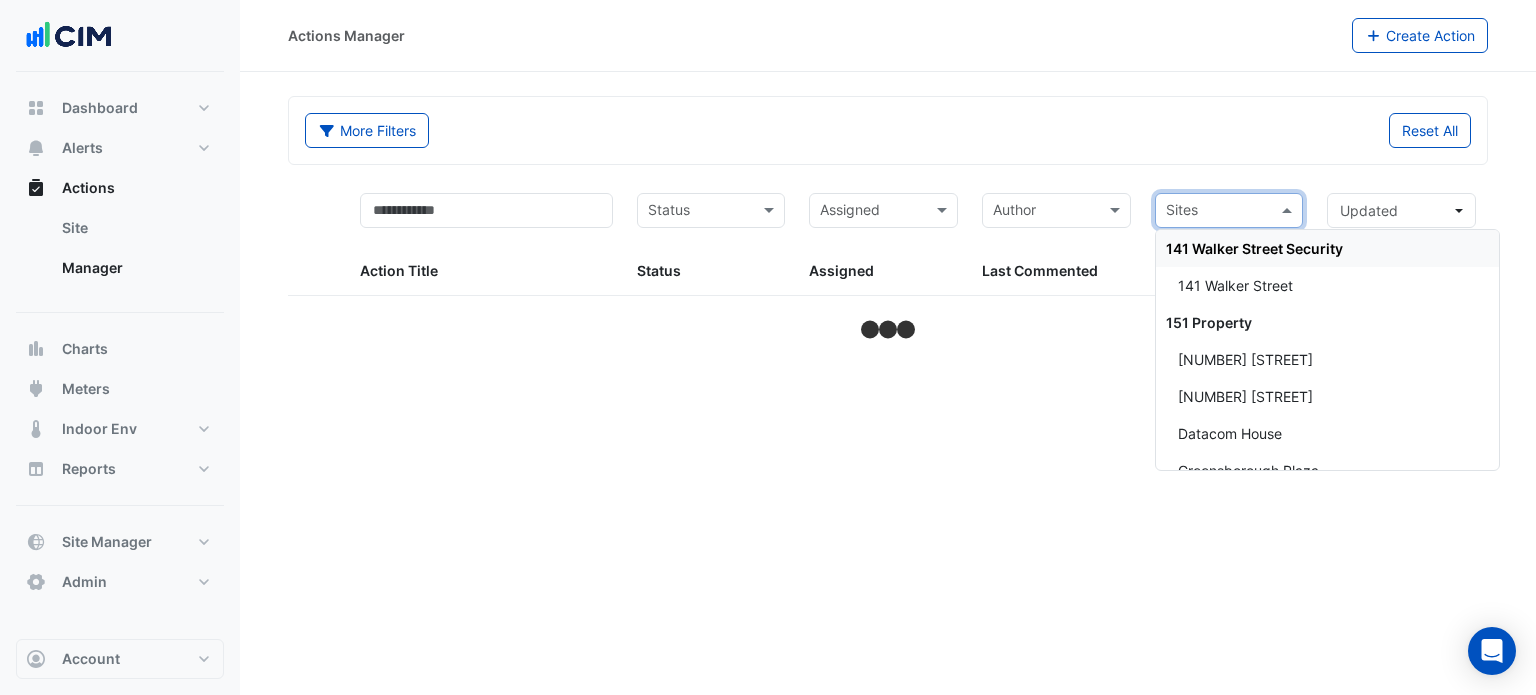 click at bounding box center [1218, 212] 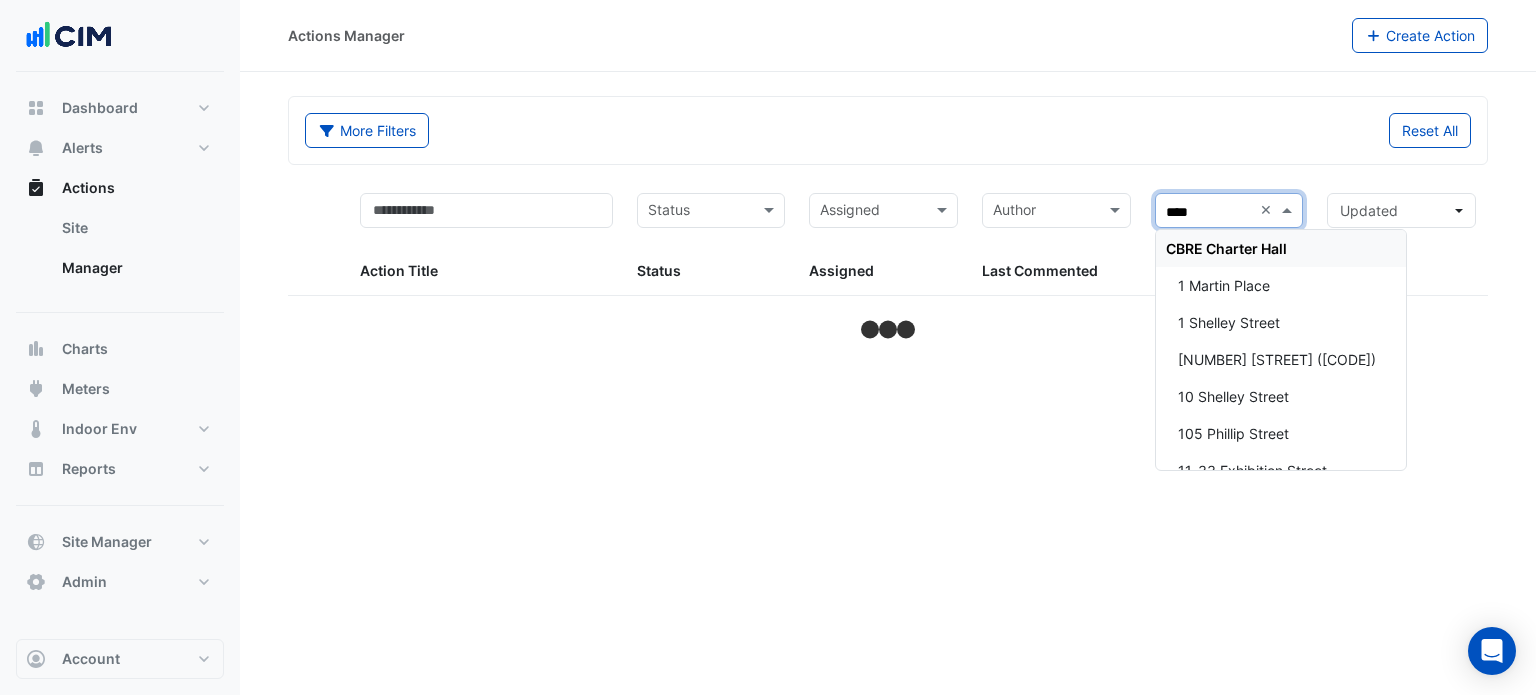 type on "*****" 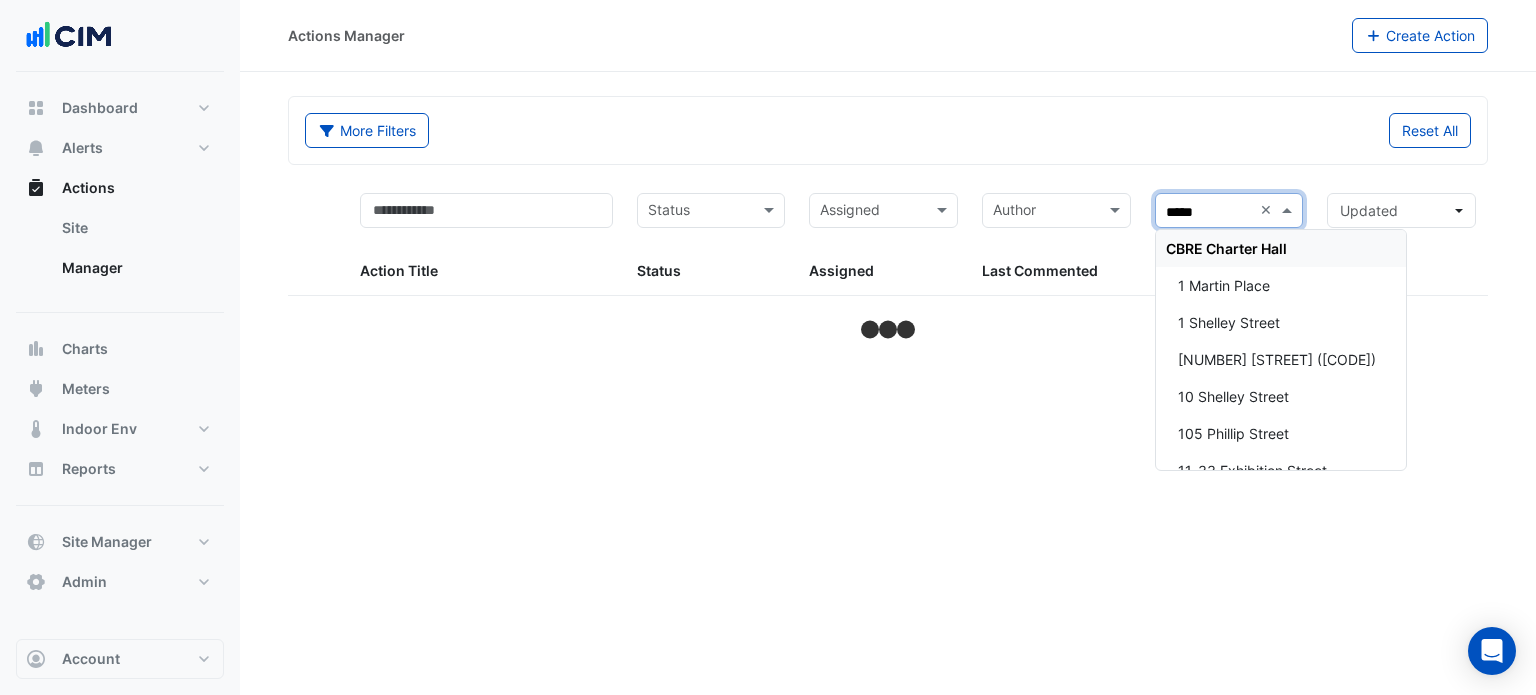 click on "CBRE Charter Hall" at bounding box center [1226, 248] 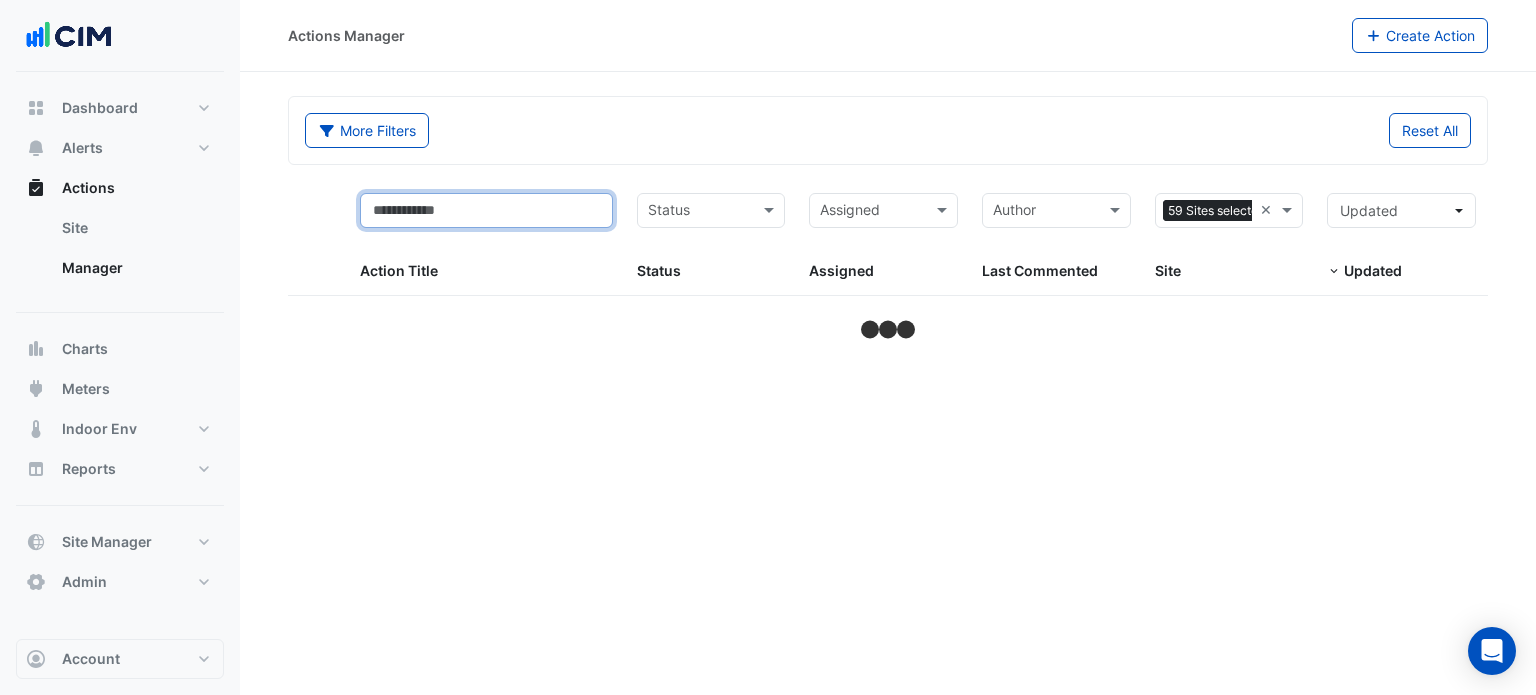 click at bounding box center (486, 210) 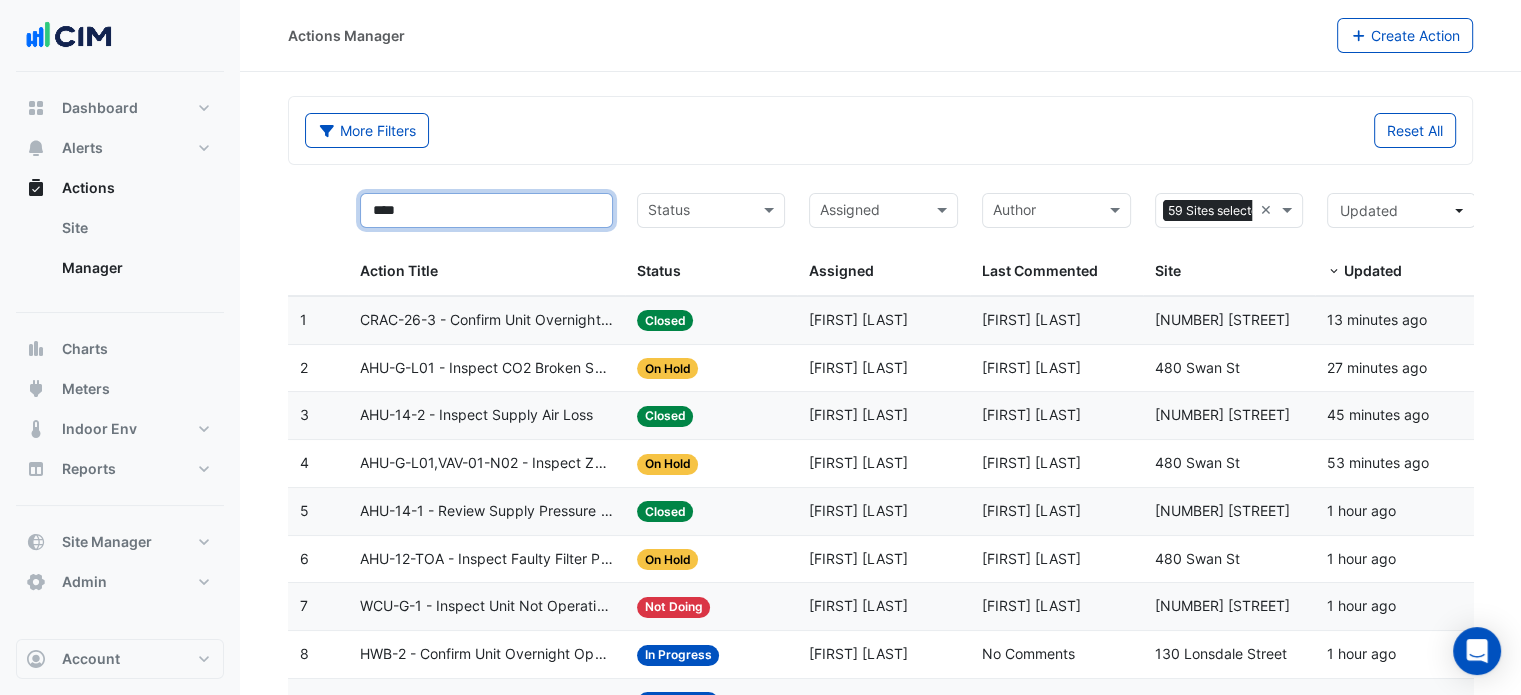 type on "****" 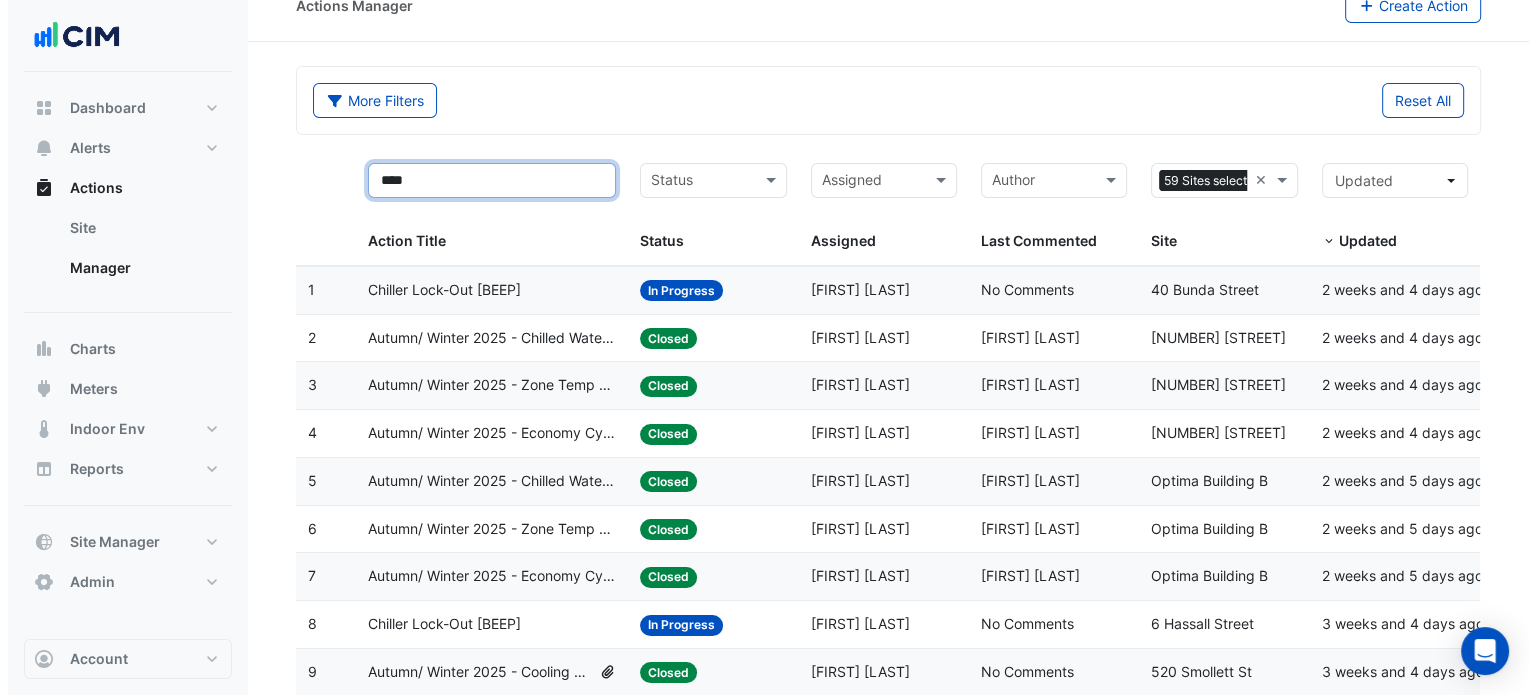 scroll, scrollTop: 31, scrollLeft: 0, axis: vertical 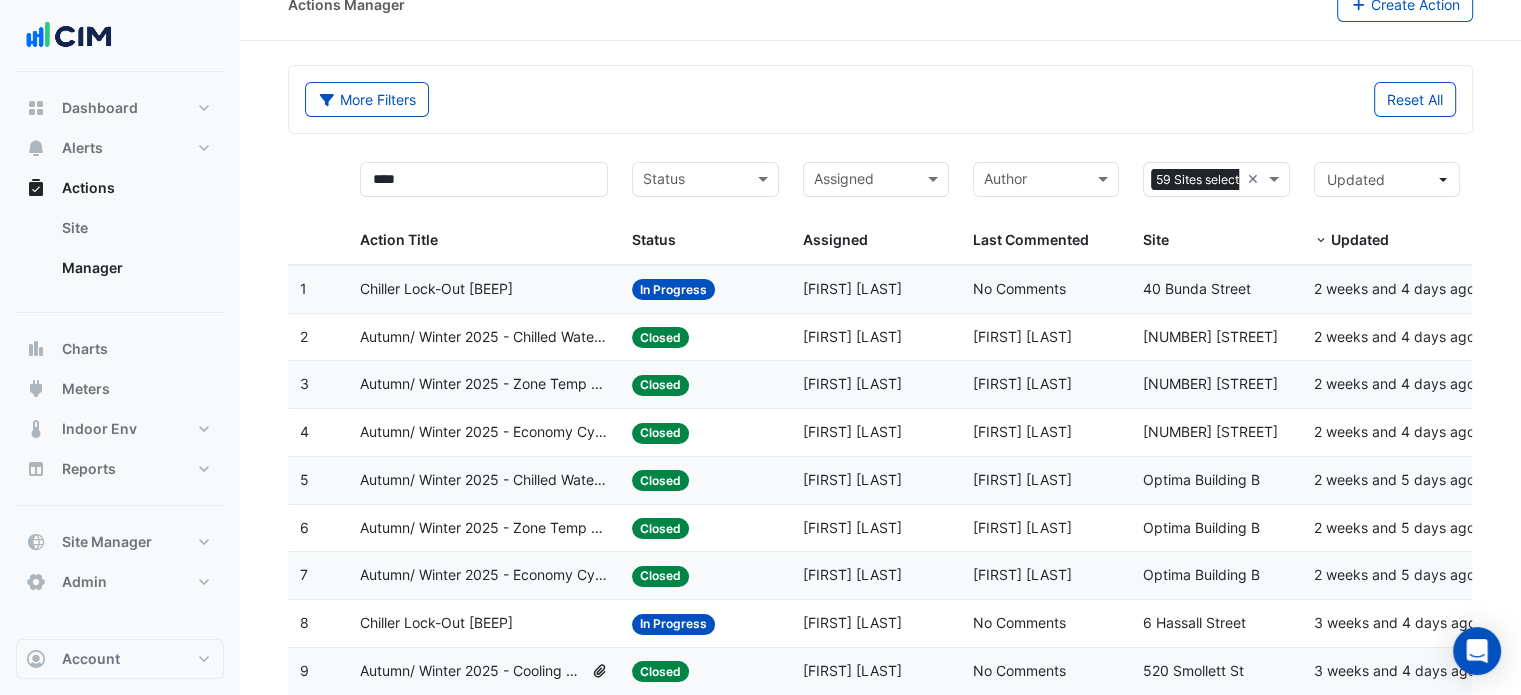 click on "Autumn/ Winter 2025 - Zone Temp Setpoint and Deadband Alignment [BEEP]" 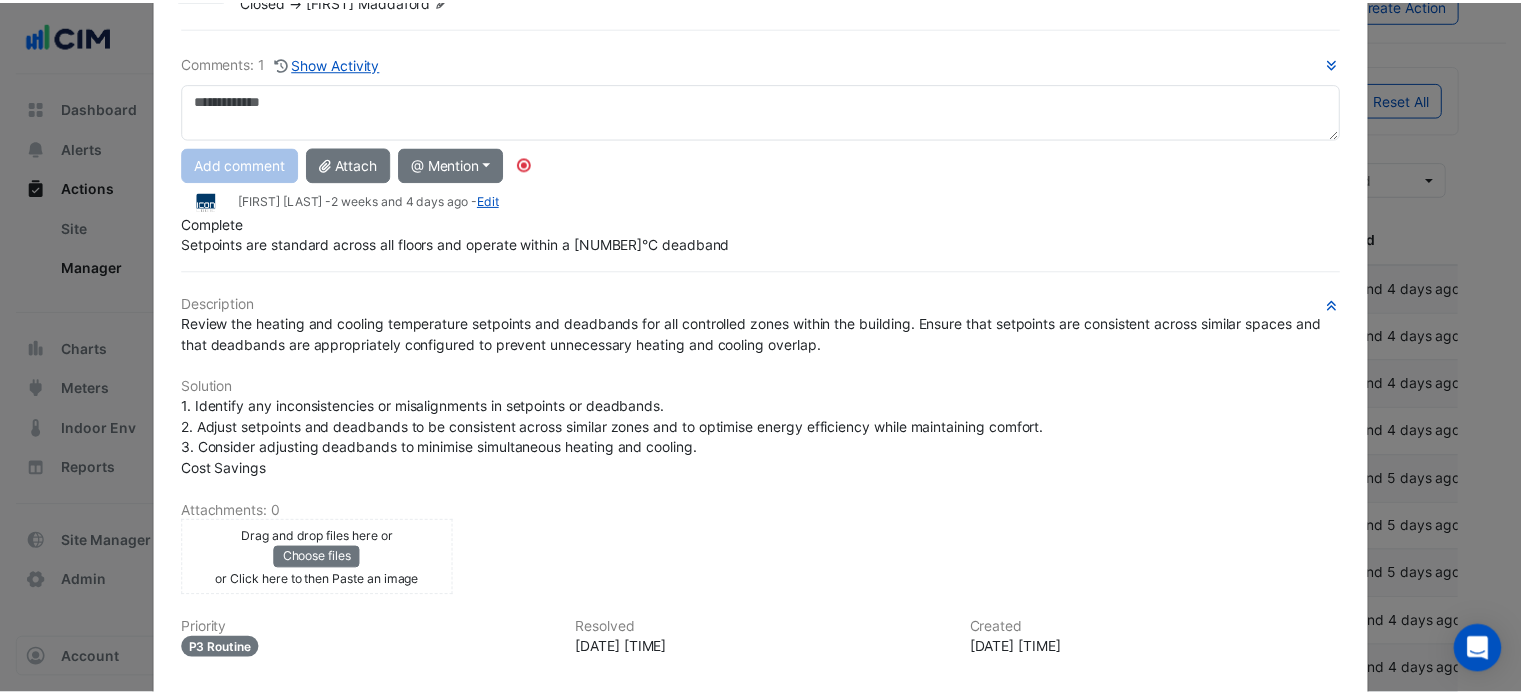 scroll, scrollTop: 0, scrollLeft: 0, axis: both 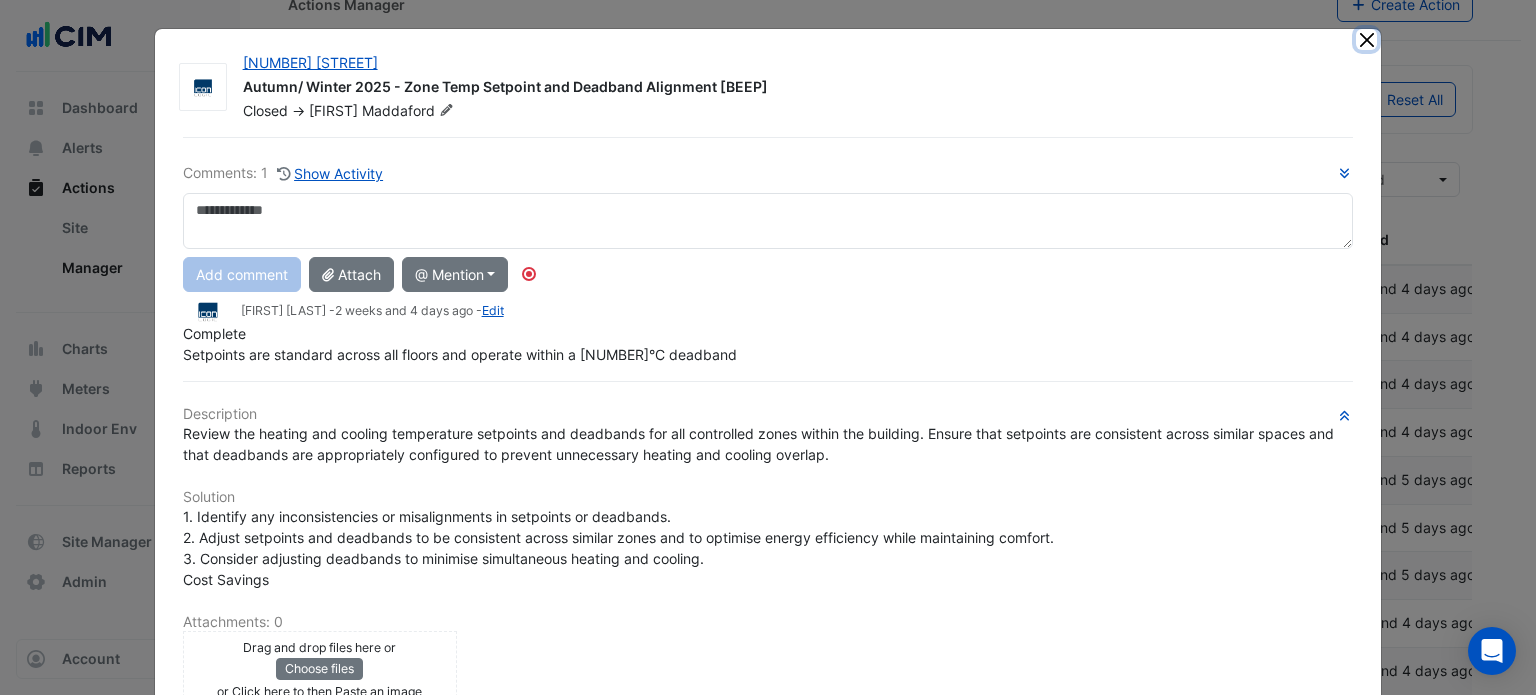 click 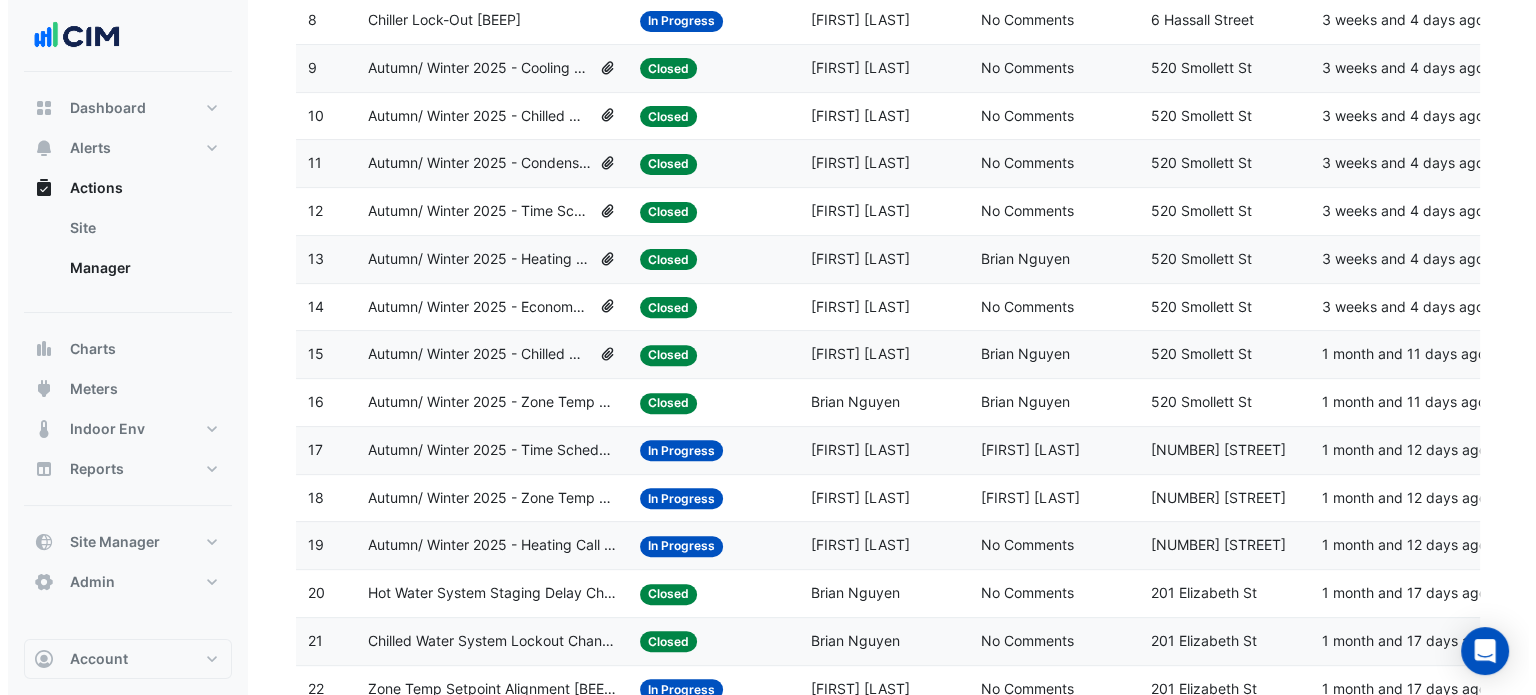 scroll, scrollTop: 636, scrollLeft: 0, axis: vertical 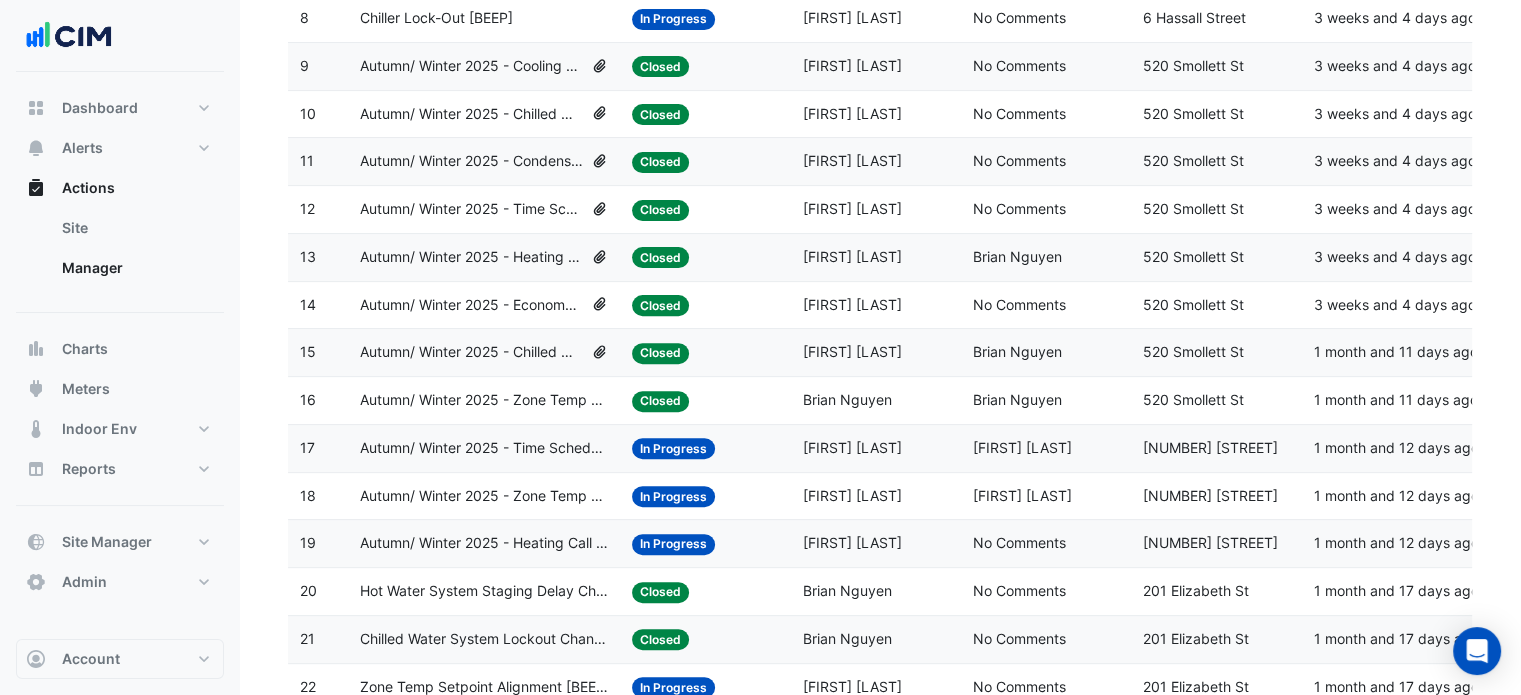 click on "Action Title:
Autumn/ Winter 2025 - Zone Temp Setpoint and Deadband Alignment [BEEP]" 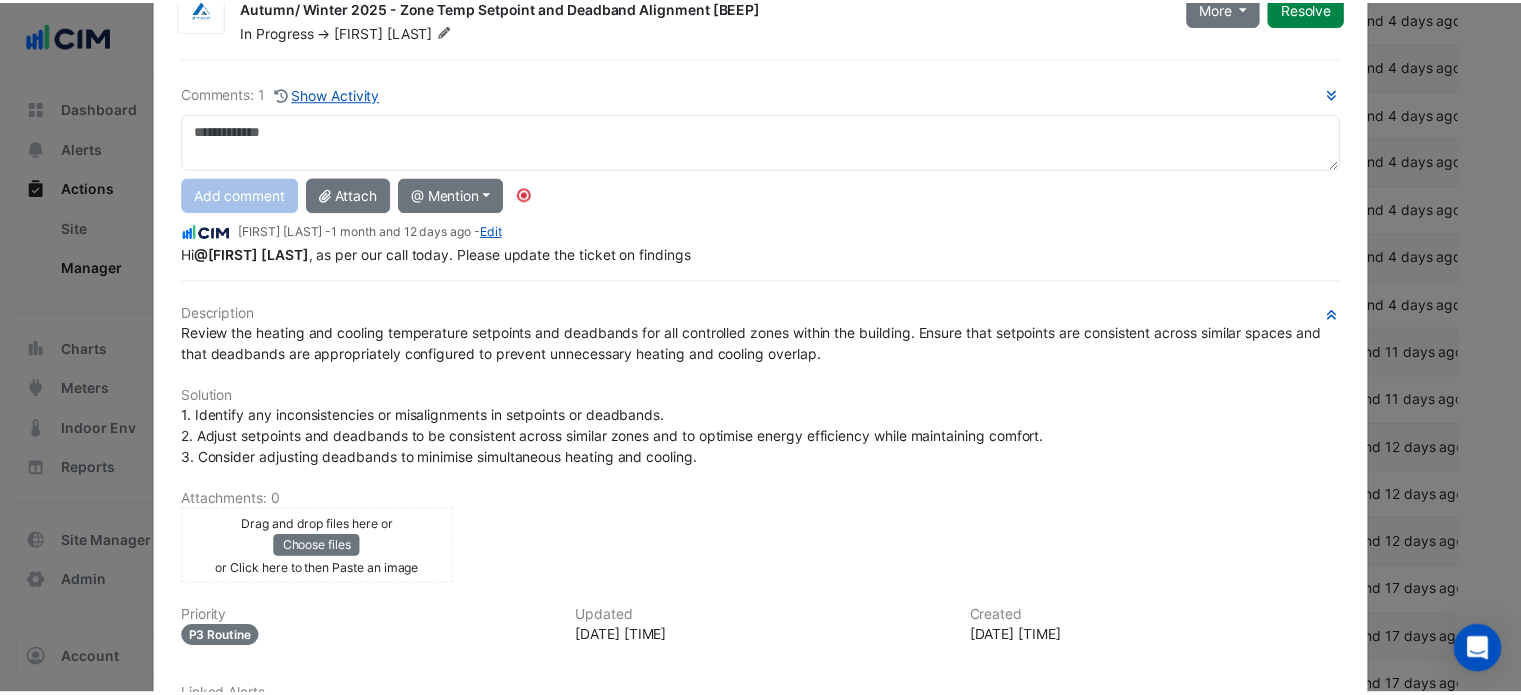 scroll, scrollTop: 0, scrollLeft: 0, axis: both 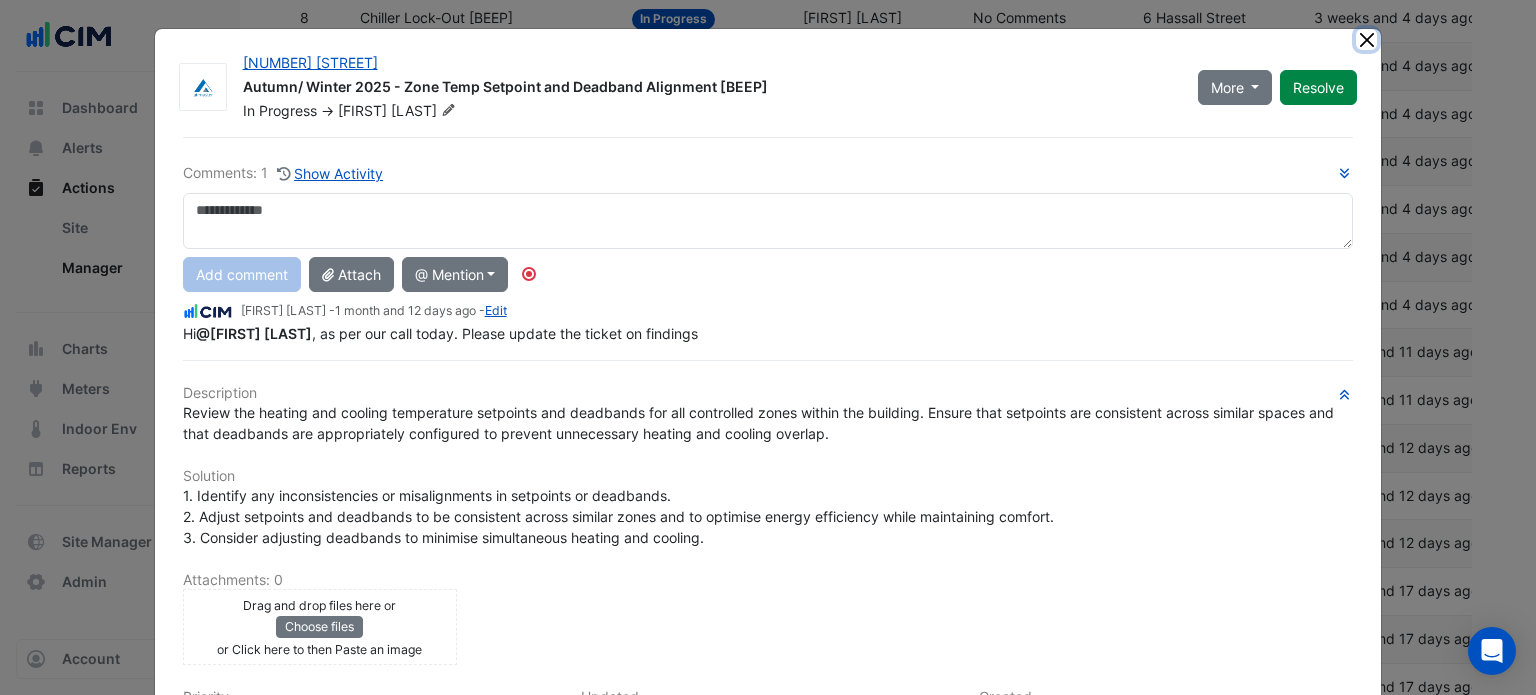 click 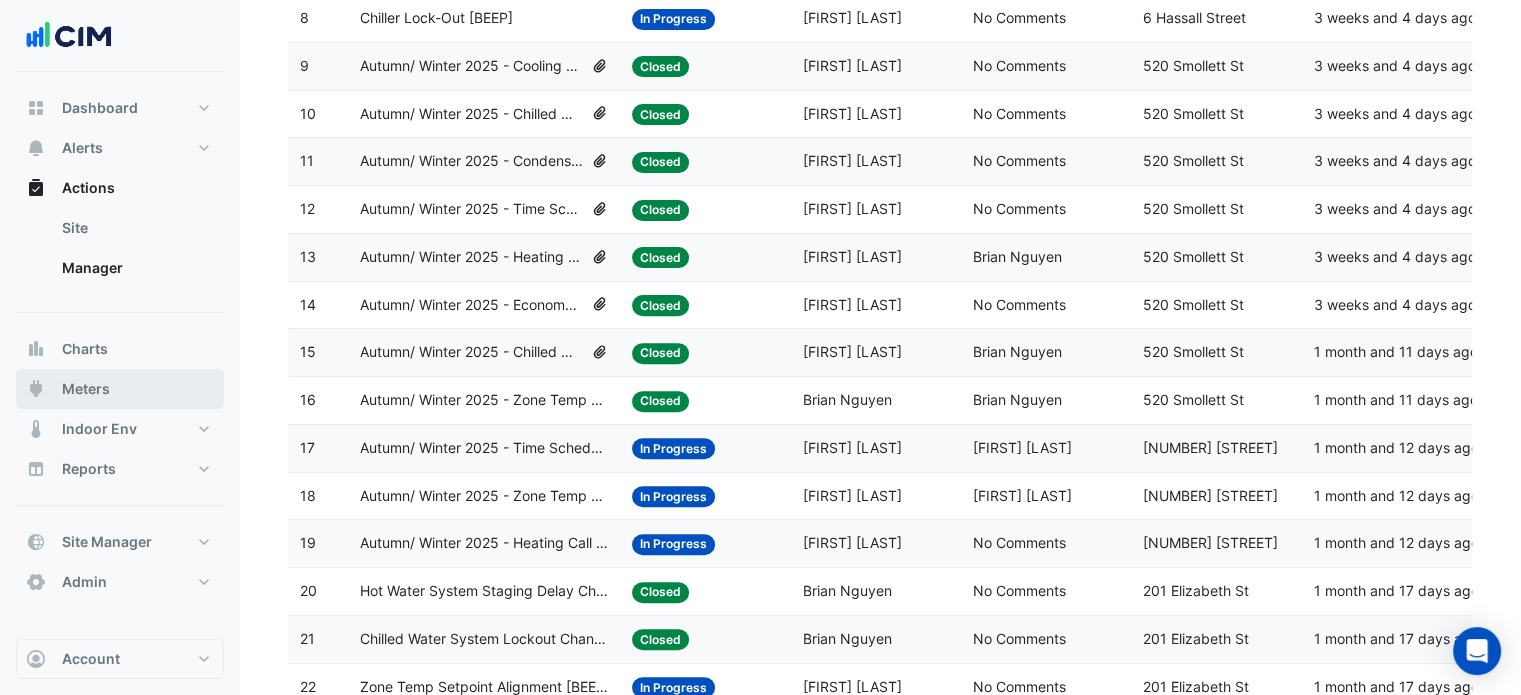 click on "Meters" at bounding box center [120, 389] 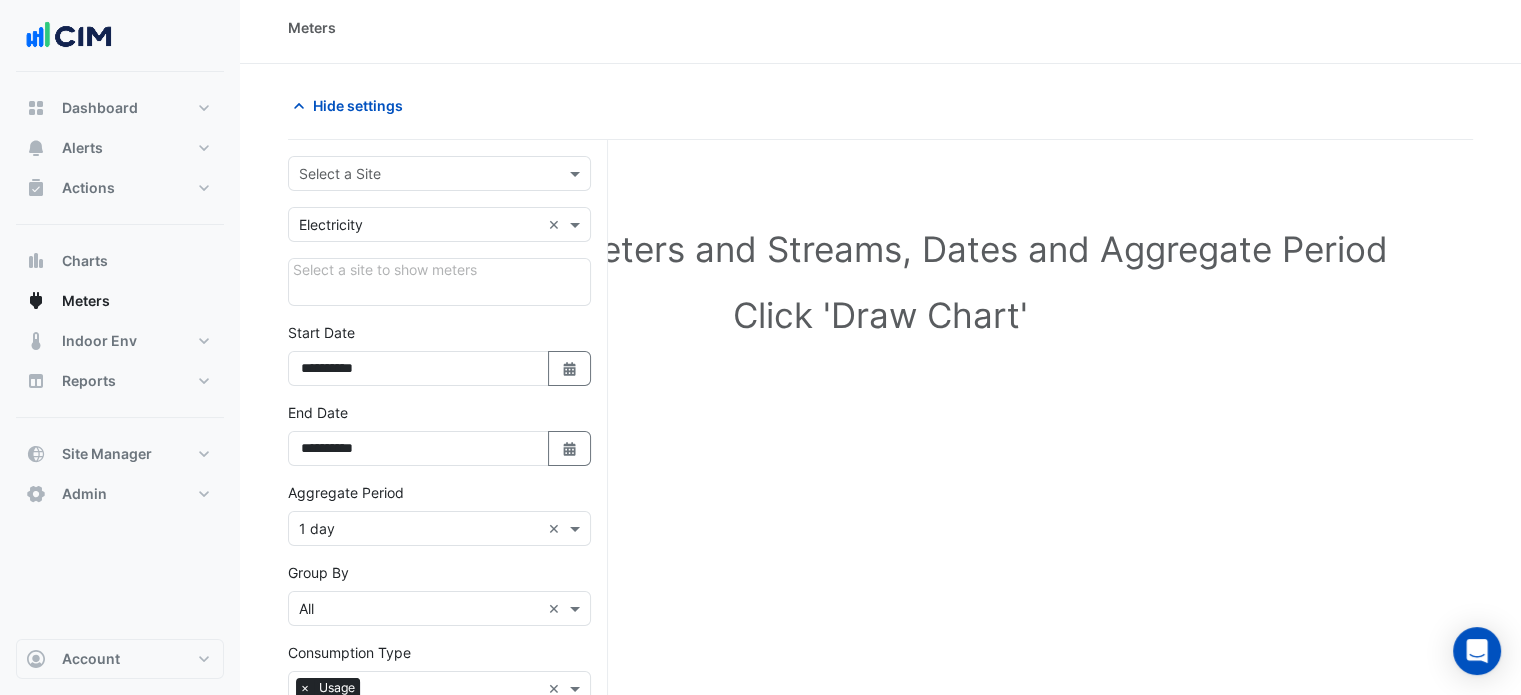 scroll, scrollTop: 7, scrollLeft: 0, axis: vertical 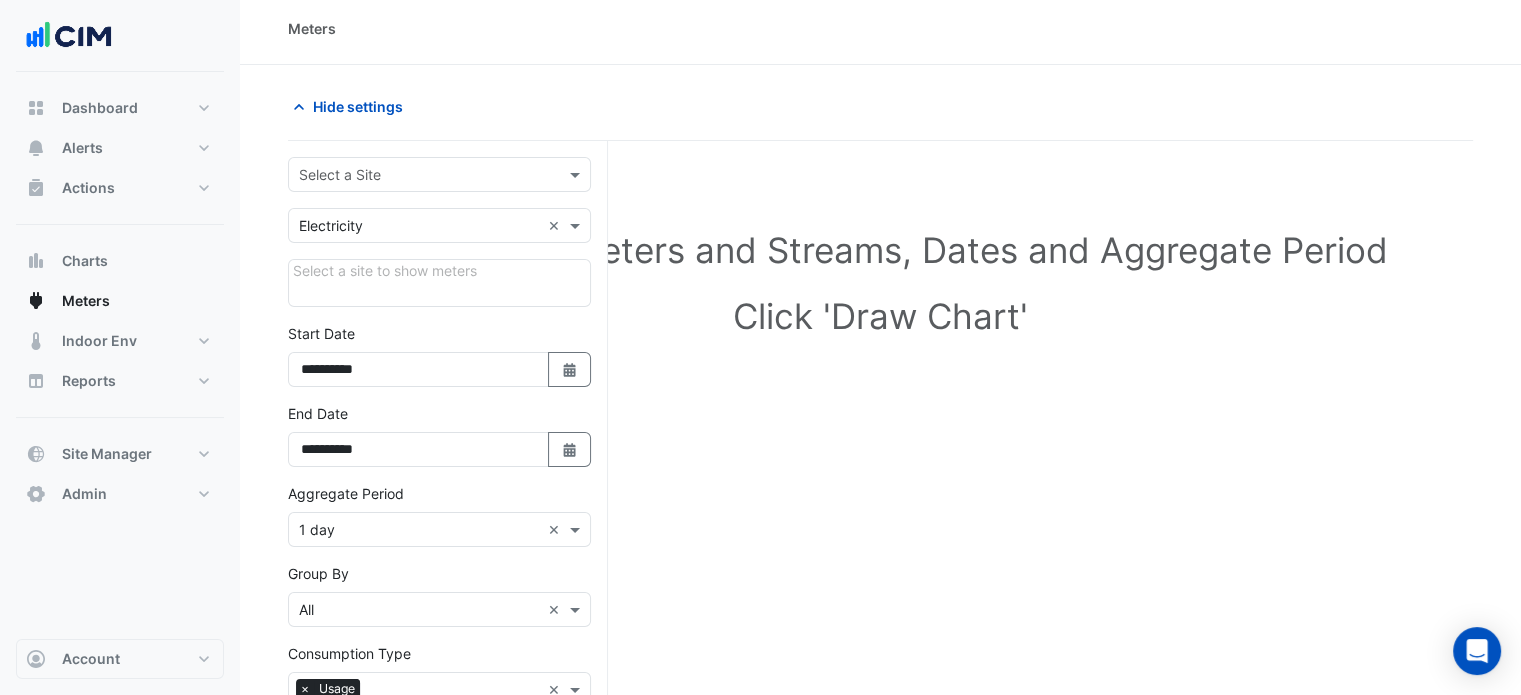 click on "Select a Site" at bounding box center (439, 174) 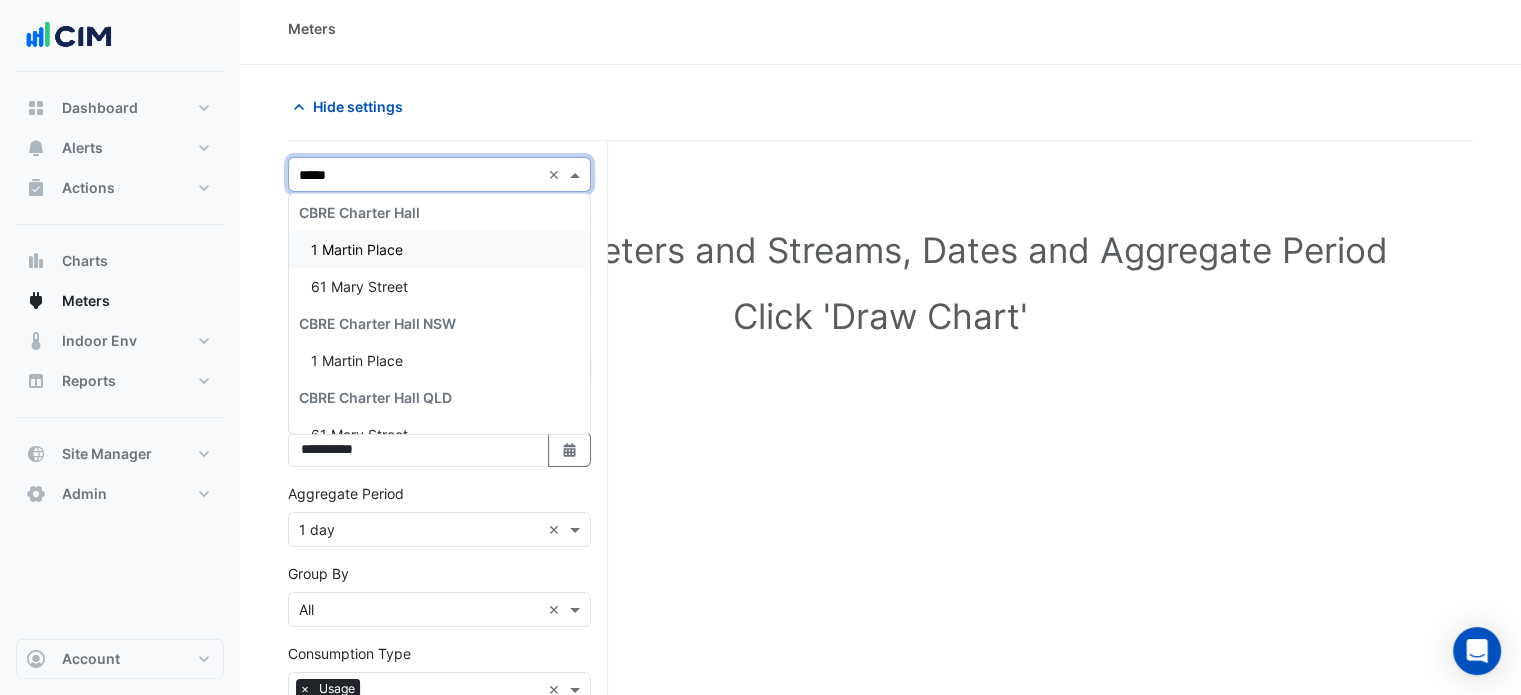 type on "******" 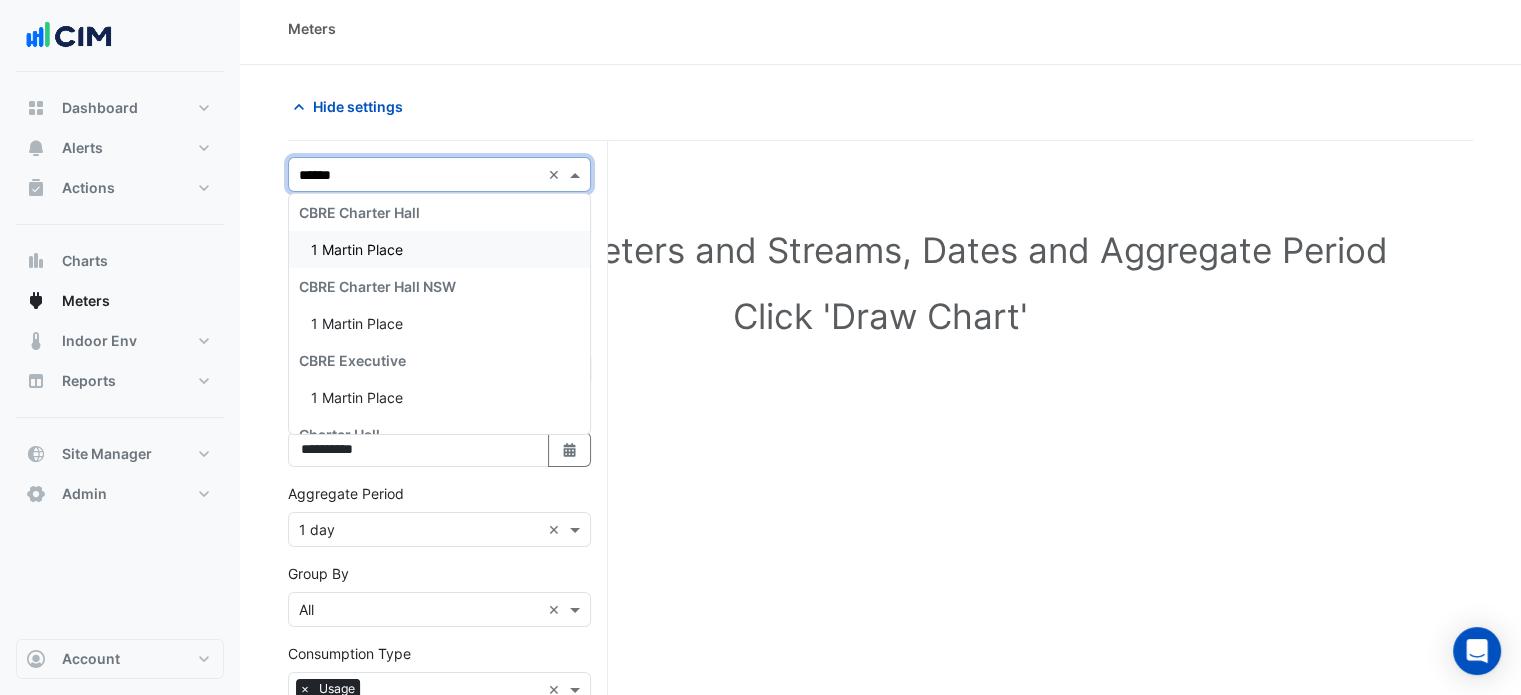click on "1 Martin Place" at bounding box center (357, 249) 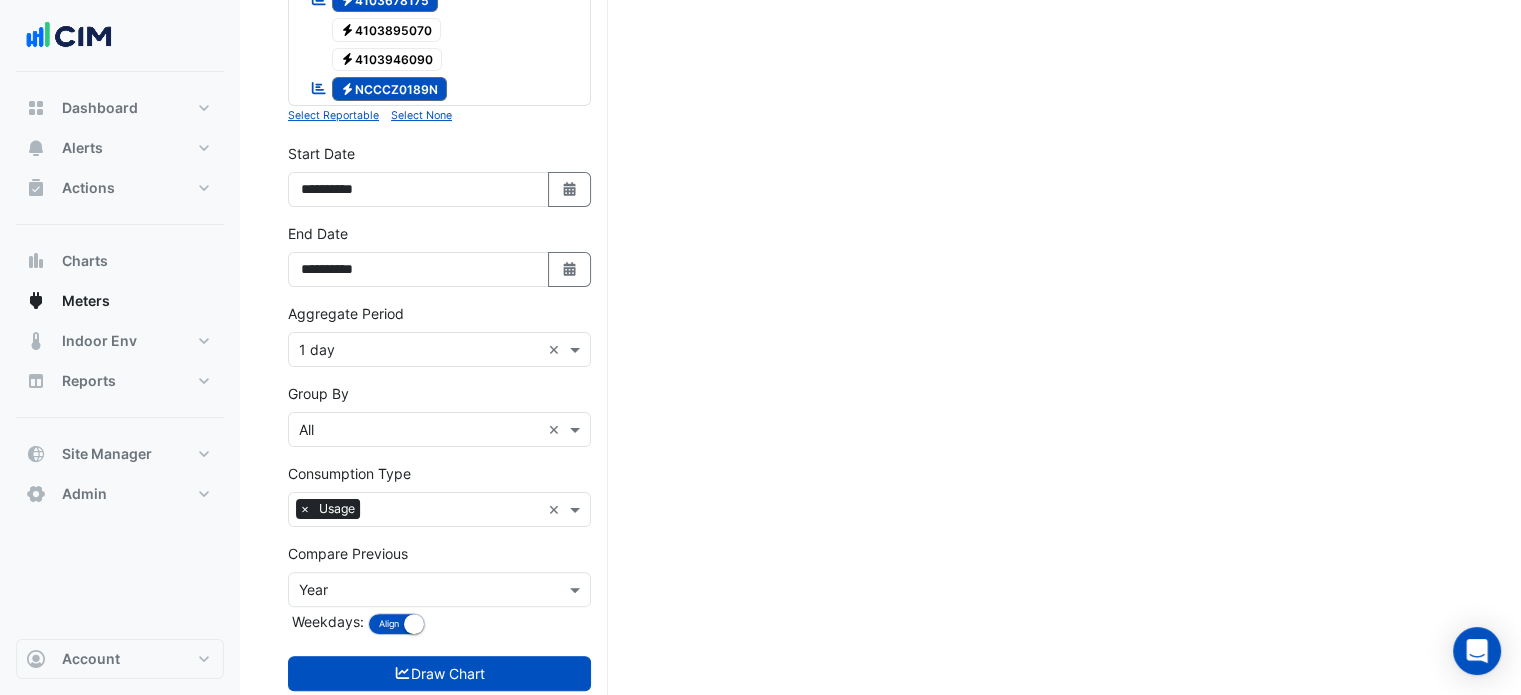 scroll, scrollTop: 396, scrollLeft: 0, axis: vertical 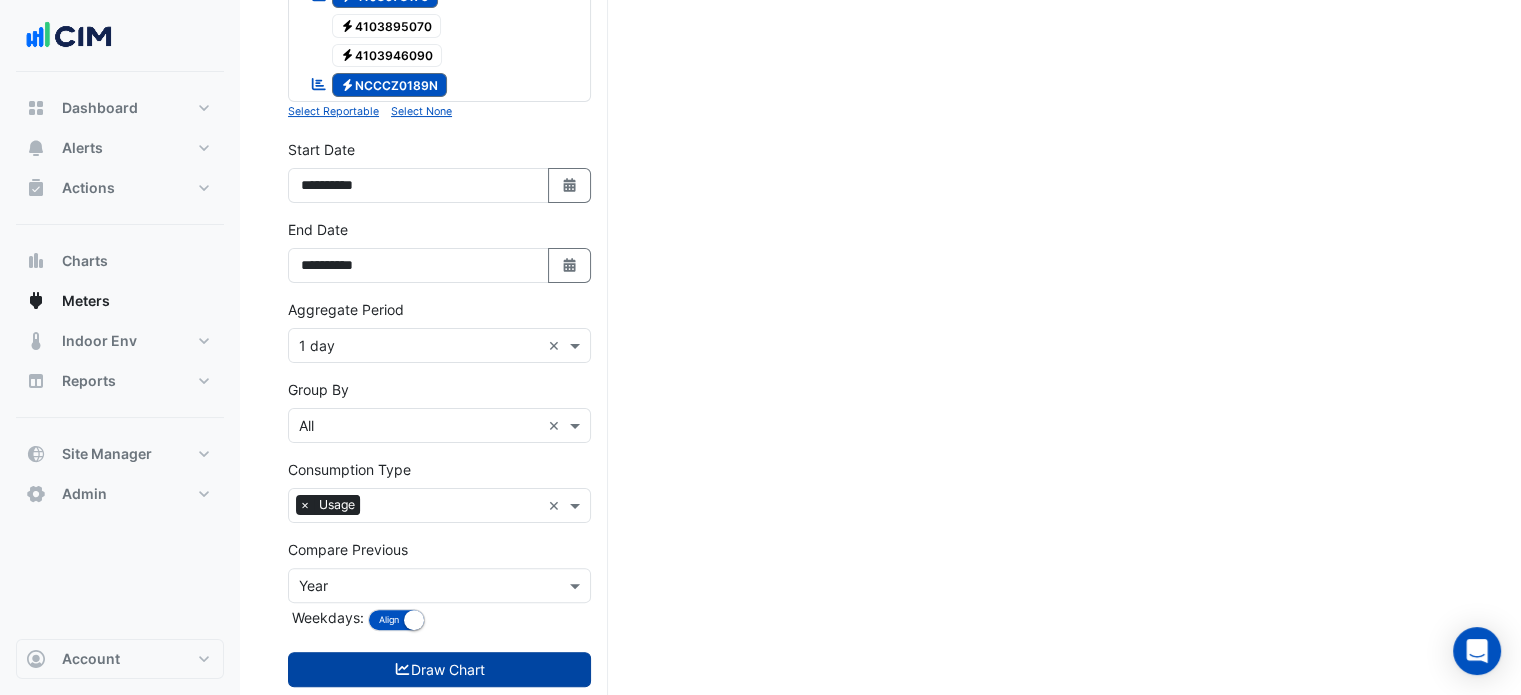 click on "Draw Chart" at bounding box center [439, 669] 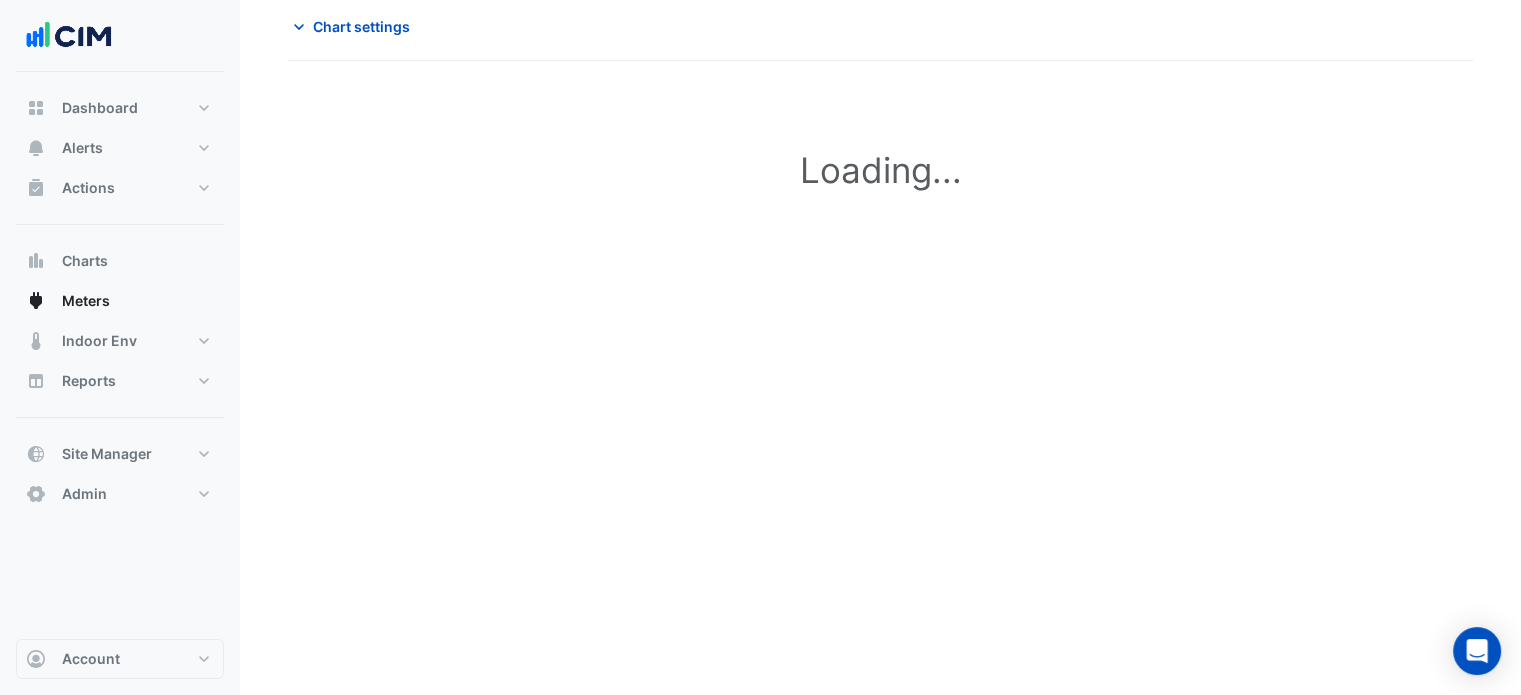 scroll, scrollTop: 0, scrollLeft: 0, axis: both 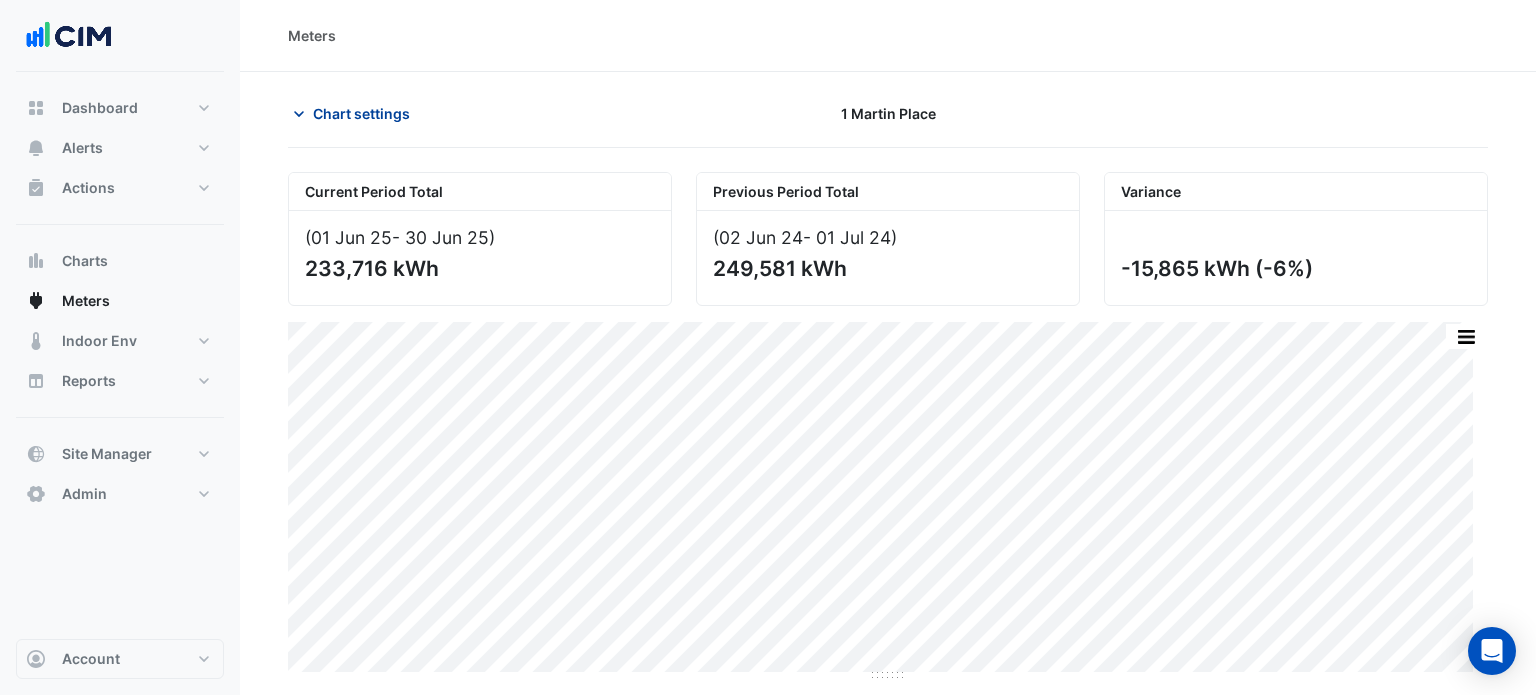 click on "Chart settings" 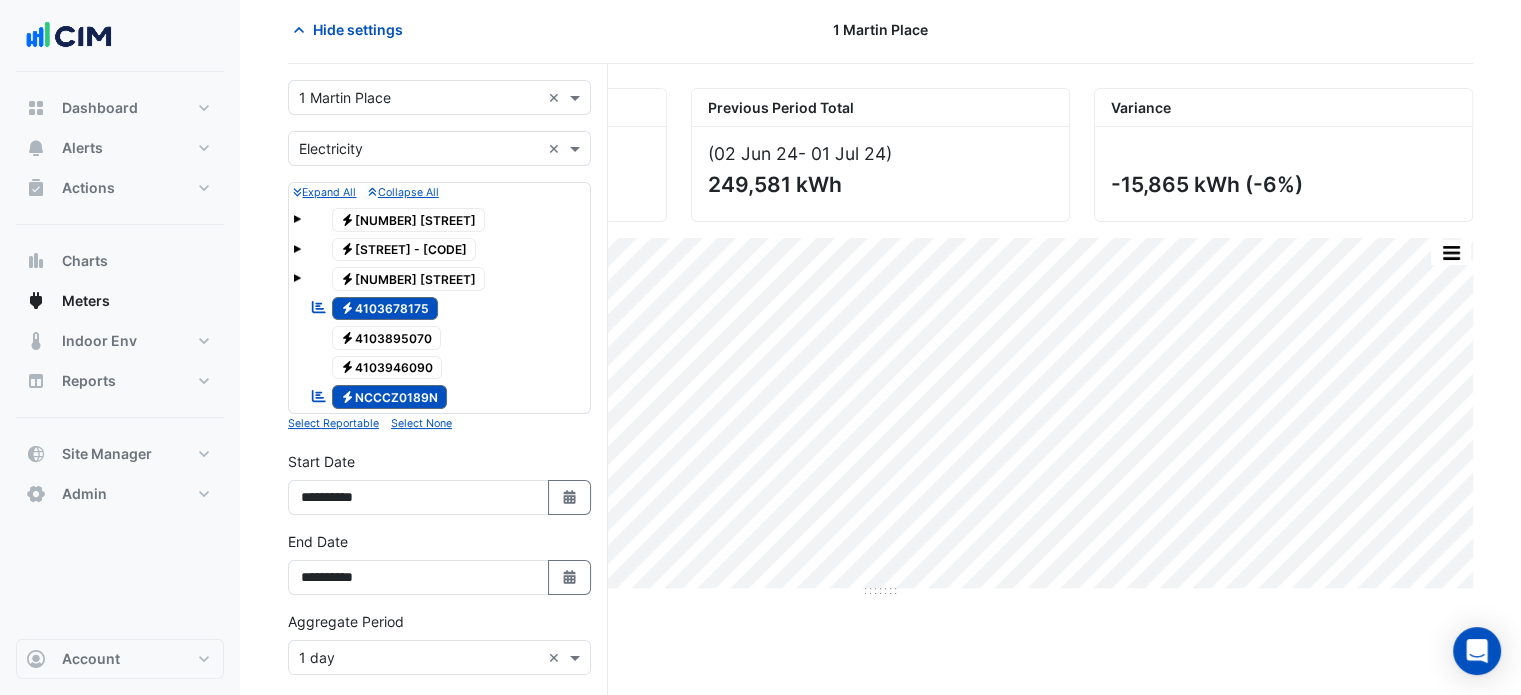 scroll, scrollTop: 84, scrollLeft: 0, axis: vertical 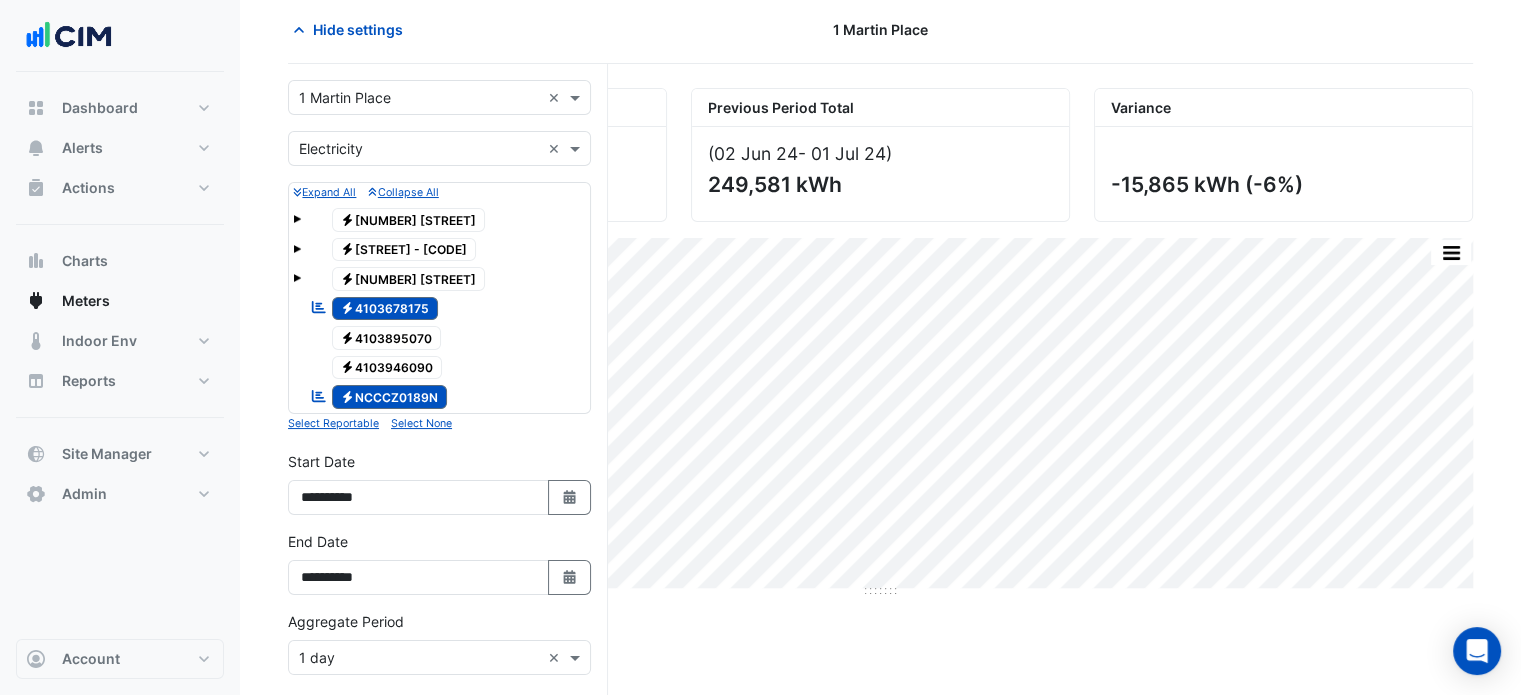 click at bounding box center (297, 278) 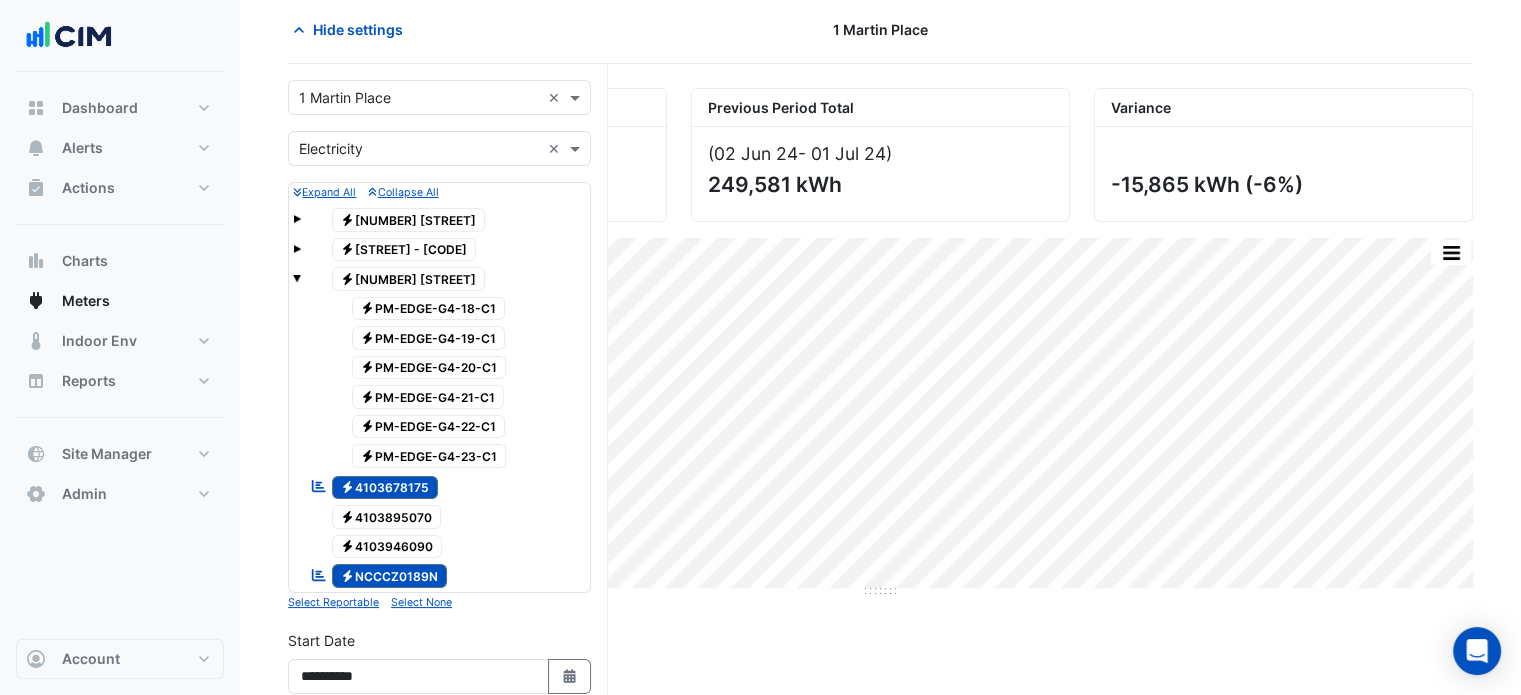 click at bounding box center [297, 278] 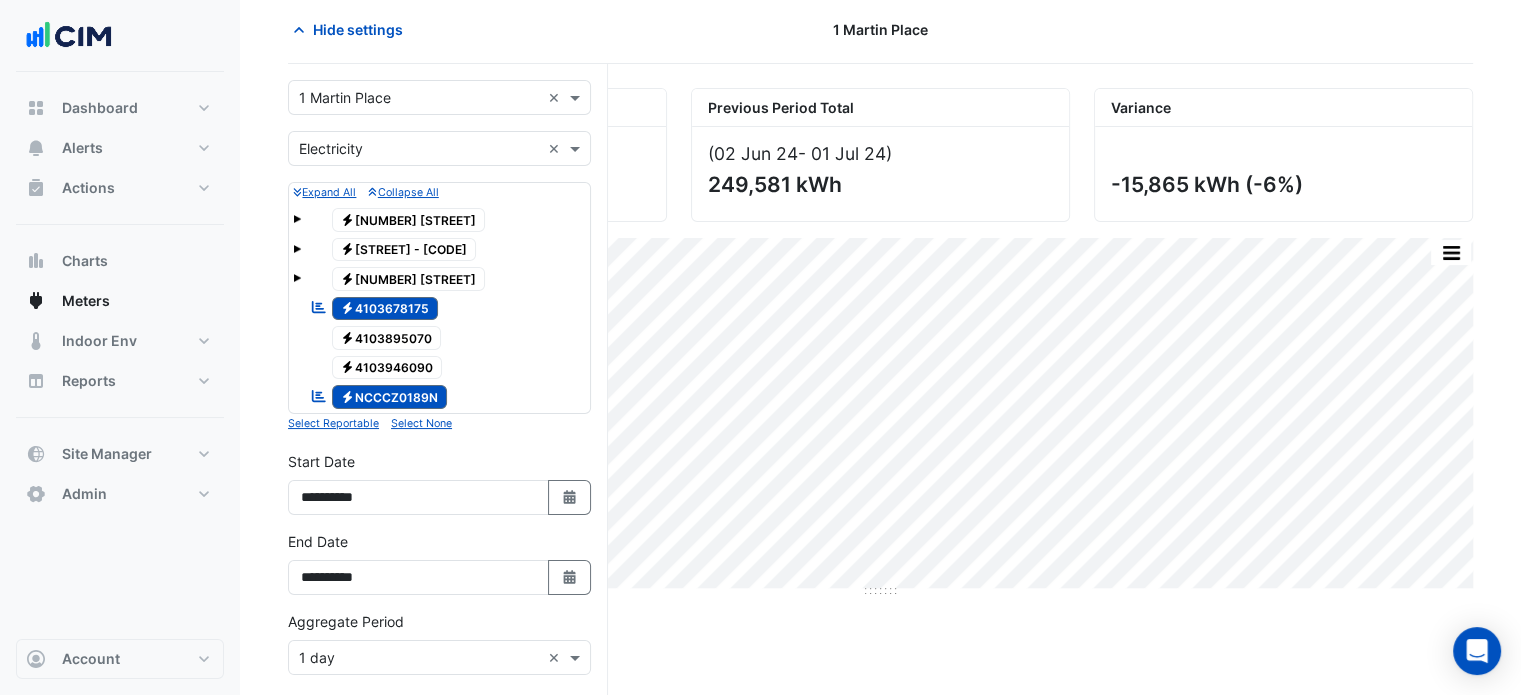 scroll, scrollTop: 136, scrollLeft: 0, axis: vertical 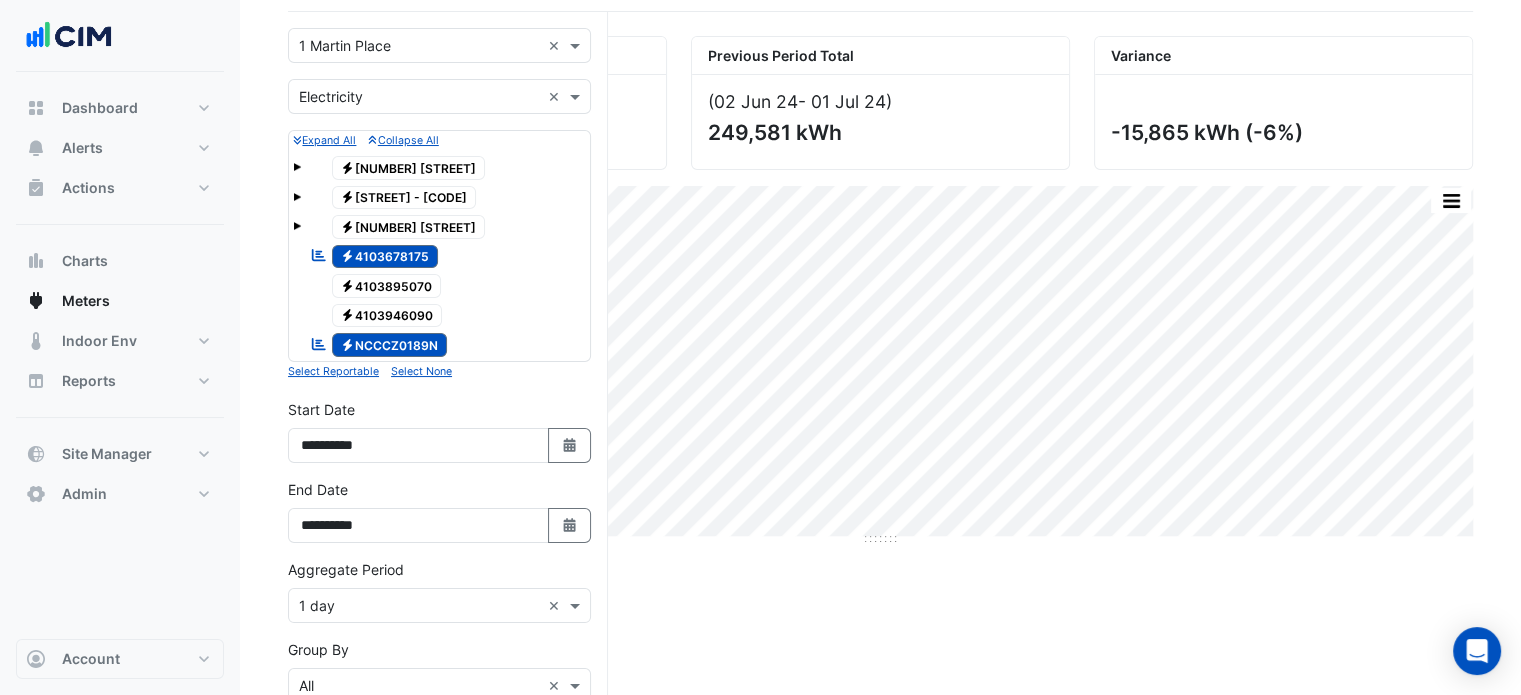 click at bounding box center [419, 606] 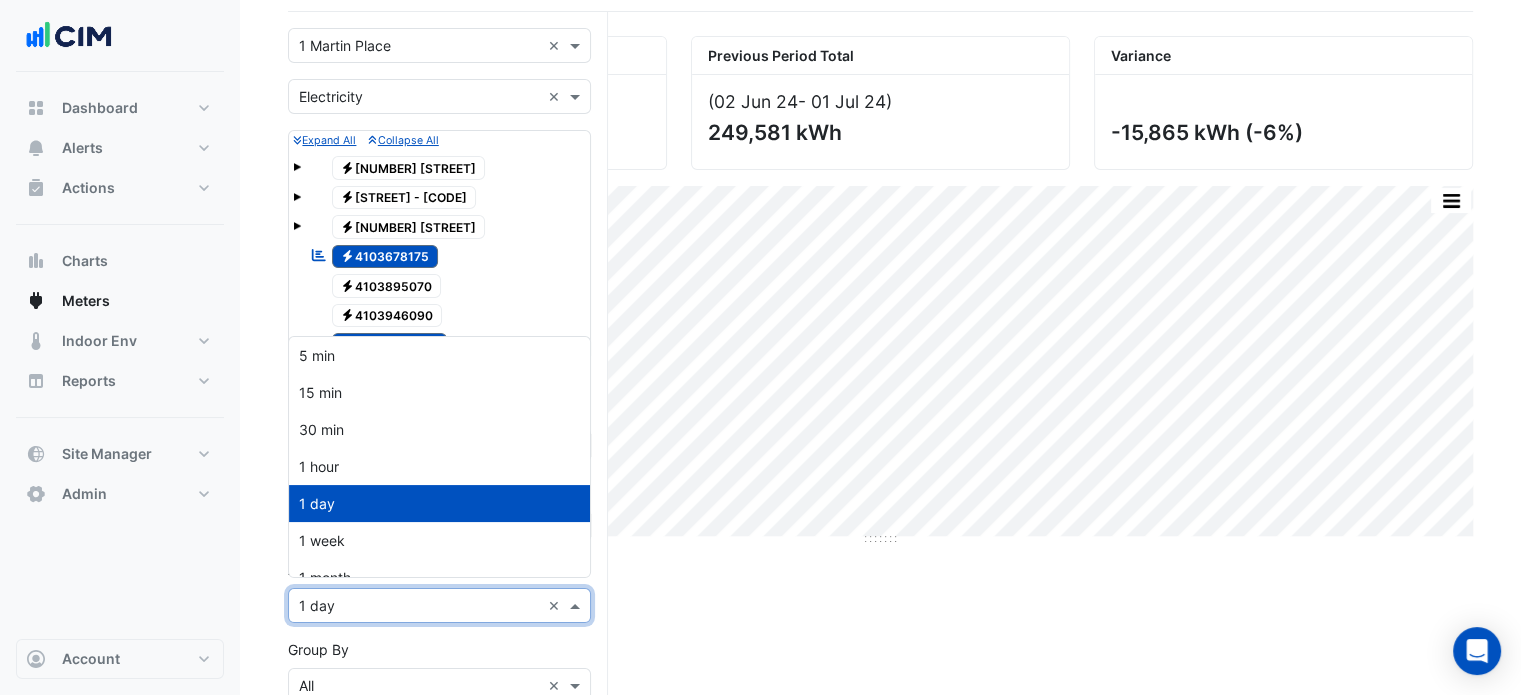 scroll, scrollTop: 196, scrollLeft: 0, axis: vertical 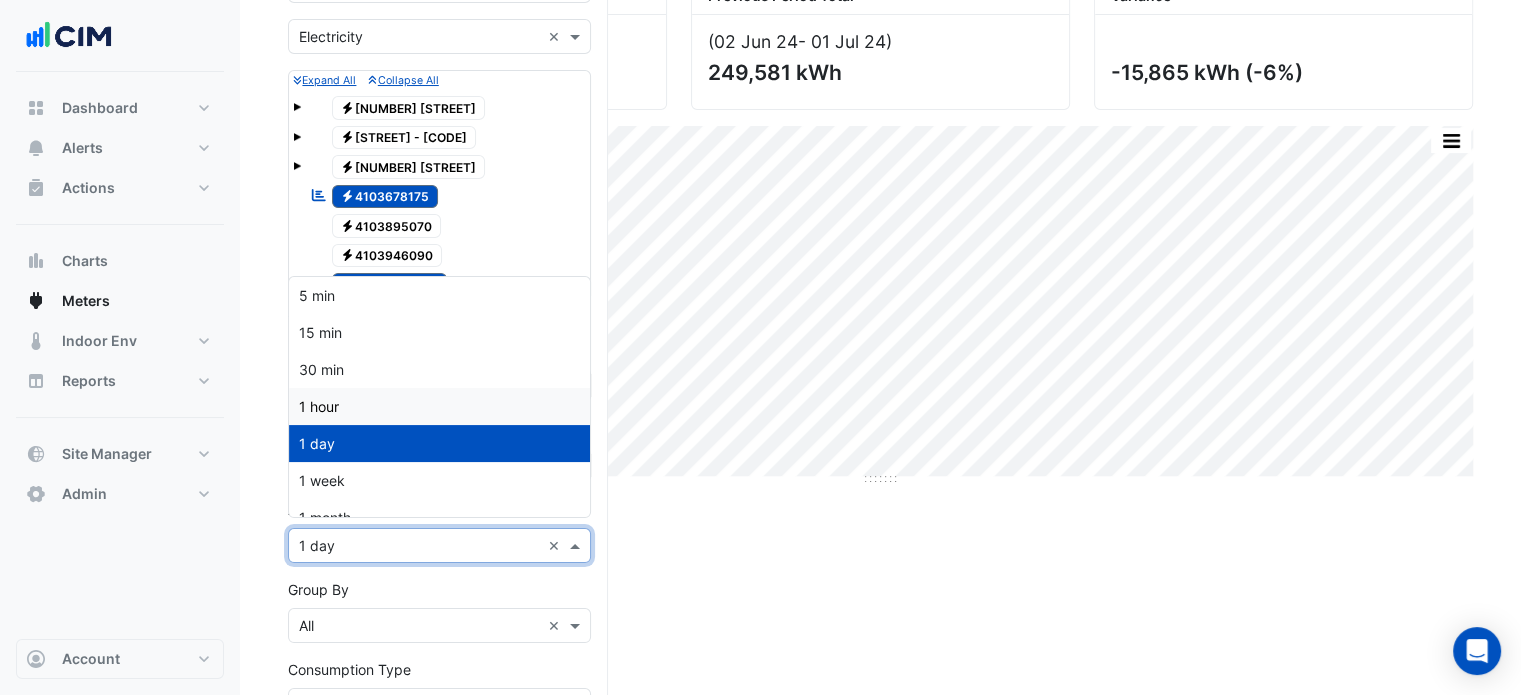 click on "1 hour" at bounding box center [439, 406] 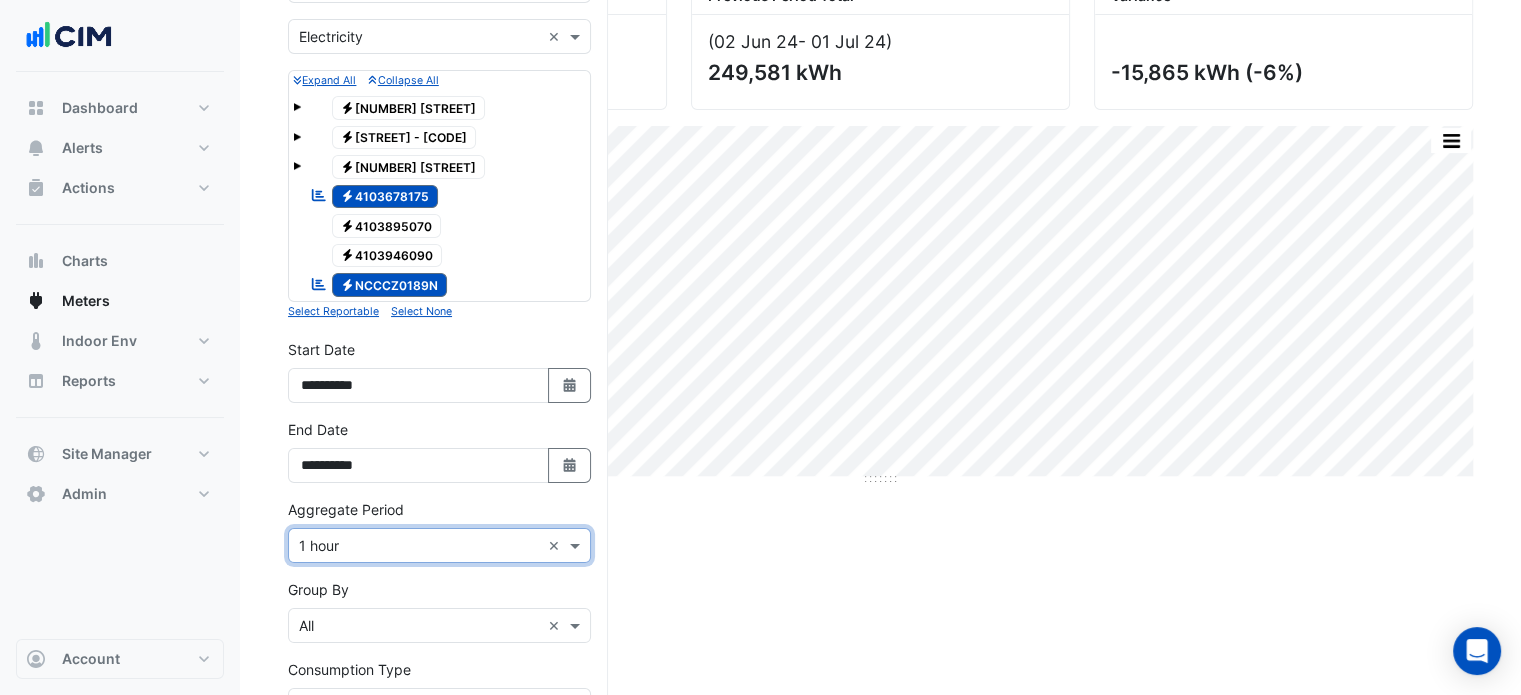 scroll, scrollTop: 434, scrollLeft: 0, axis: vertical 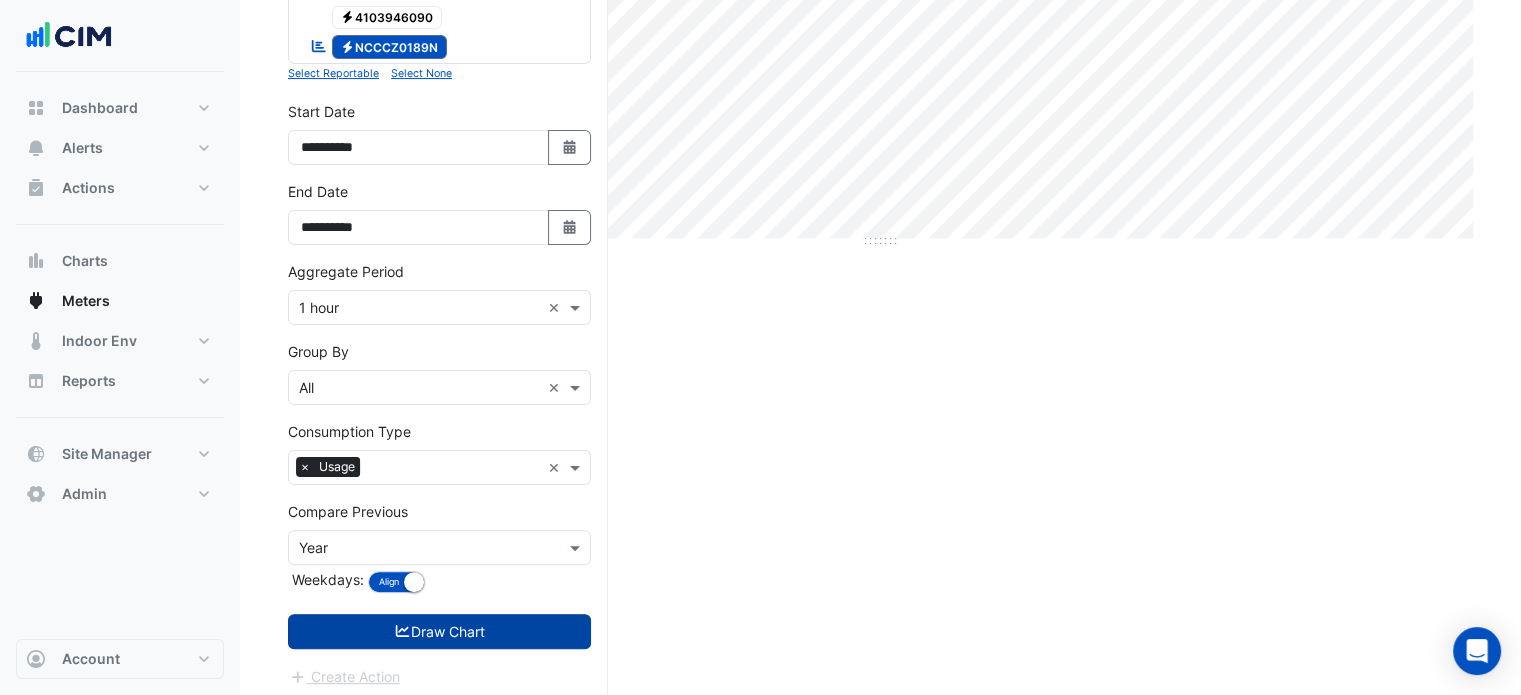 click on "Draw Chart" at bounding box center [439, 631] 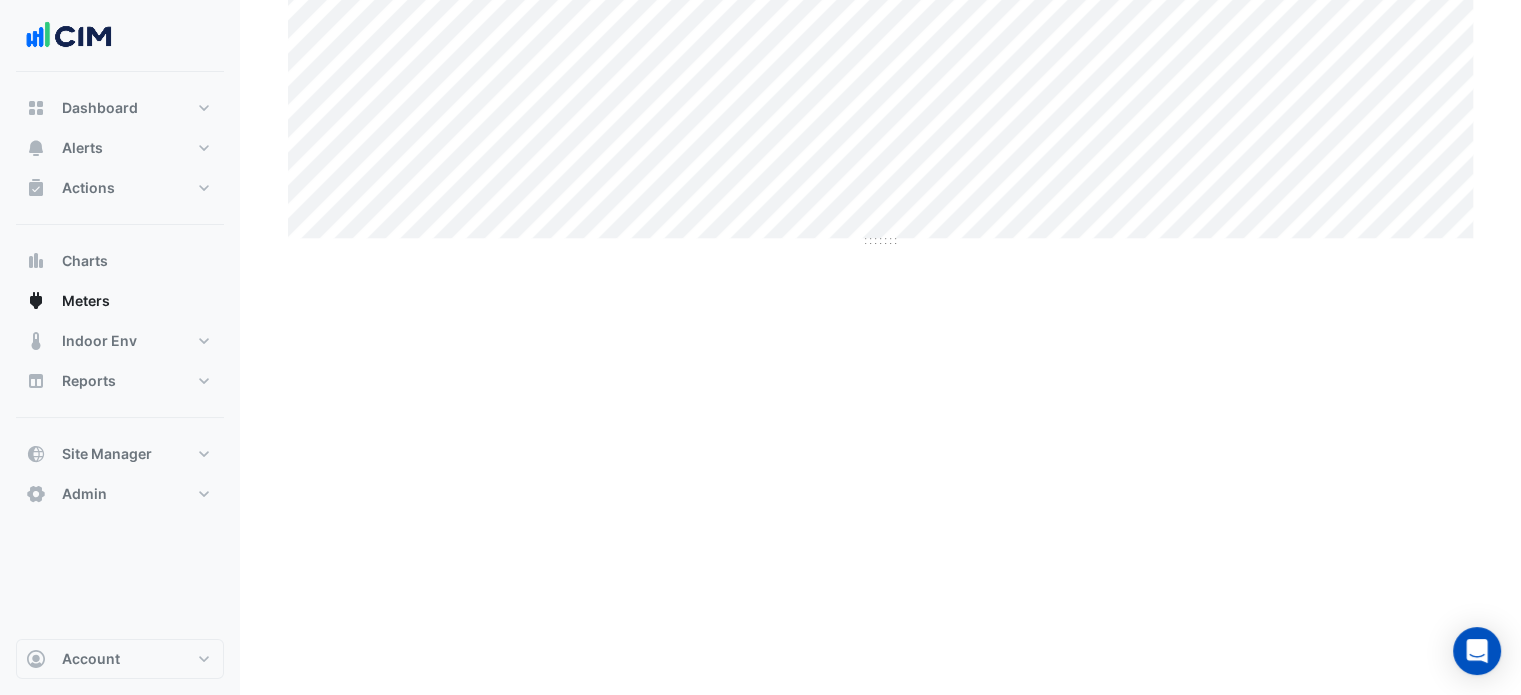 scroll, scrollTop: 0, scrollLeft: 0, axis: both 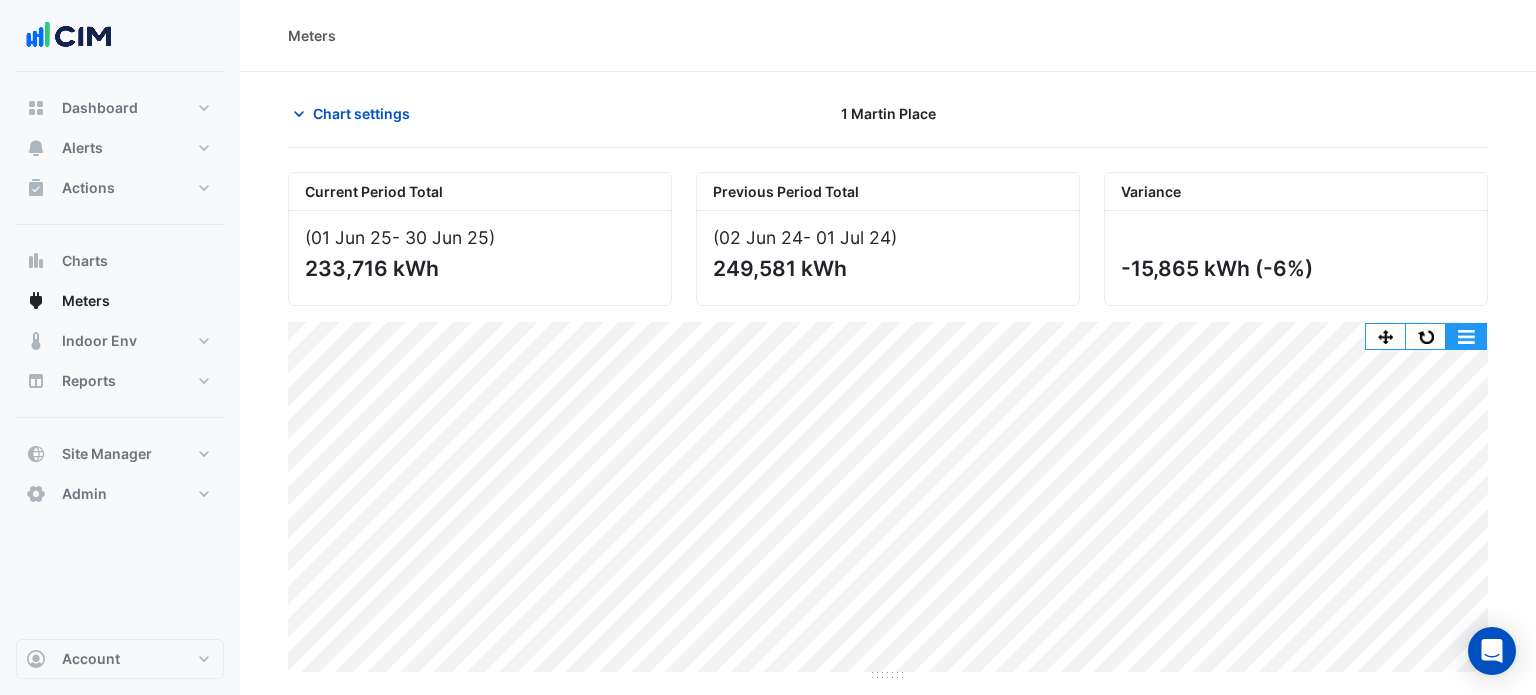 click 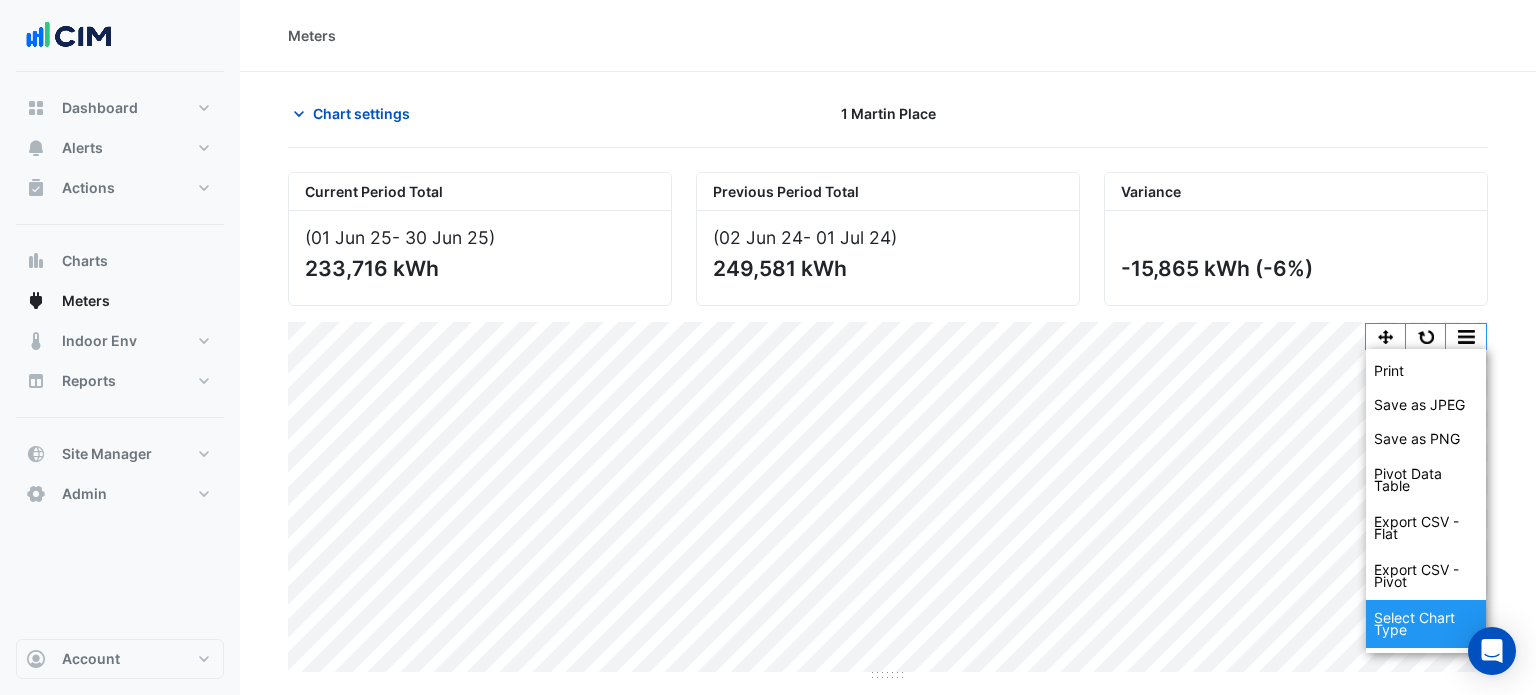 click on "Select Chart Type" 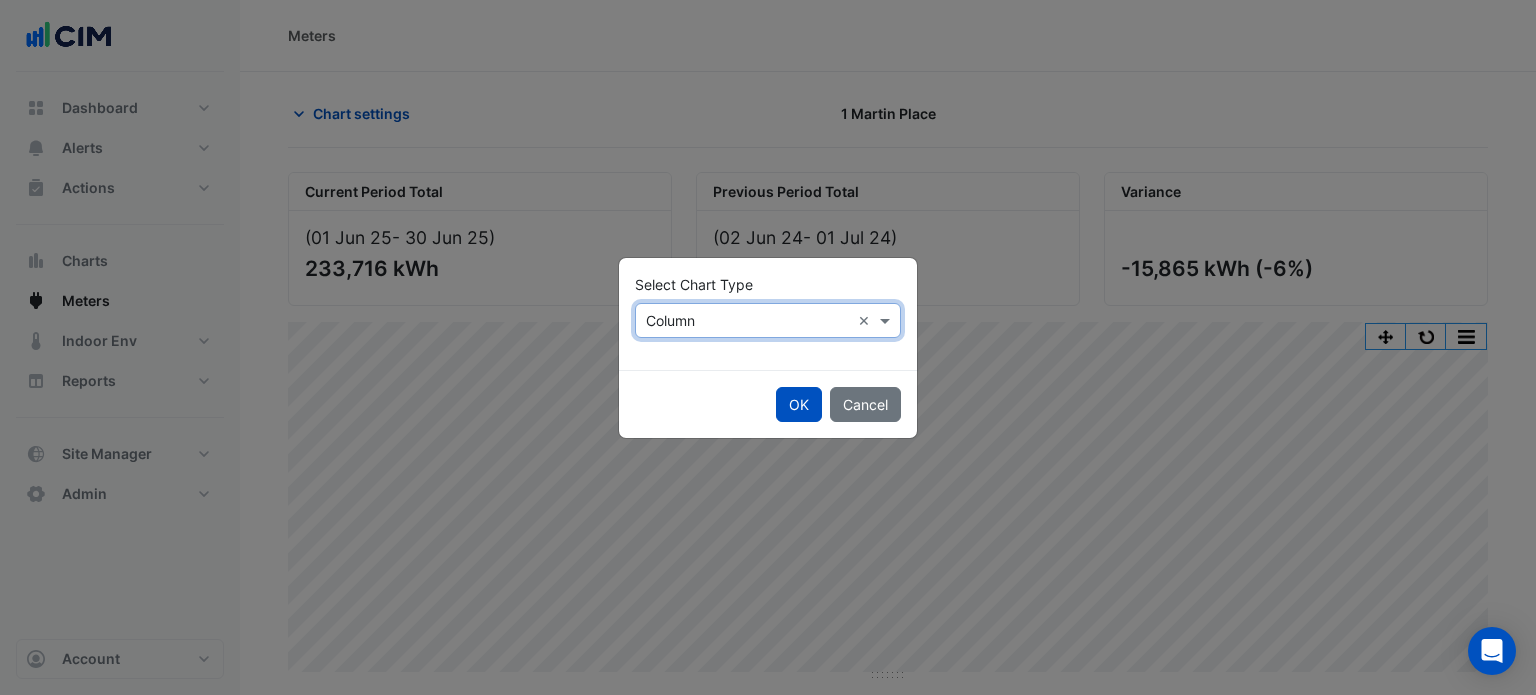 click at bounding box center [748, 321] 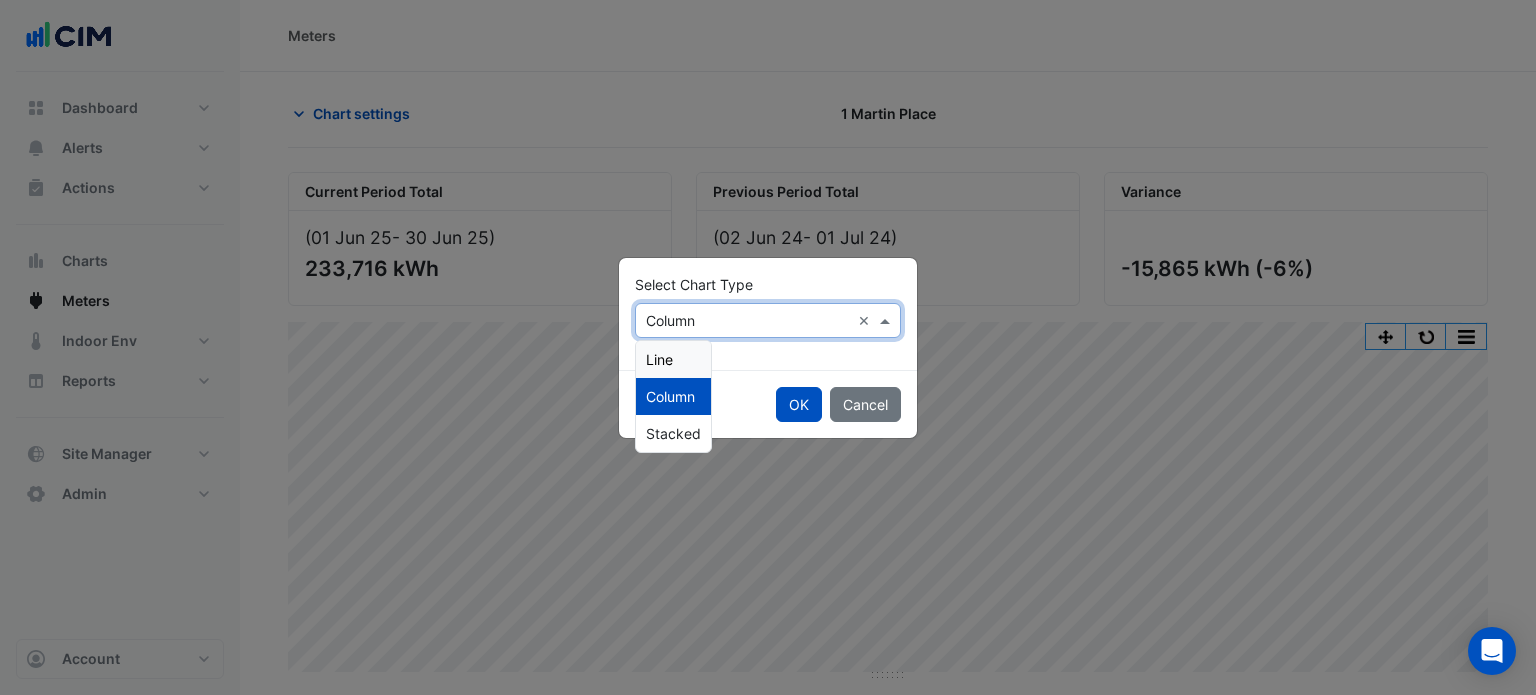click on "Line" at bounding box center [673, 359] 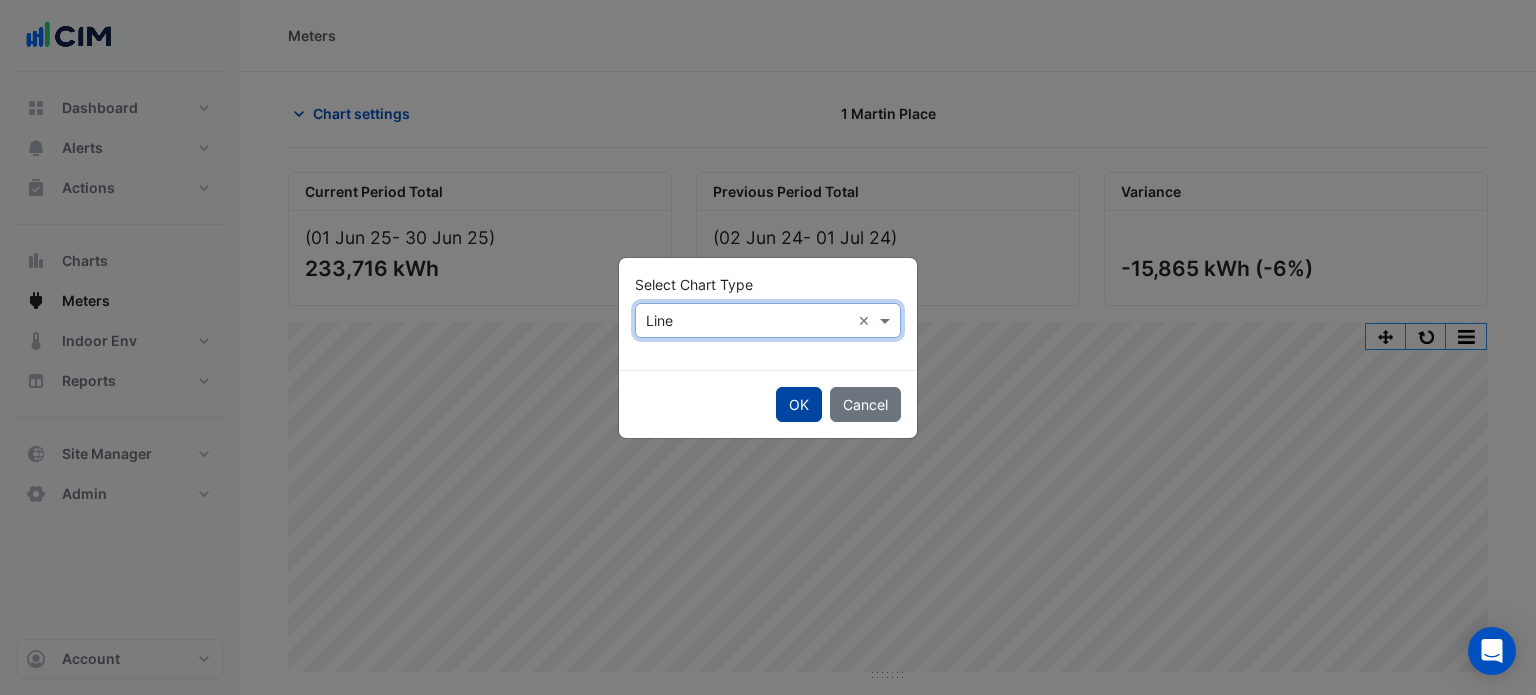 click on "OK" 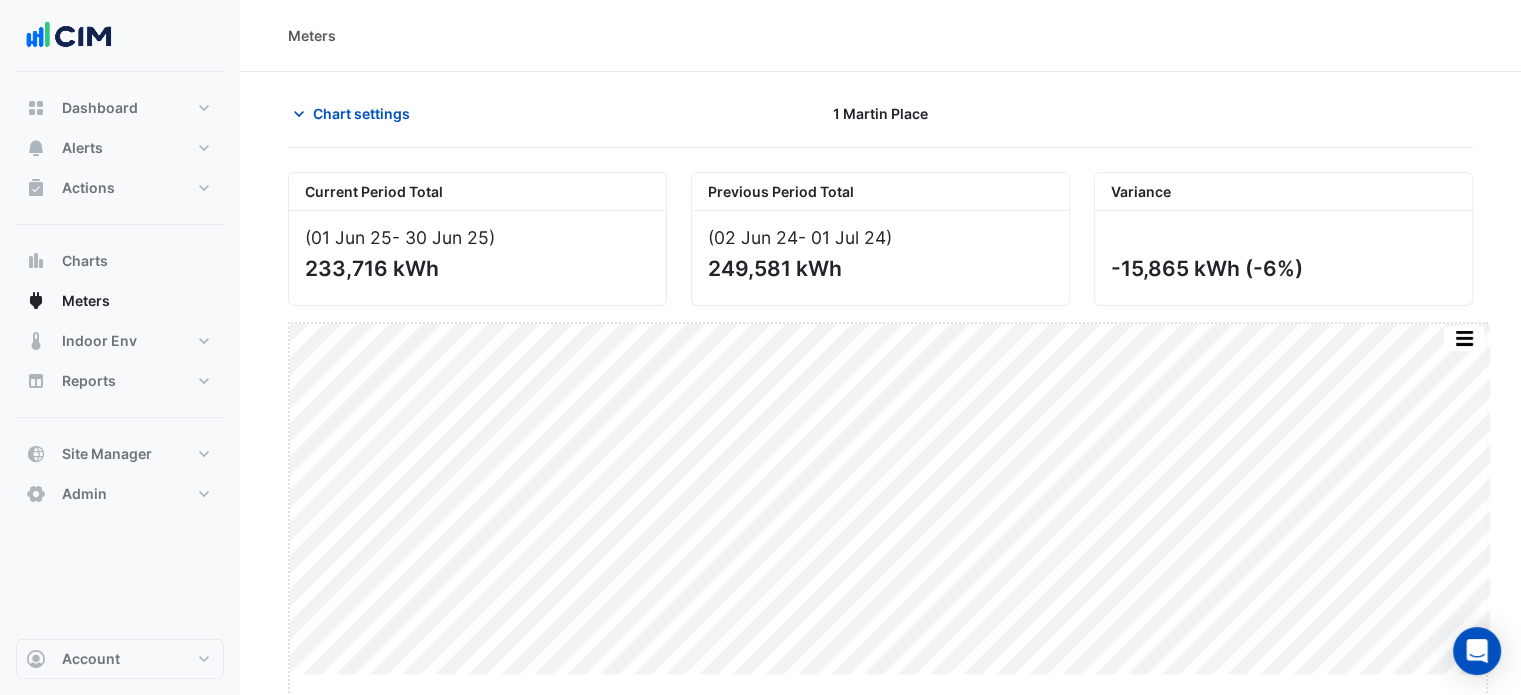 drag, startPoint x: 887, startPoint y: 675, endPoint x: 914, endPoint y: 742, distance: 72.235725 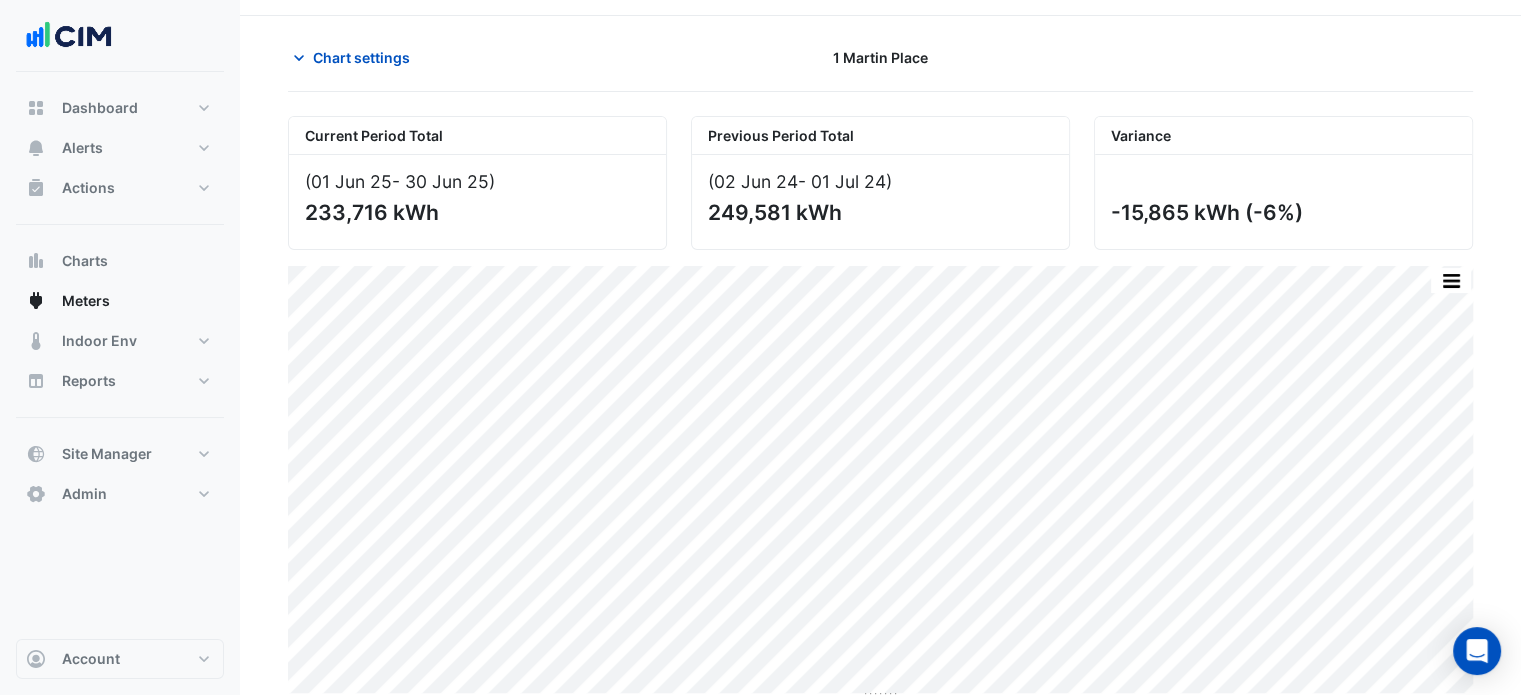 scroll, scrollTop: 63, scrollLeft: 0, axis: vertical 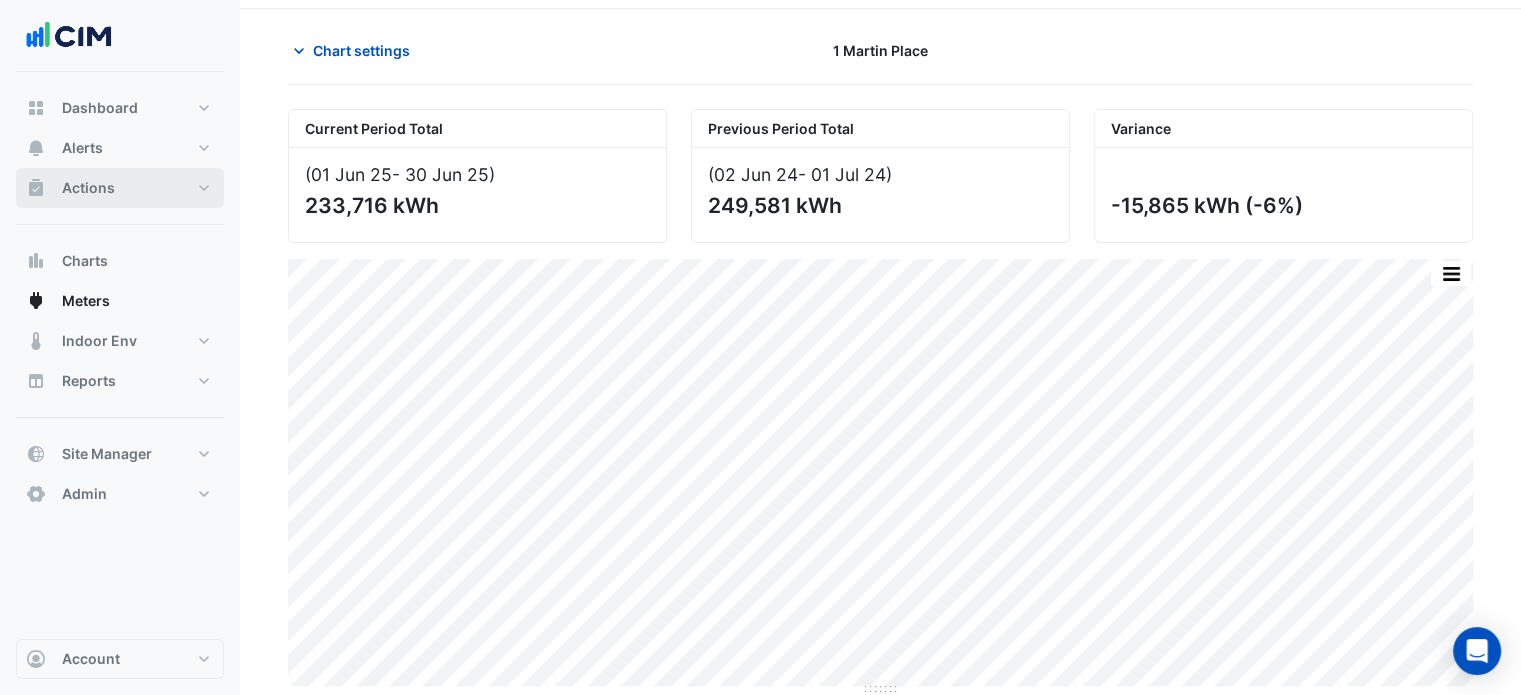 click on "Actions" at bounding box center [120, 188] 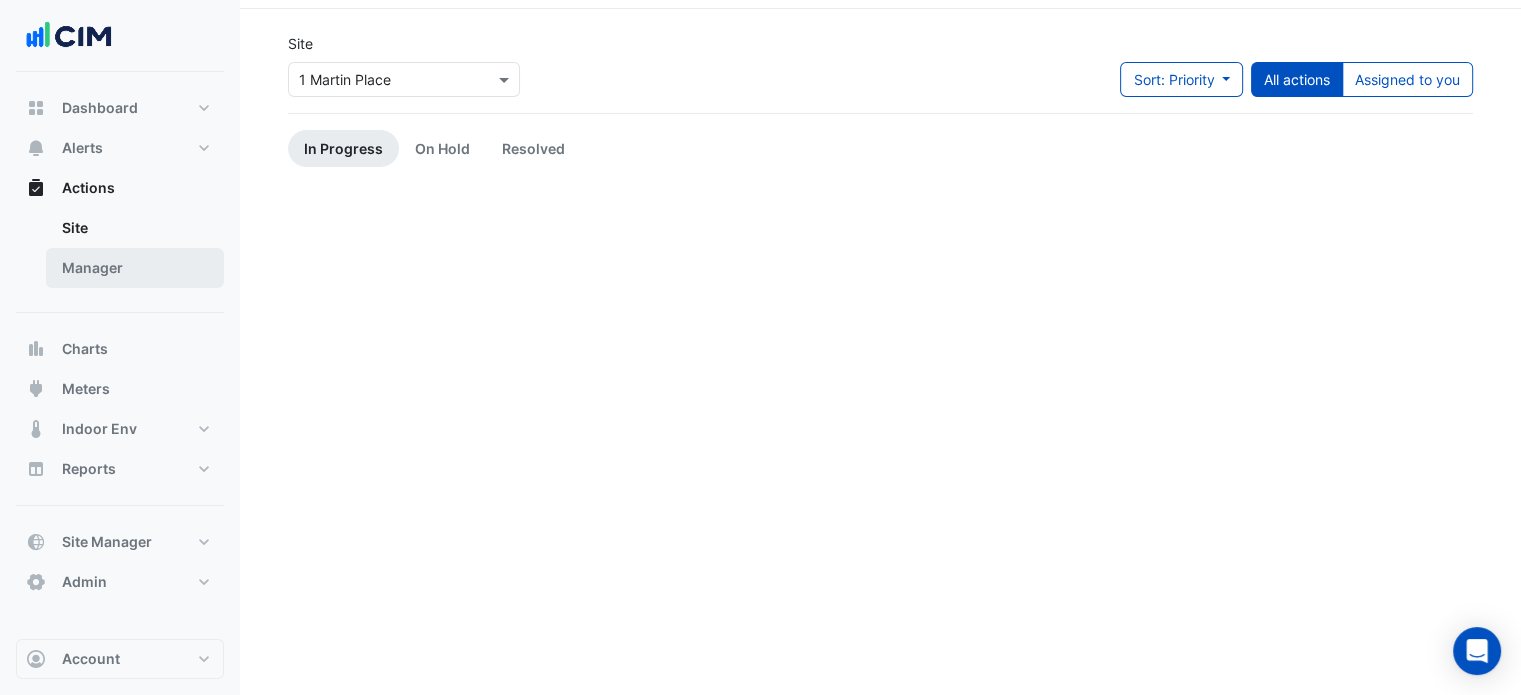 scroll, scrollTop: 0, scrollLeft: 0, axis: both 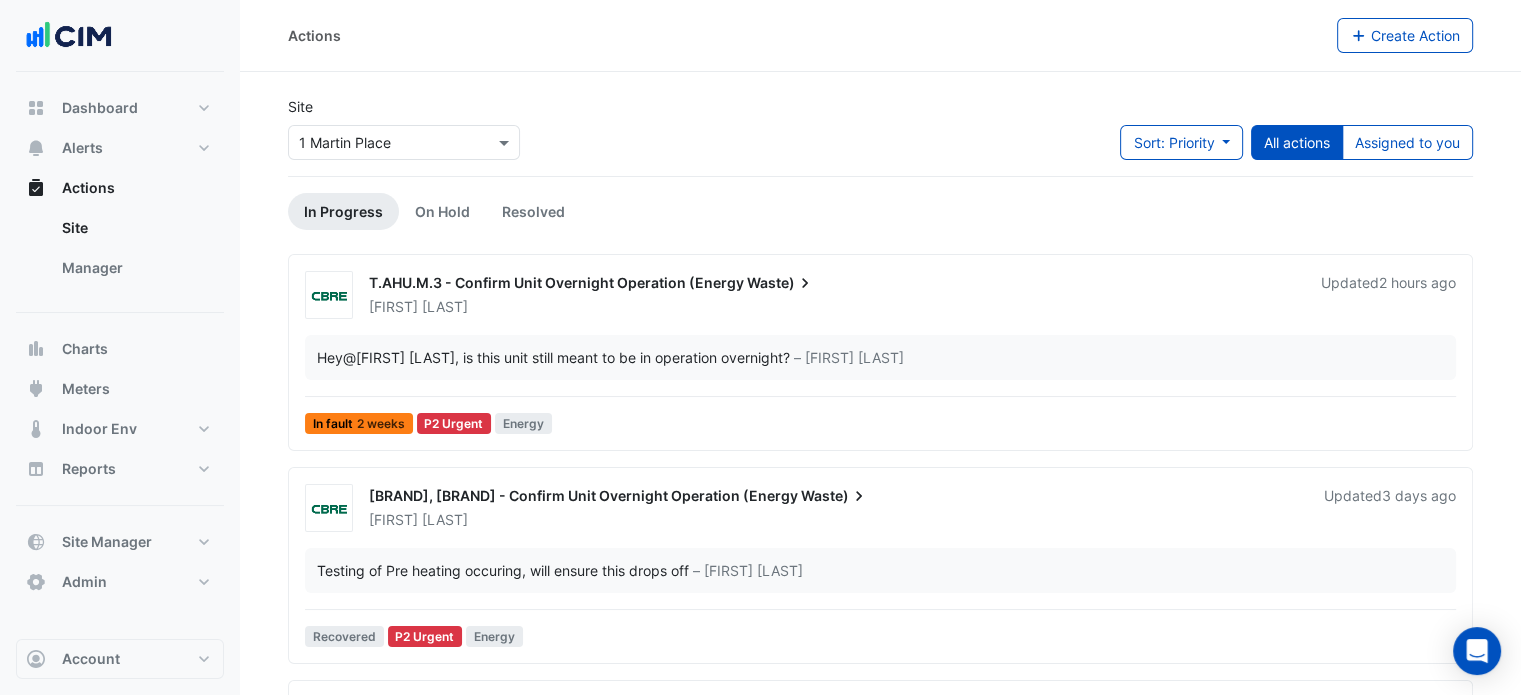 click at bounding box center (384, 143) 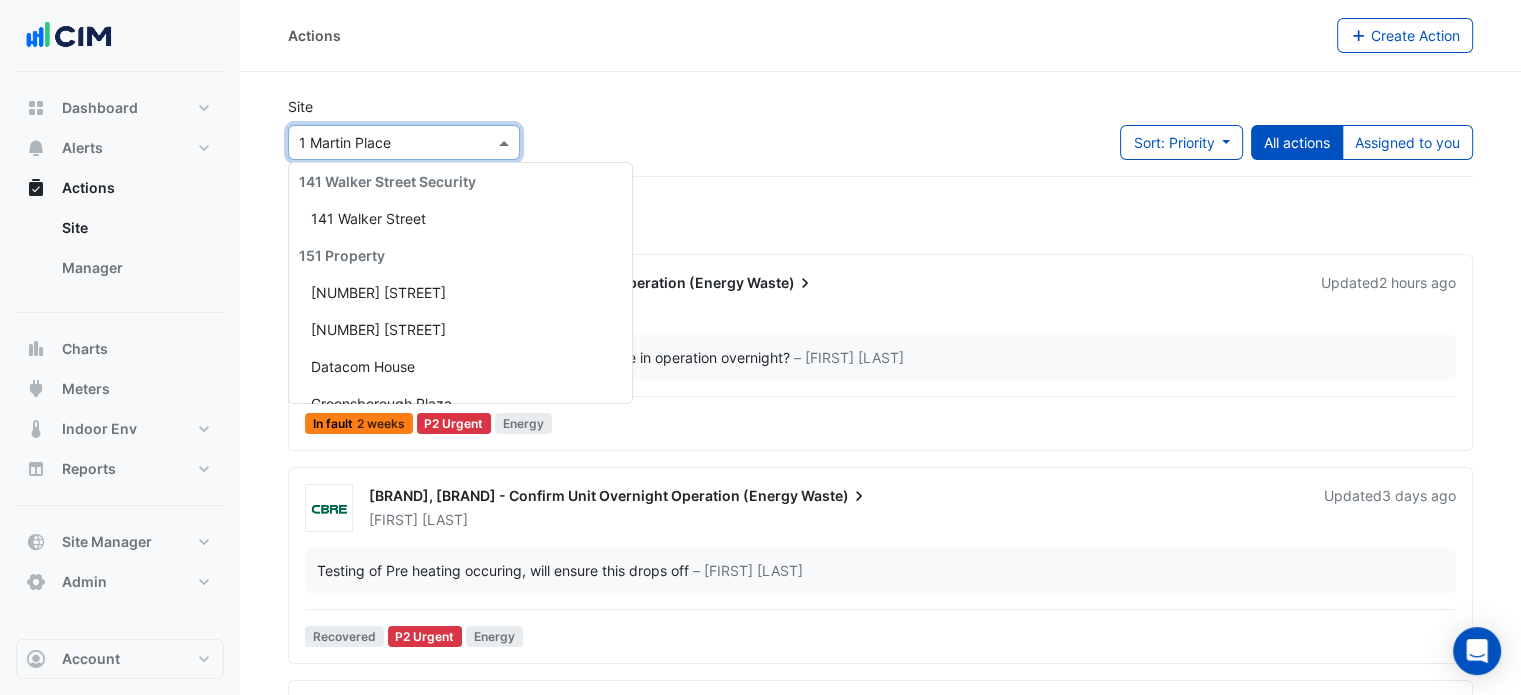 scroll, scrollTop: 4328, scrollLeft: 0, axis: vertical 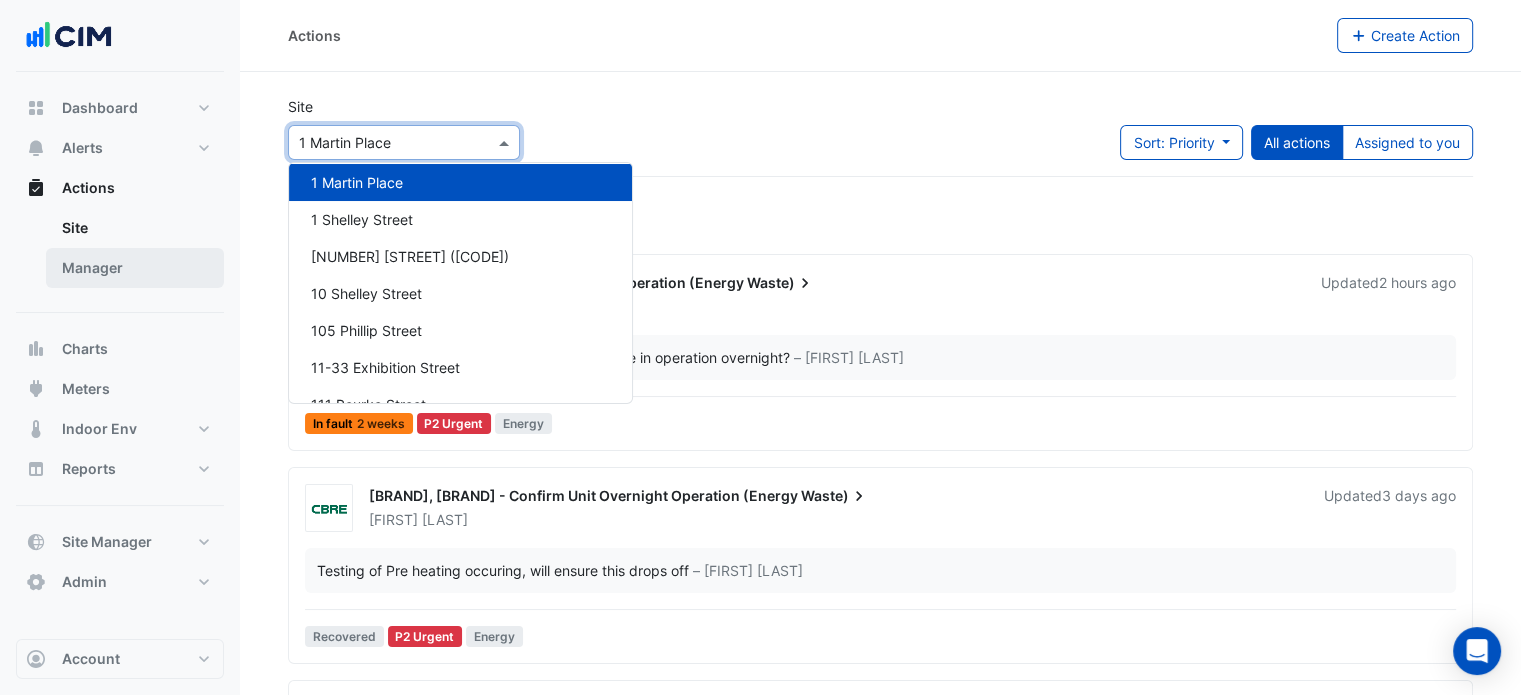 click on "Manager" at bounding box center (135, 268) 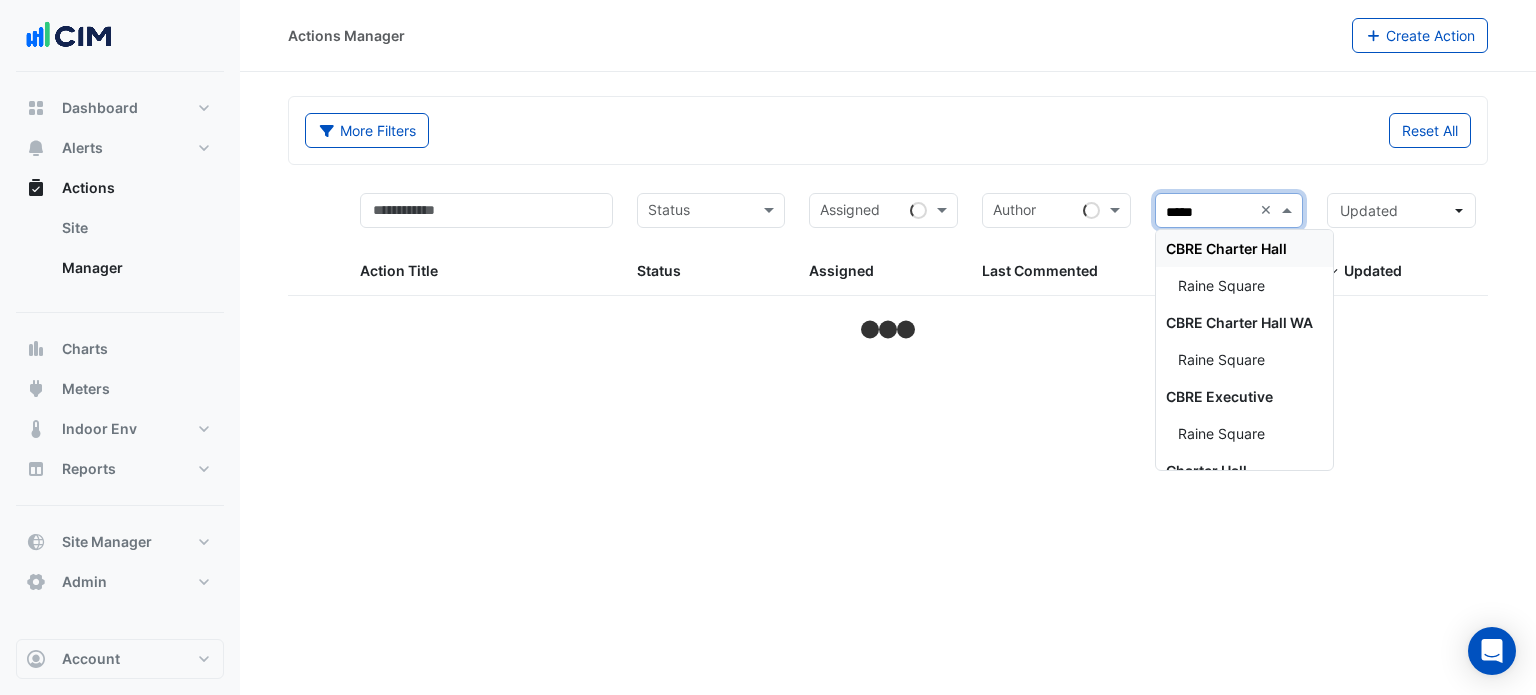 type on "*****" 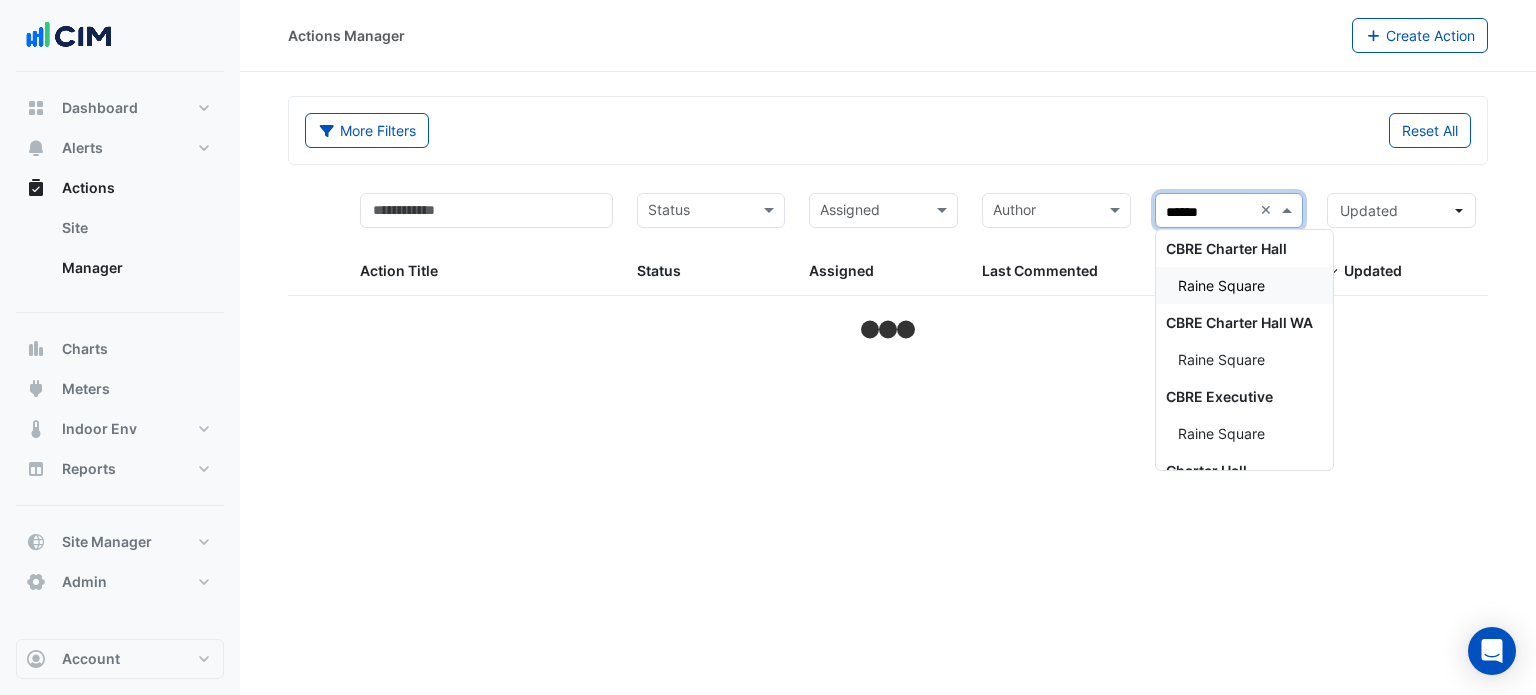 click on "Raine Square" at bounding box center (1221, 285) 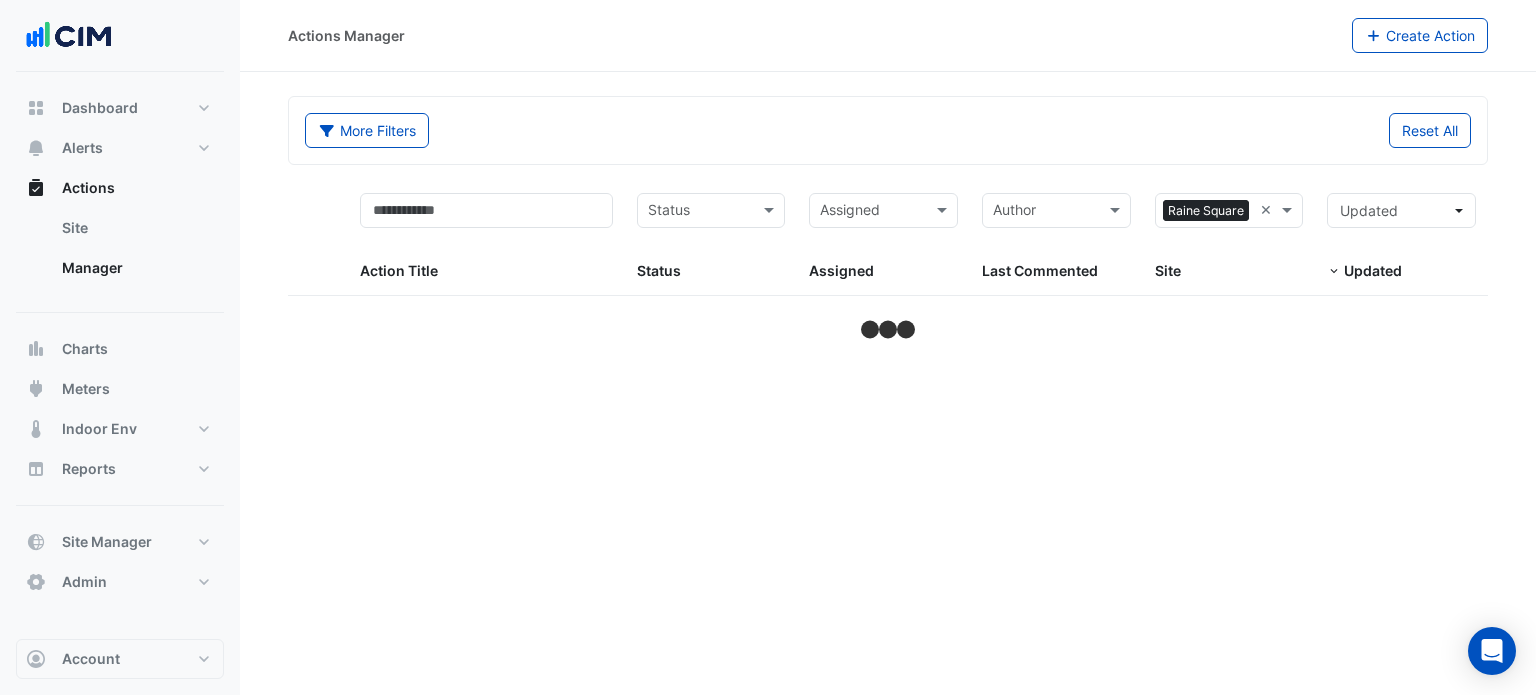 click on "More Filters
Reset All
Status
Assigned
Sites × Raine Square ×
Action Title
Status
Status
Assigned
Assigned
Author
Last Commented
Sites × Raine Square ×
Site" 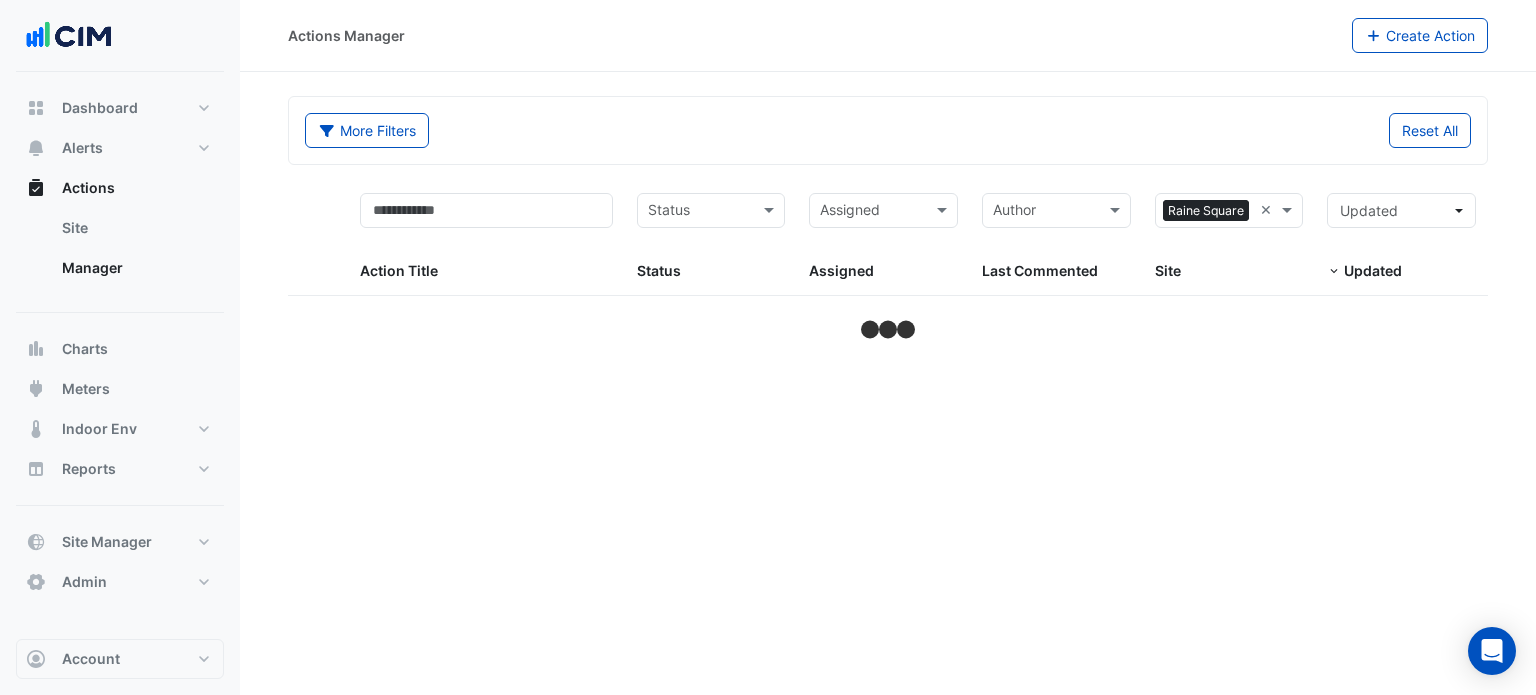 select on "***" 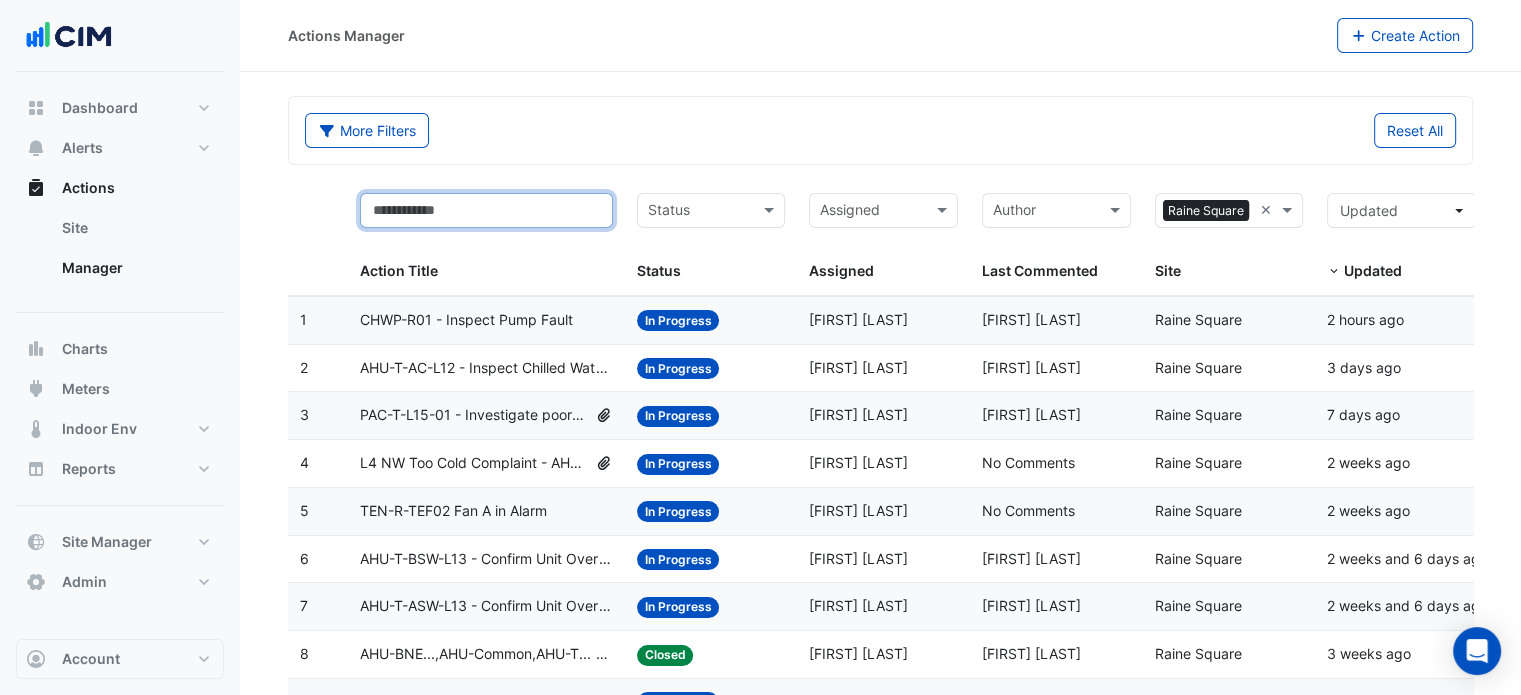 click at bounding box center [486, 210] 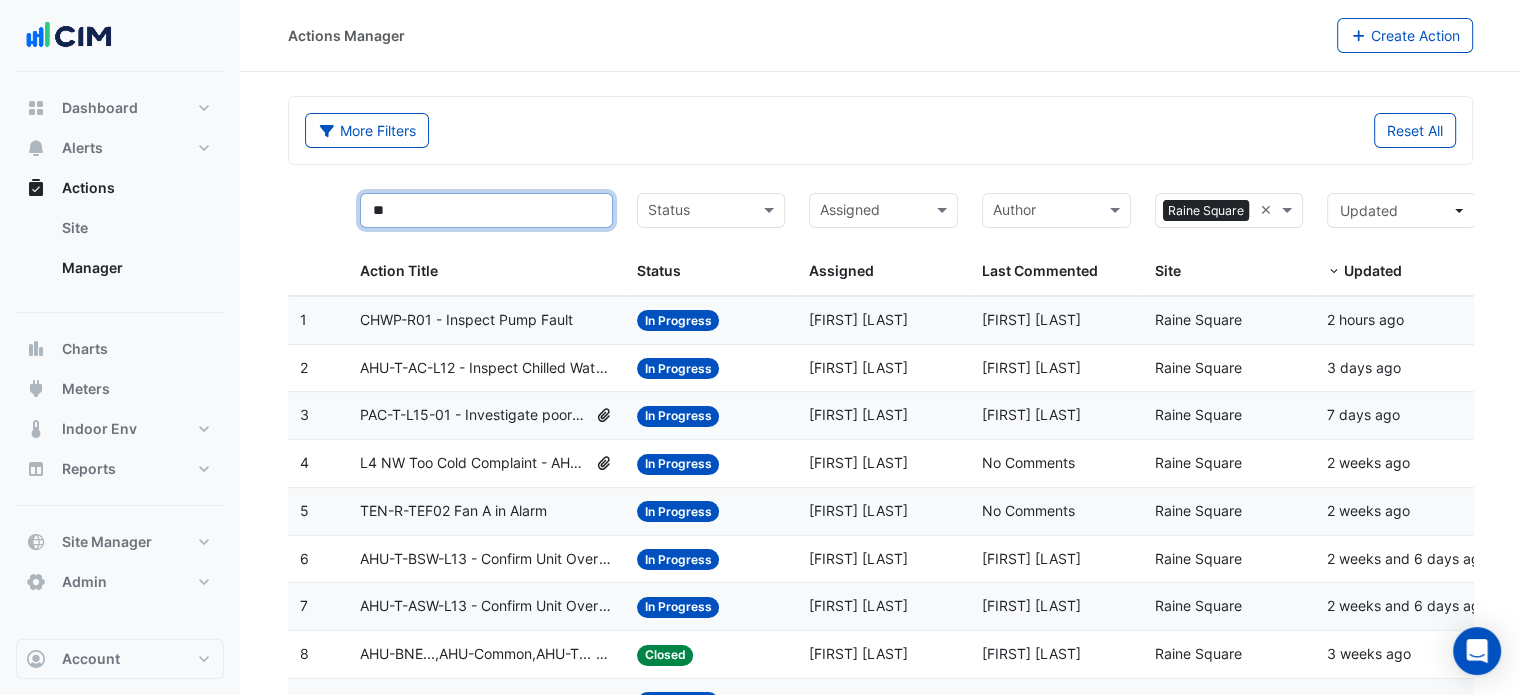 type on "*" 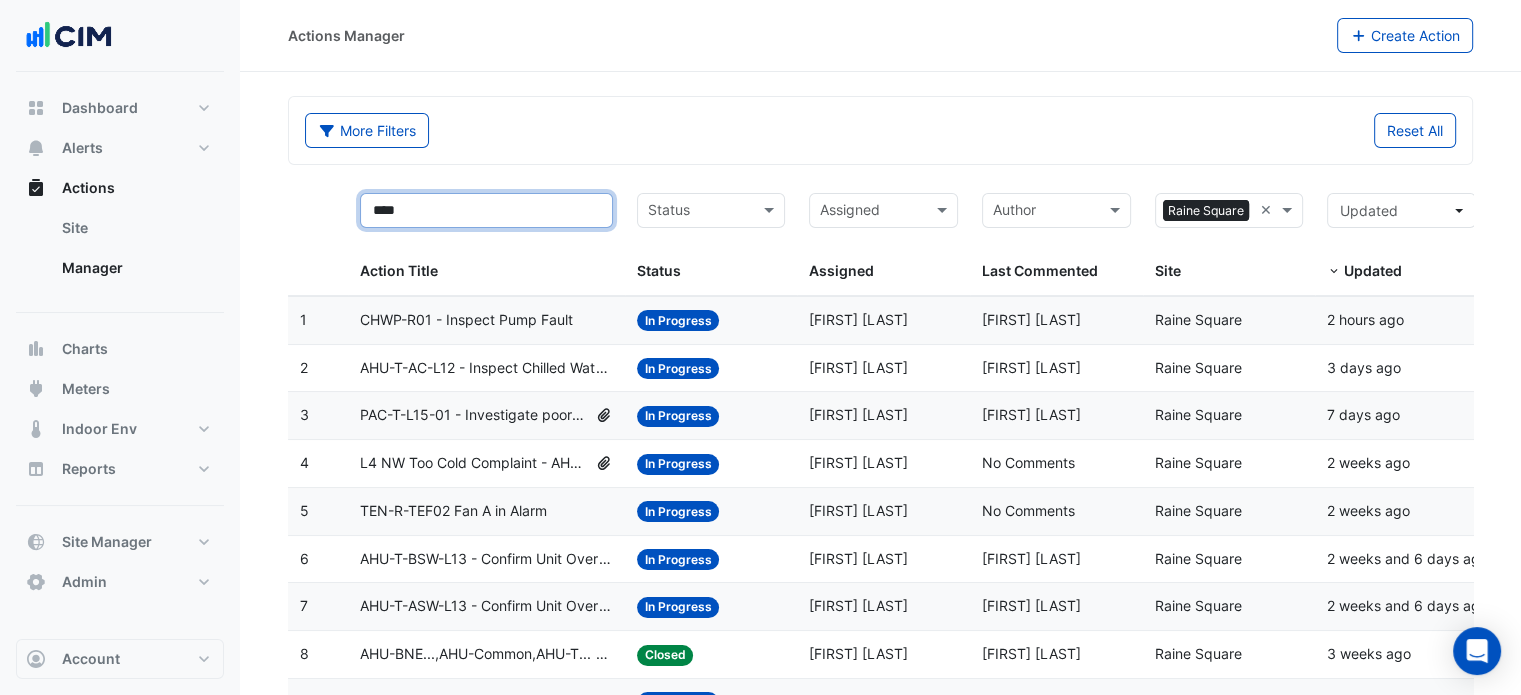 type on "****" 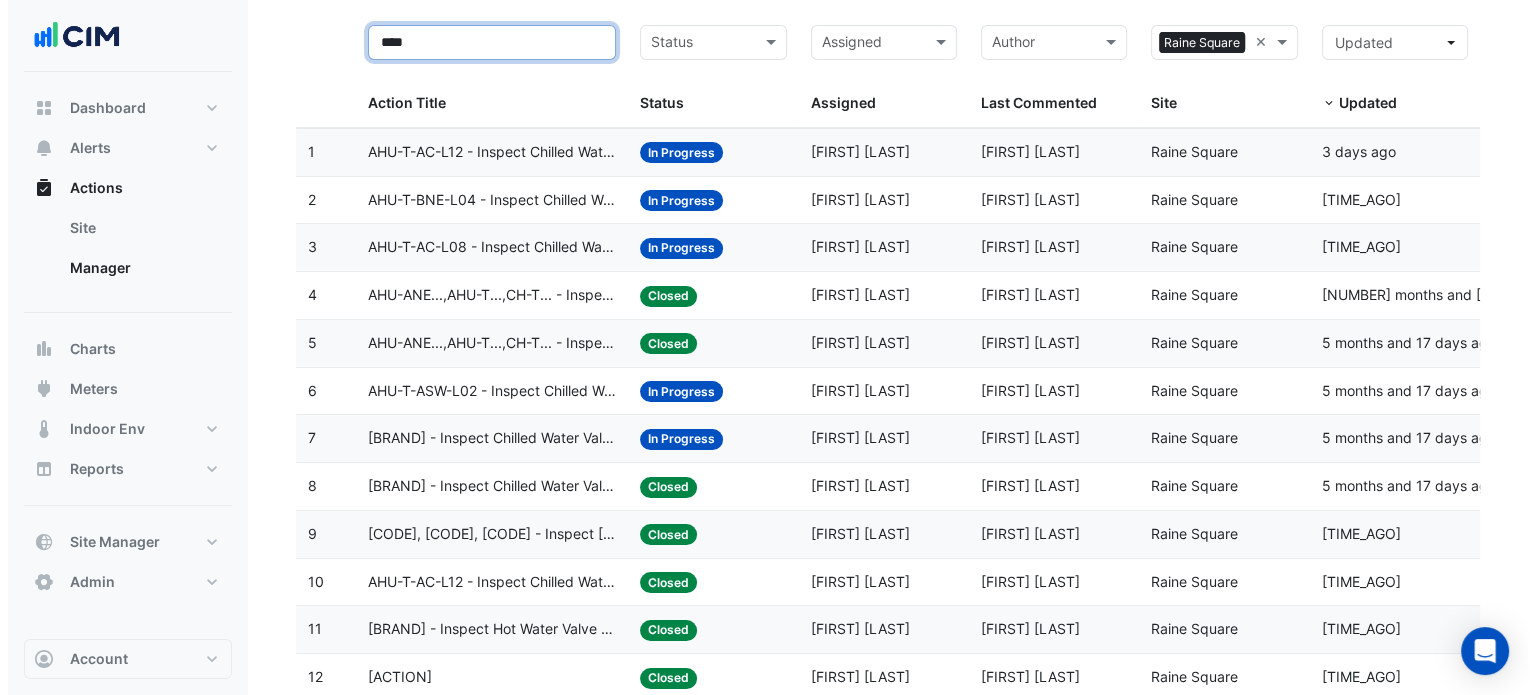 scroll, scrollTop: 167, scrollLeft: 0, axis: vertical 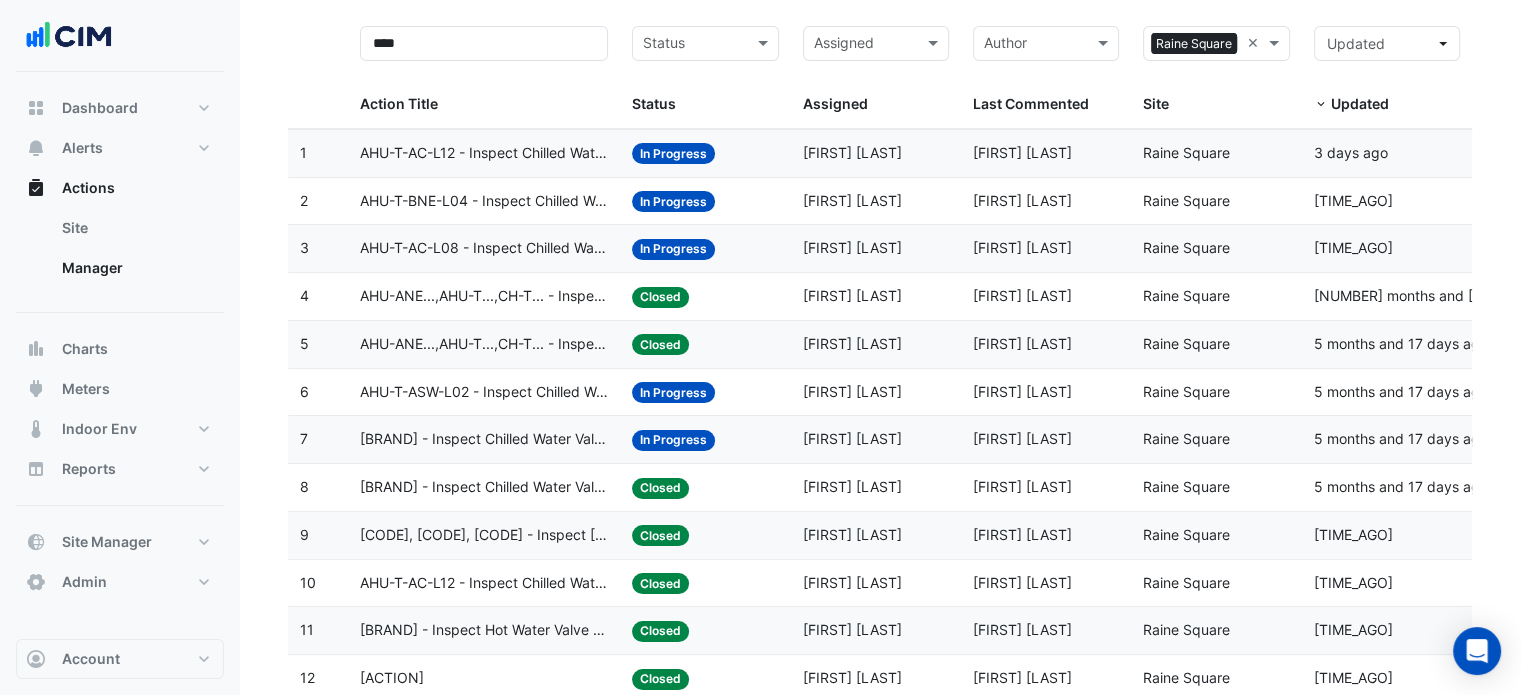 click on "AHU-ANE...,AHU-T...,CH-T... - Inspect Chilled Water Valve Leak" 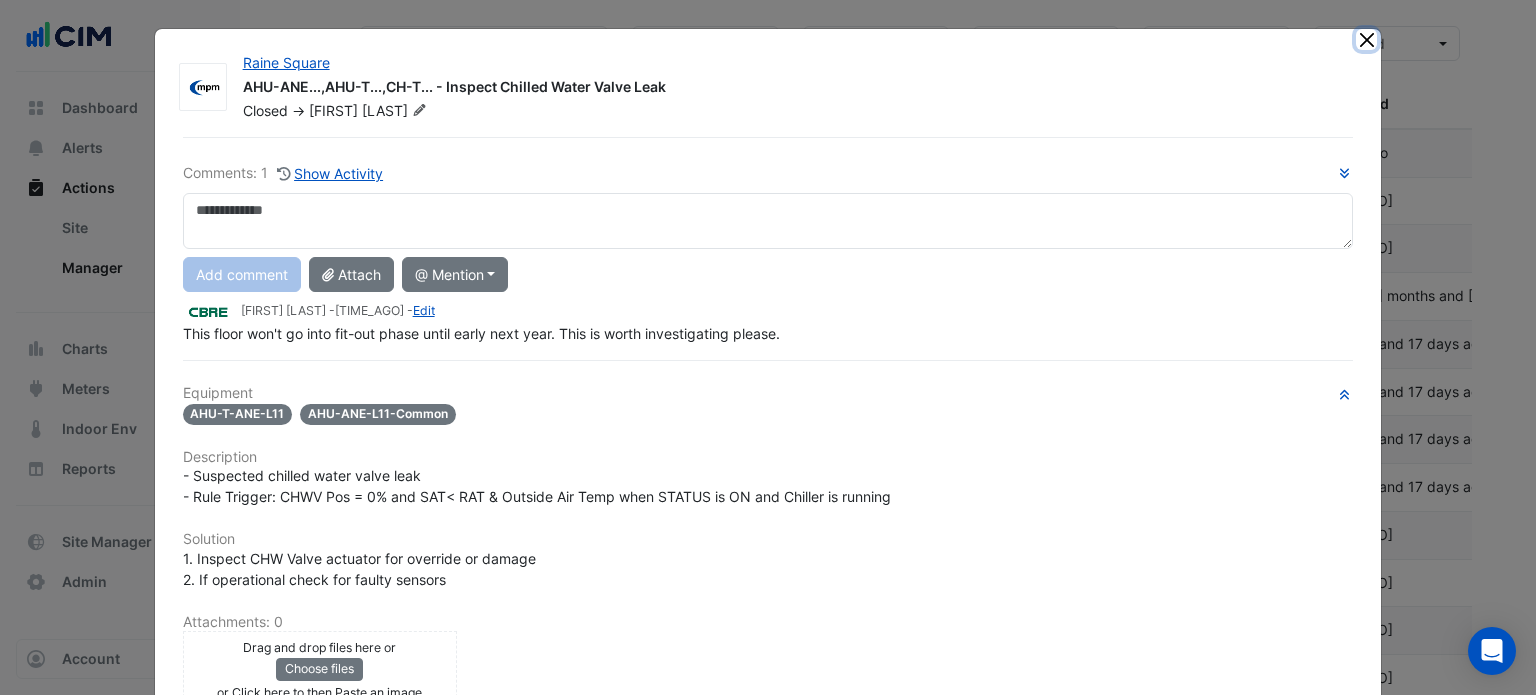 click 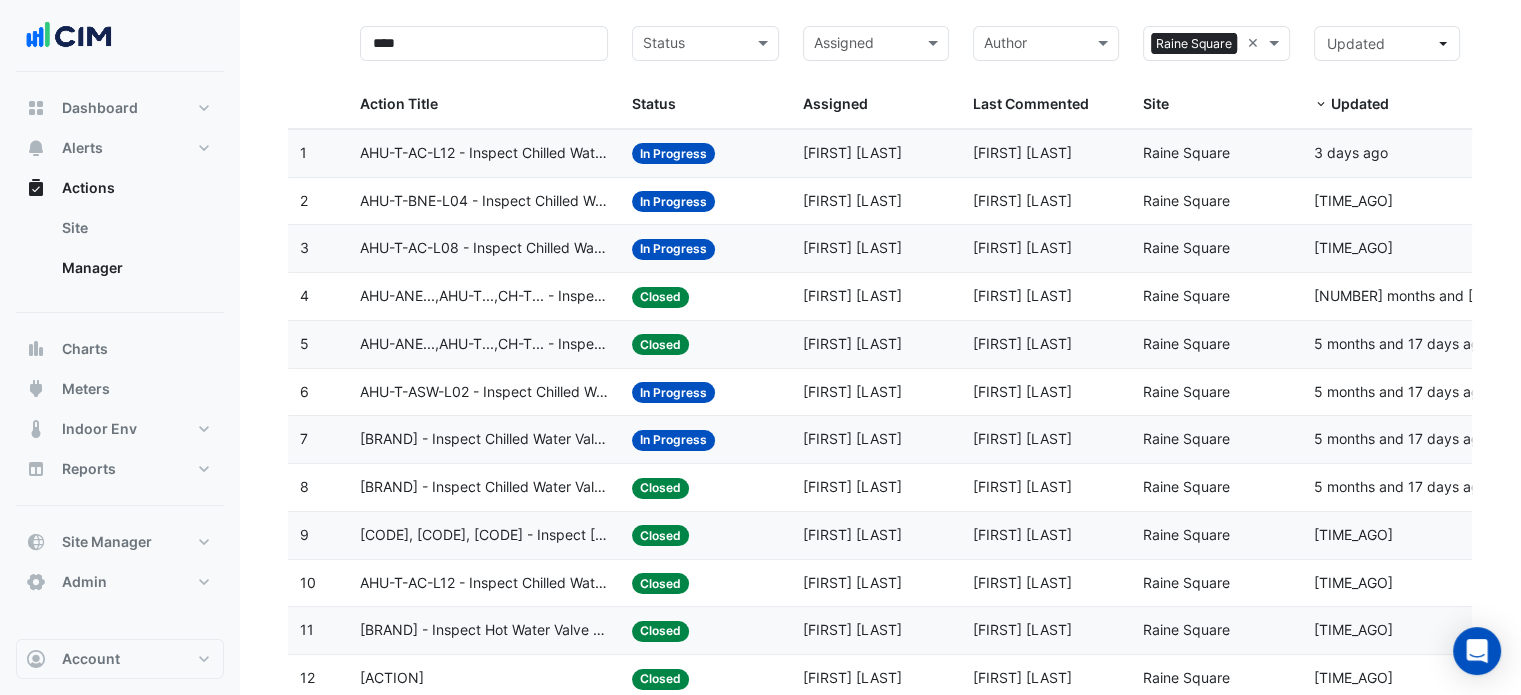 click on "AHU-T-AC-L08 - Inspect Chilled Water Valve Leak" 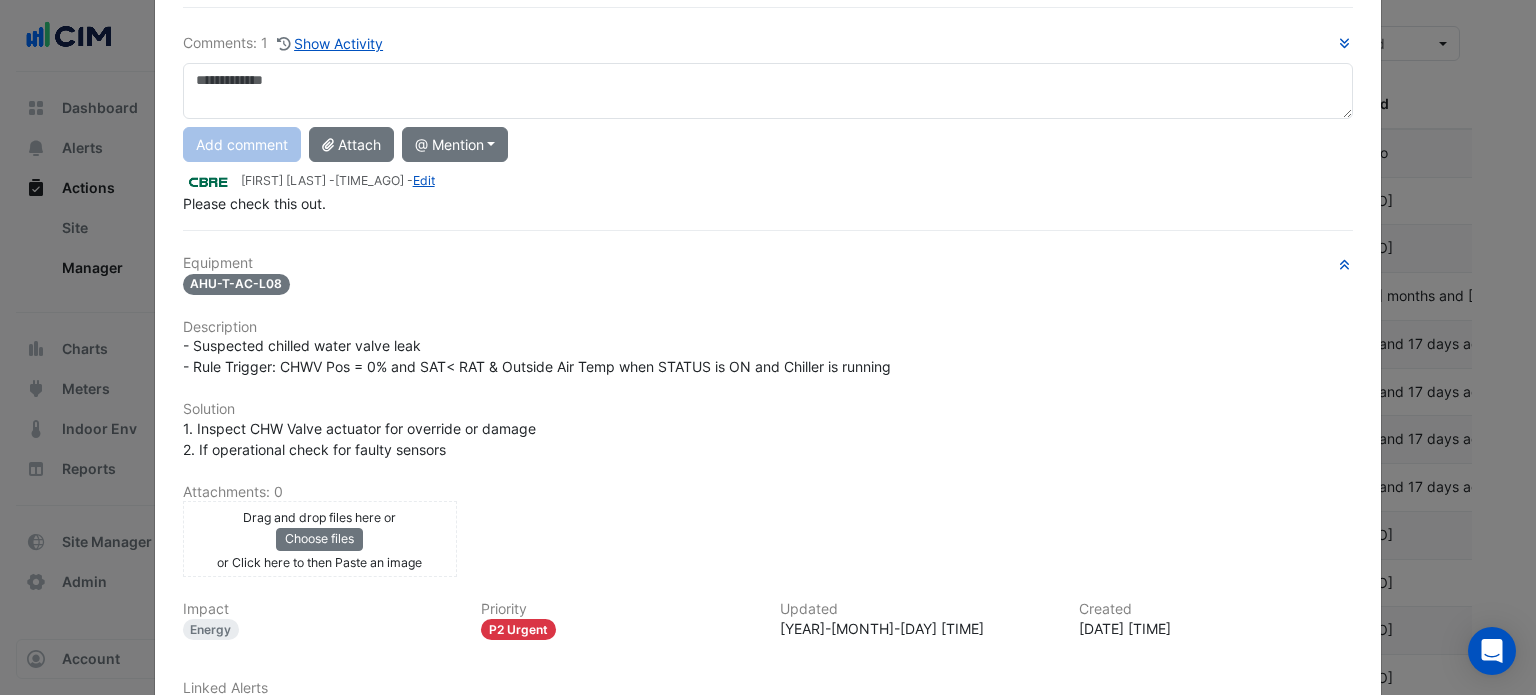 scroll, scrollTop: 0, scrollLeft: 0, axis: both 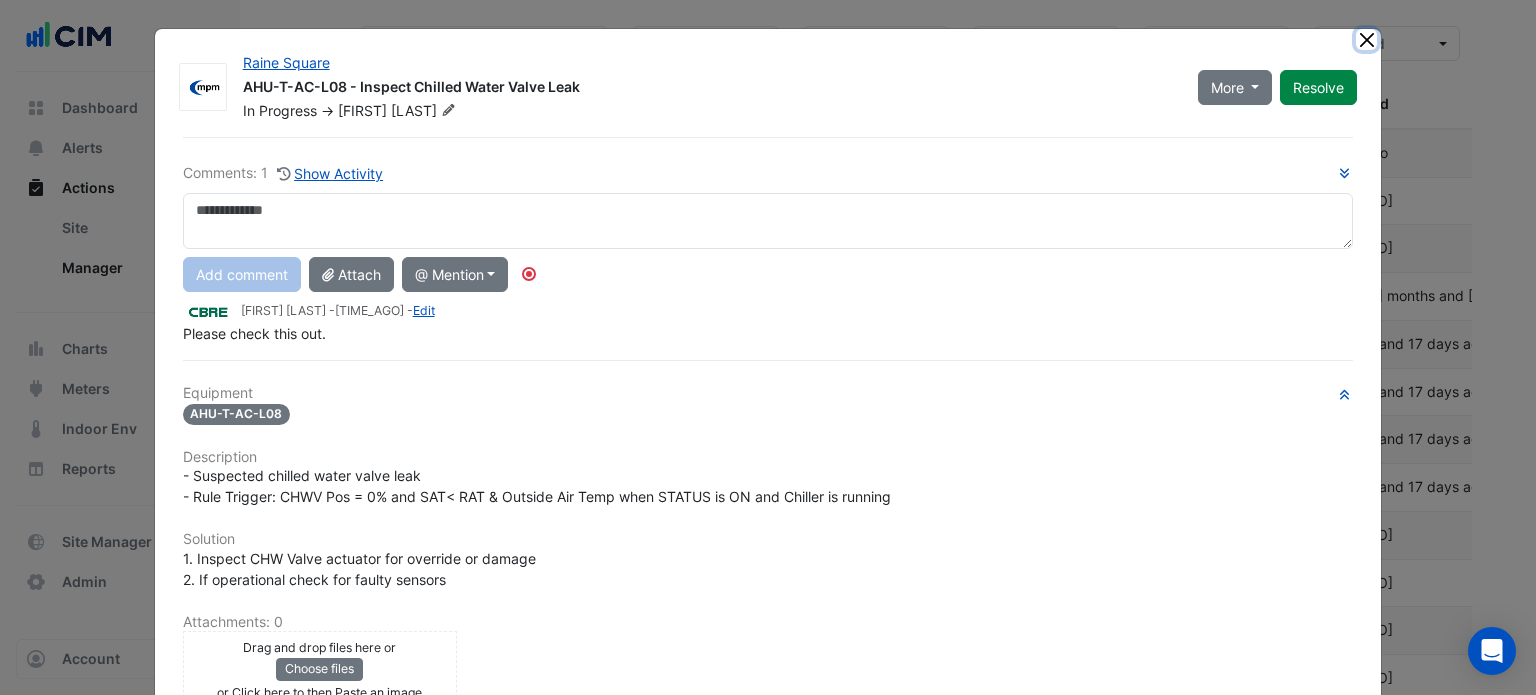 click 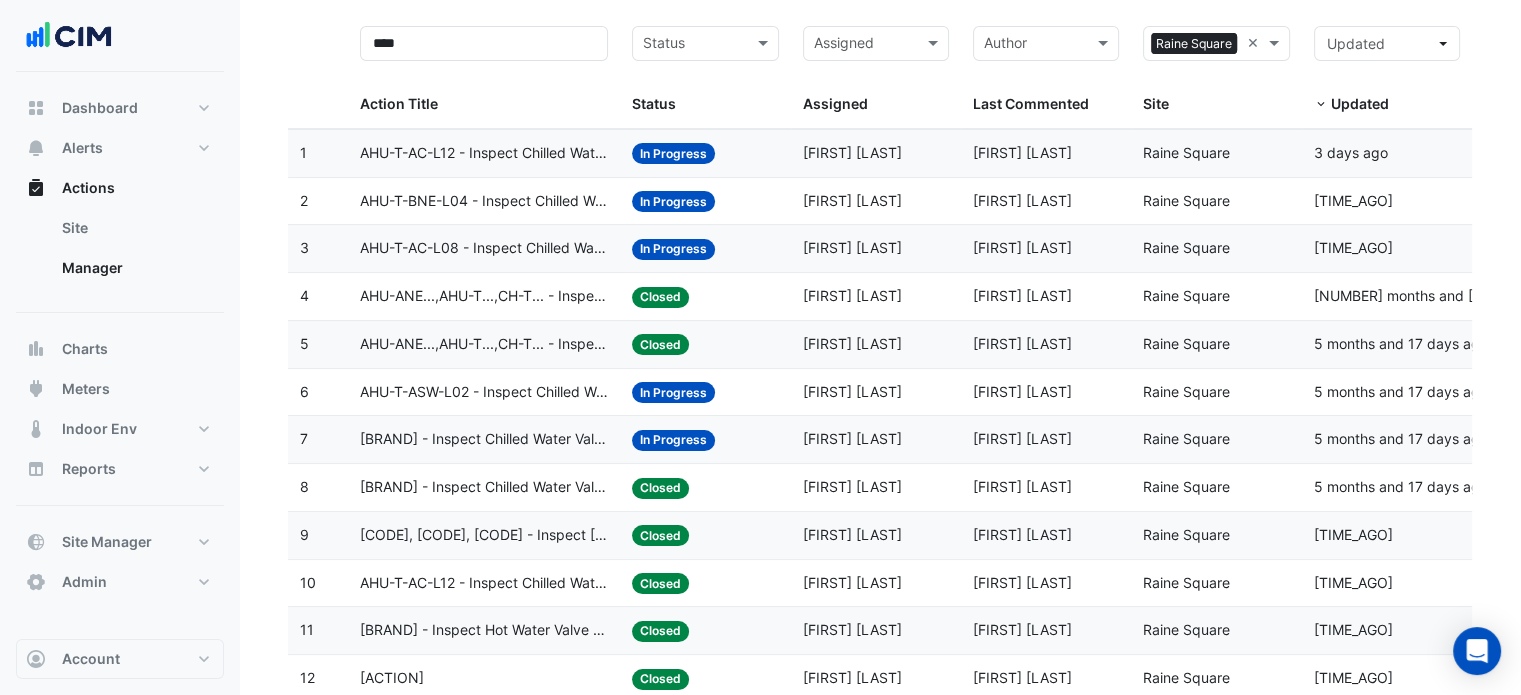 click on "AHU-T-AC-L14 - Inspect Chilled Water Valve Leak" 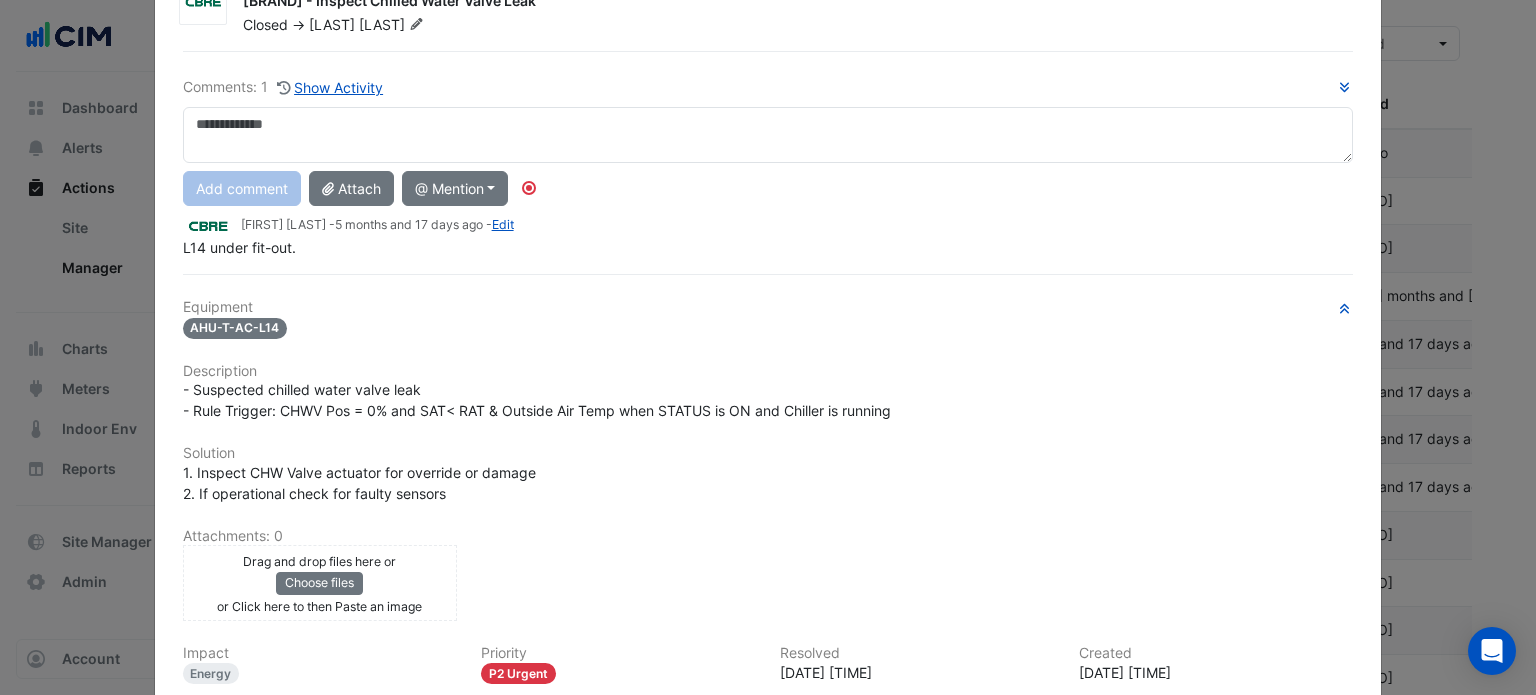 scroll, scrollTop: 2, scrollLeft: 0, axis: vertical 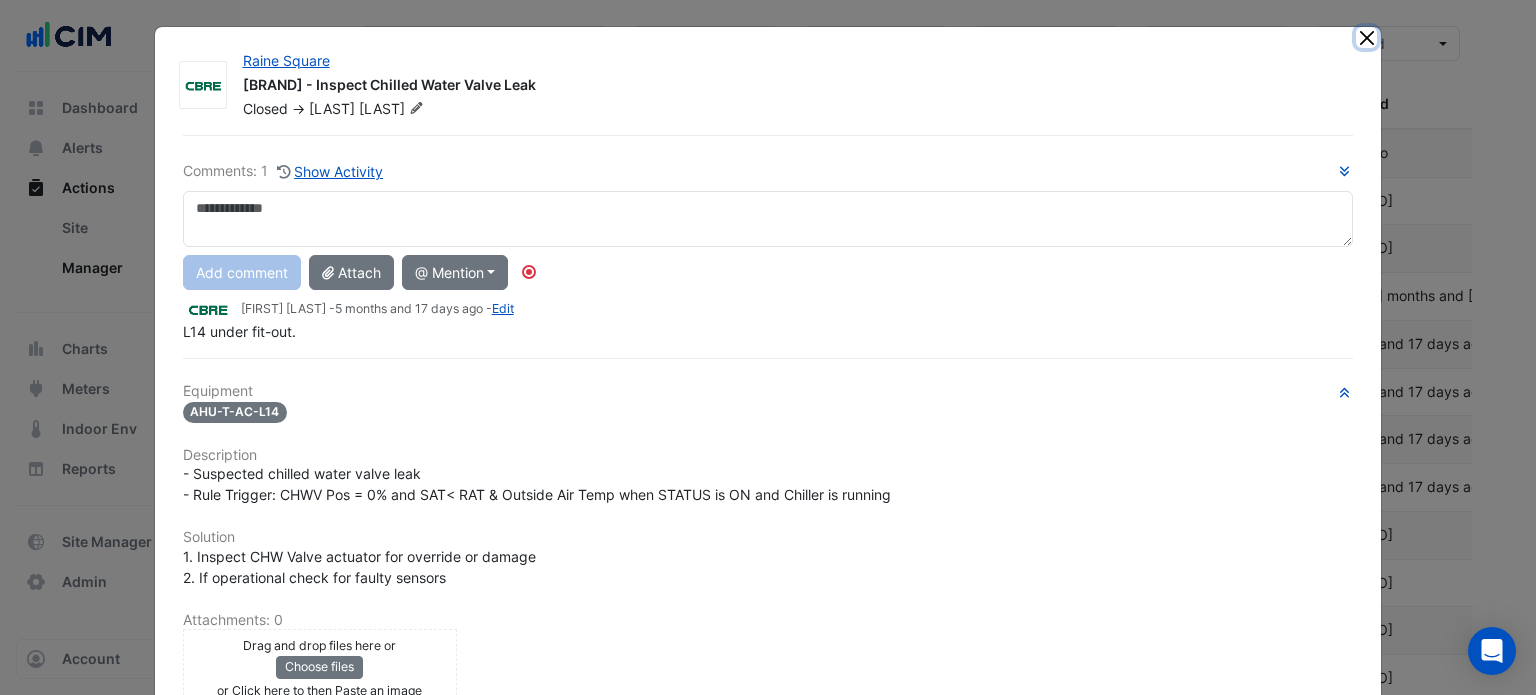 click 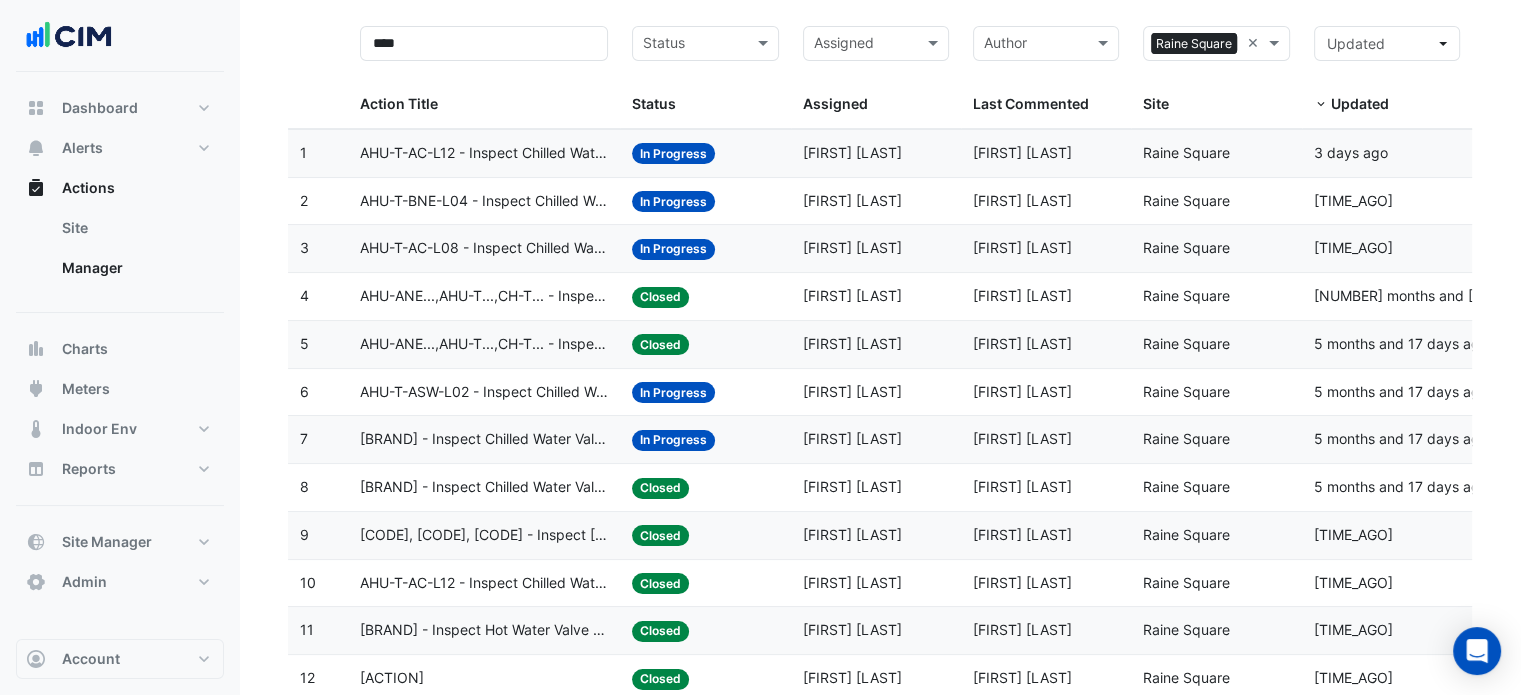 click on "AHU-T-AC-L12 - Inspect Chilled Water Valve Leak" 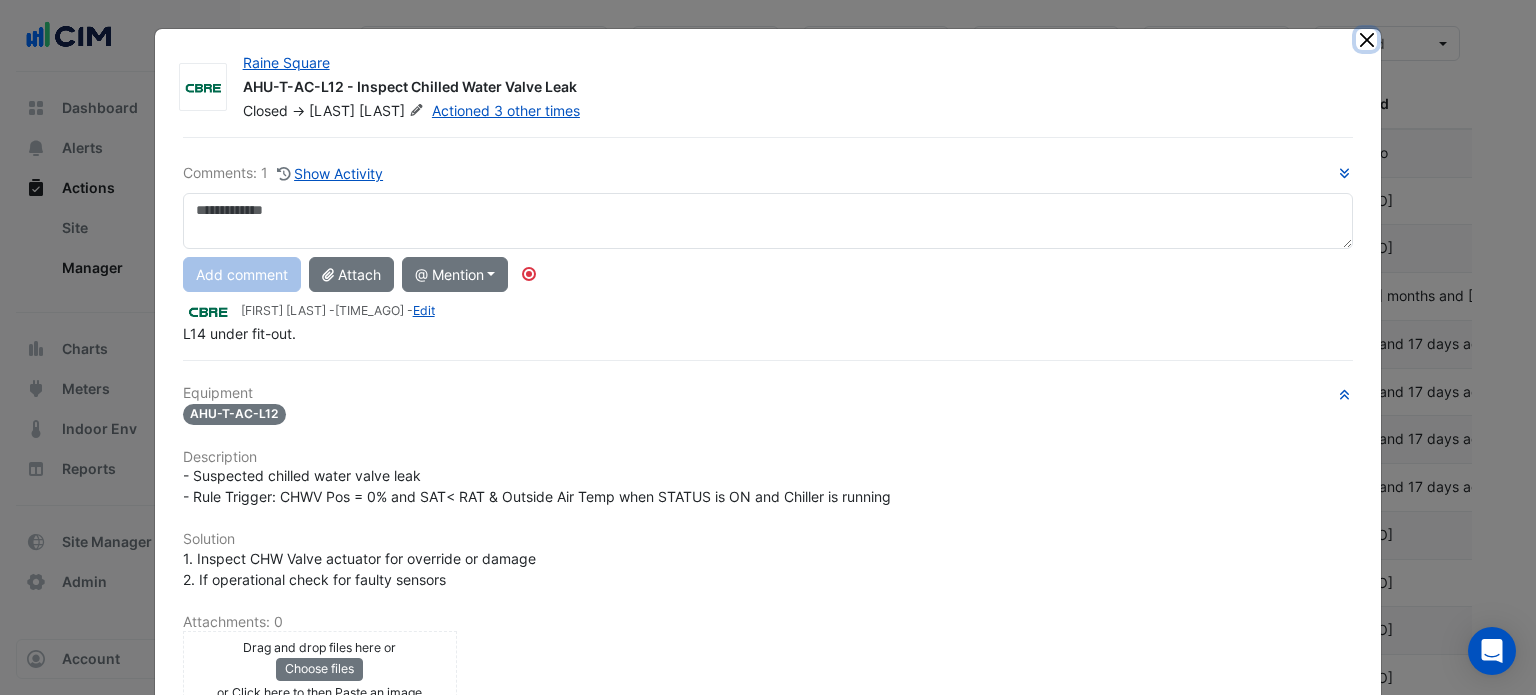 click 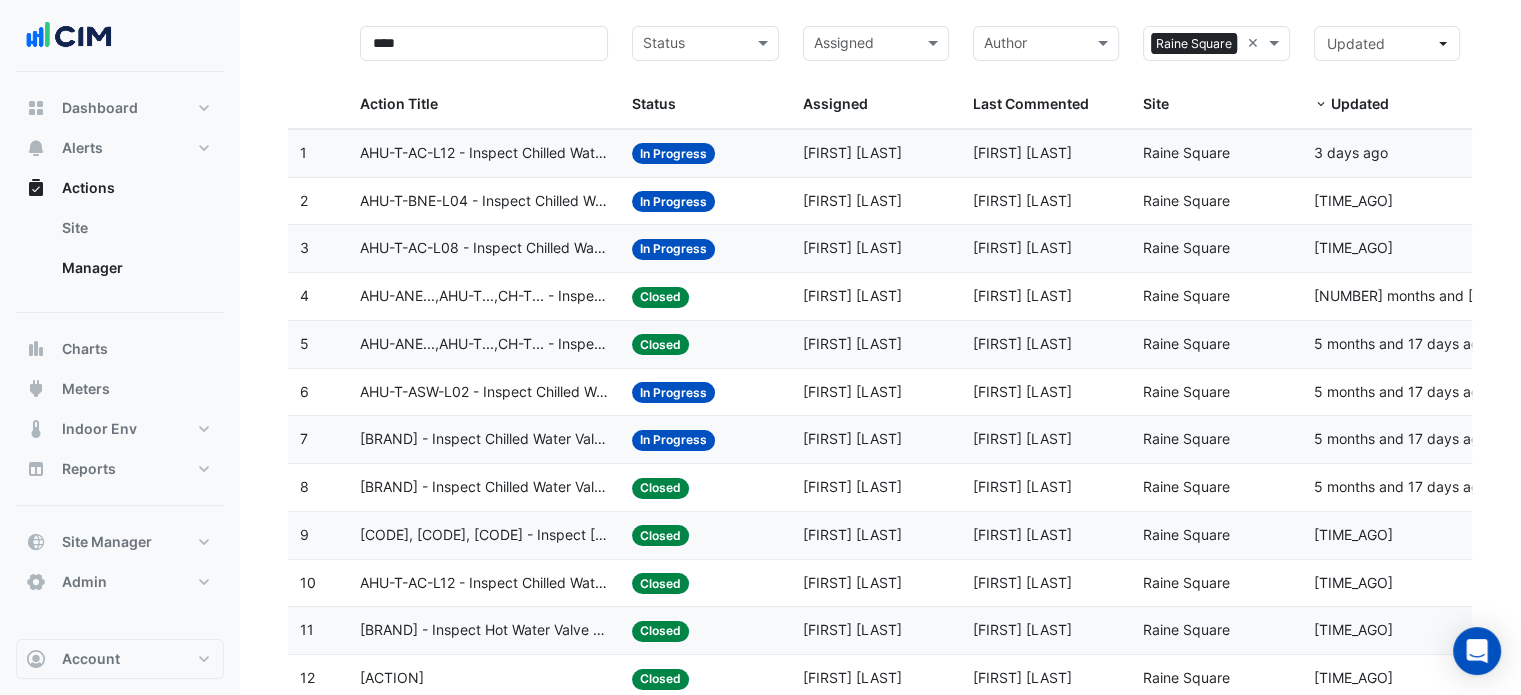 click on "AHU-T-BNE-L04 - Inspect Chilled Water Valve Leak" 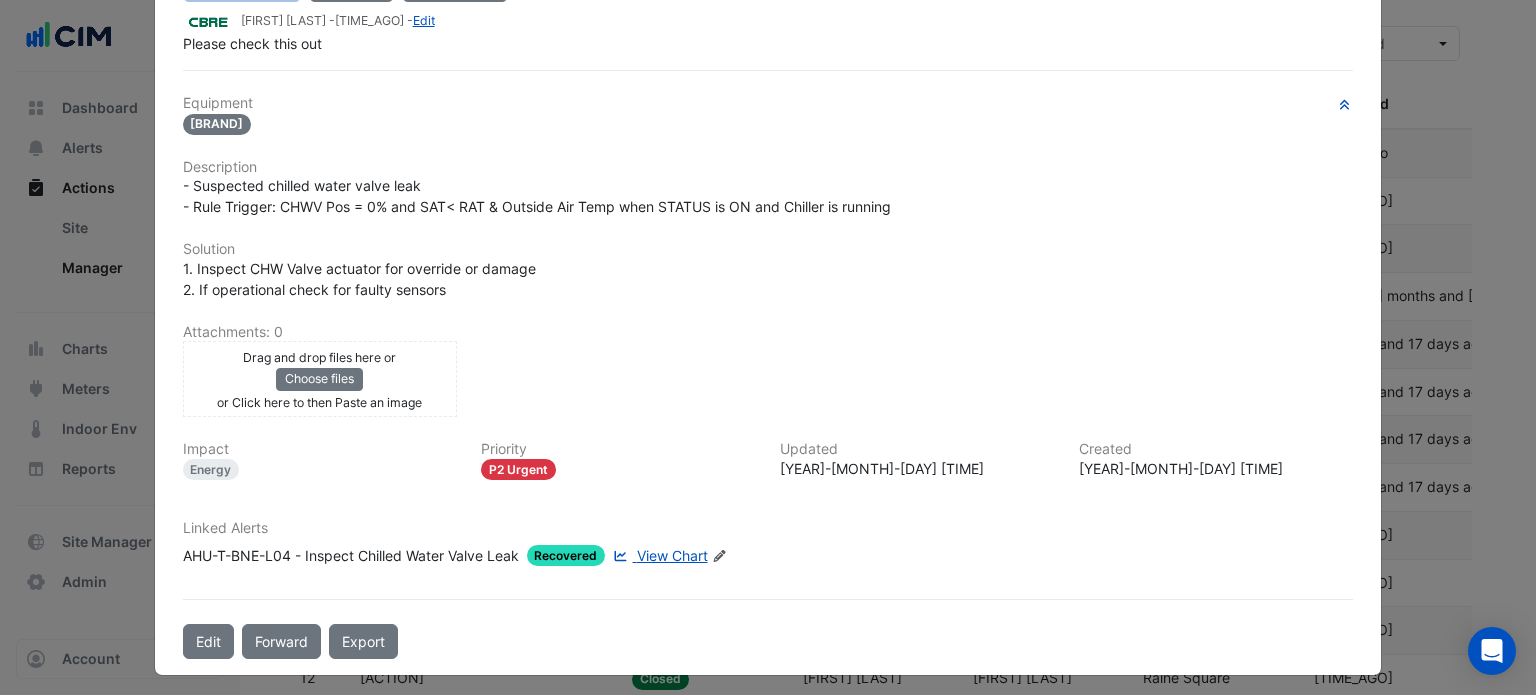 scroll, scrollTop: 0, scrollLeft: 0, axis: both 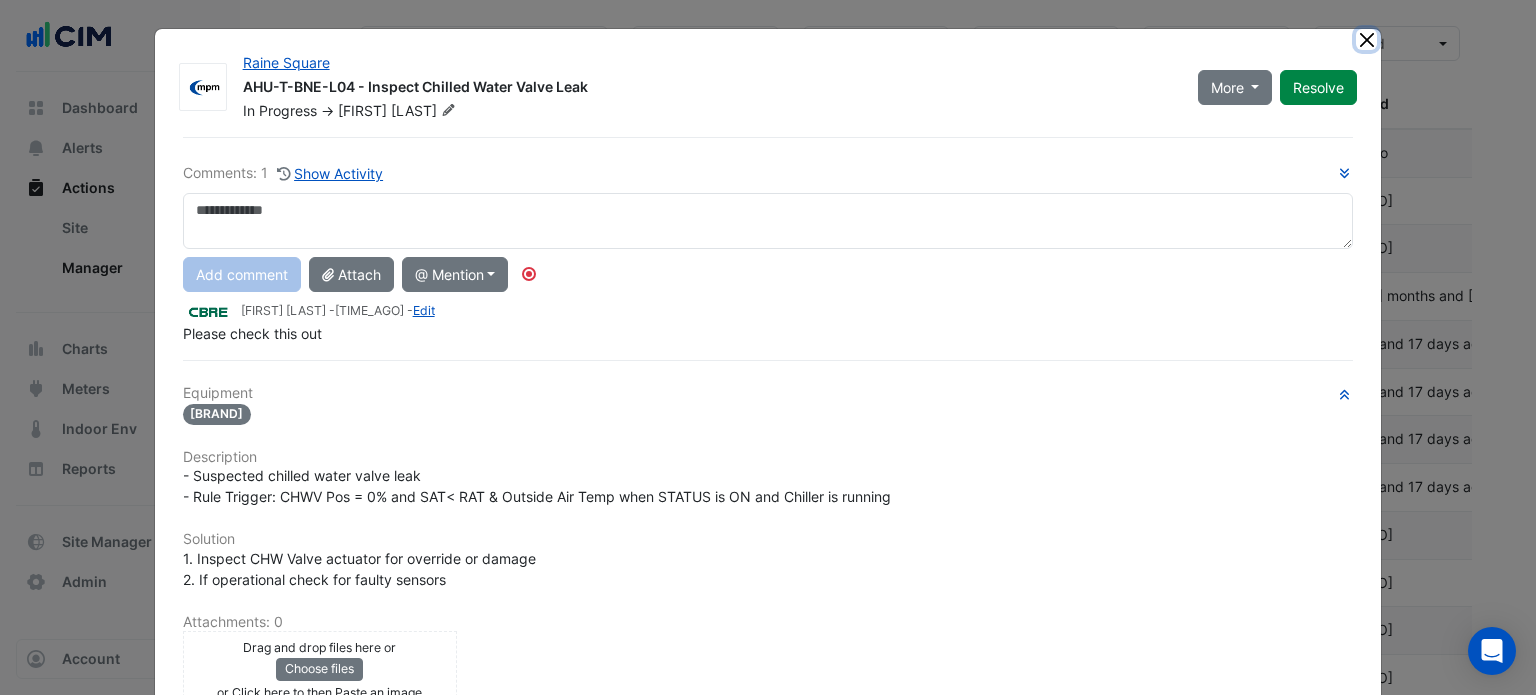 click 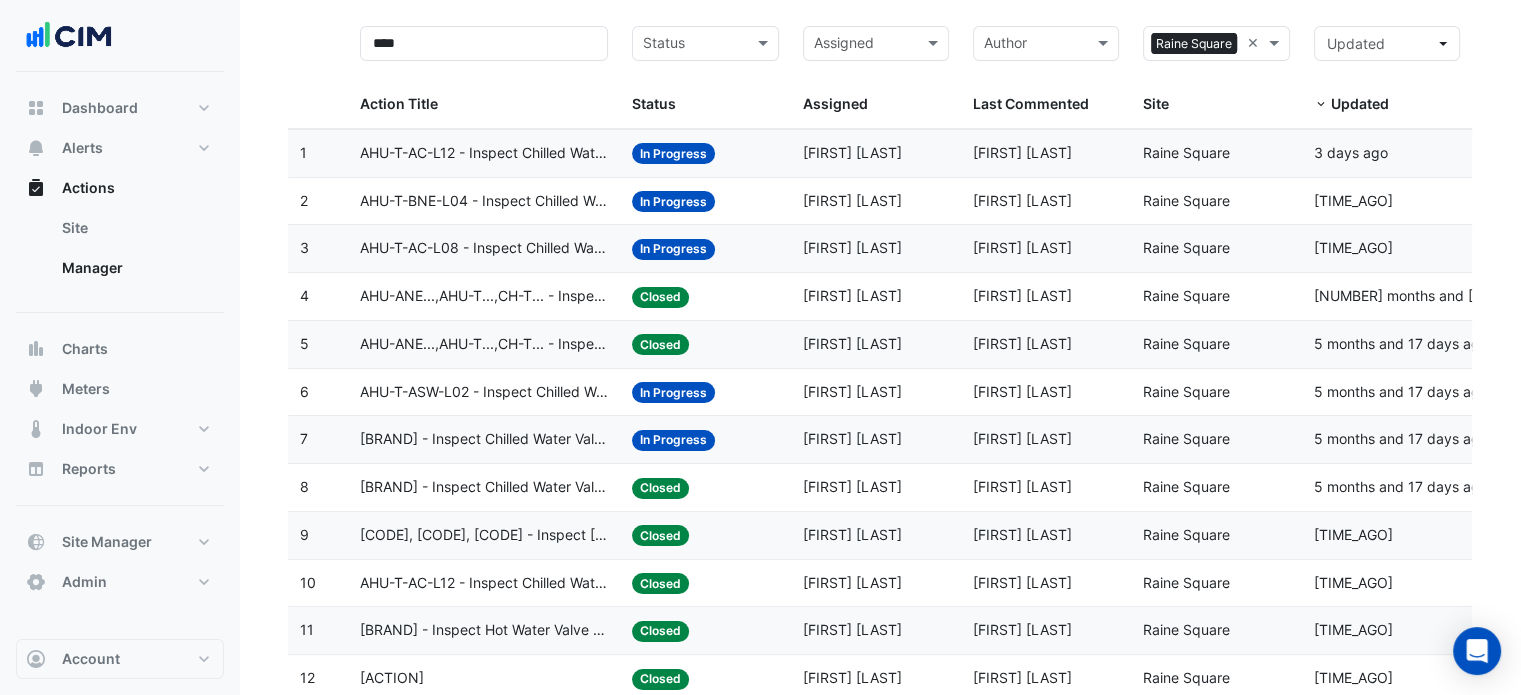 click on "Paul Maloney" 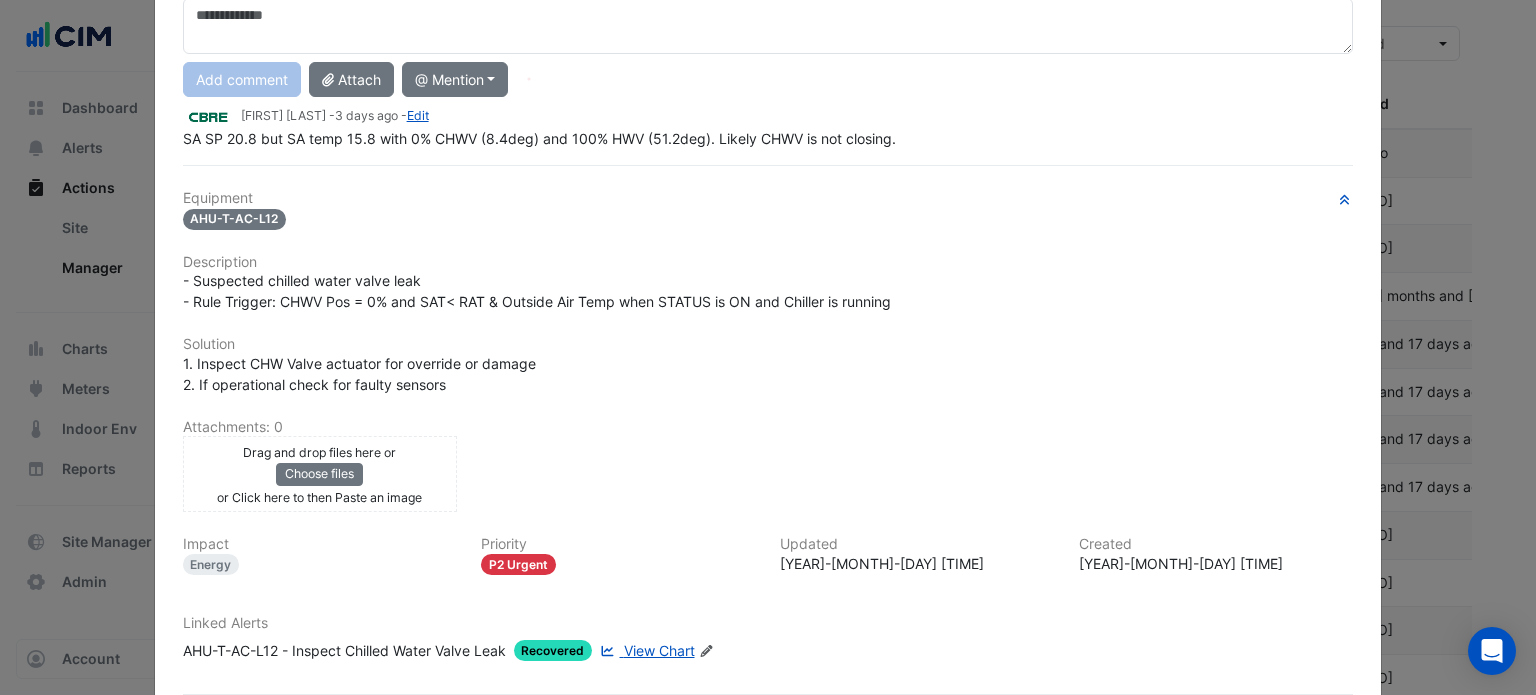 scroll, scrollTop: 196, scrollLeft: 0, axis: vertical 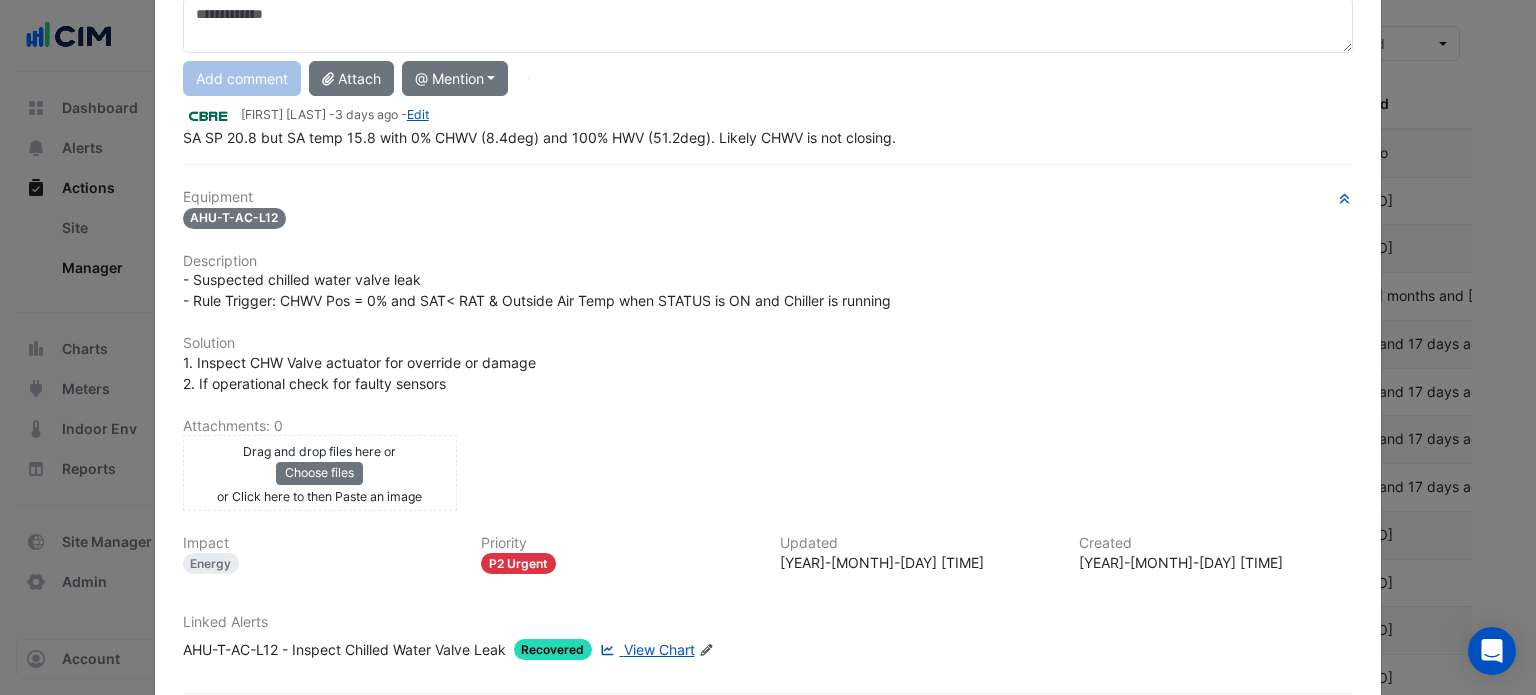 click on "View Chart" 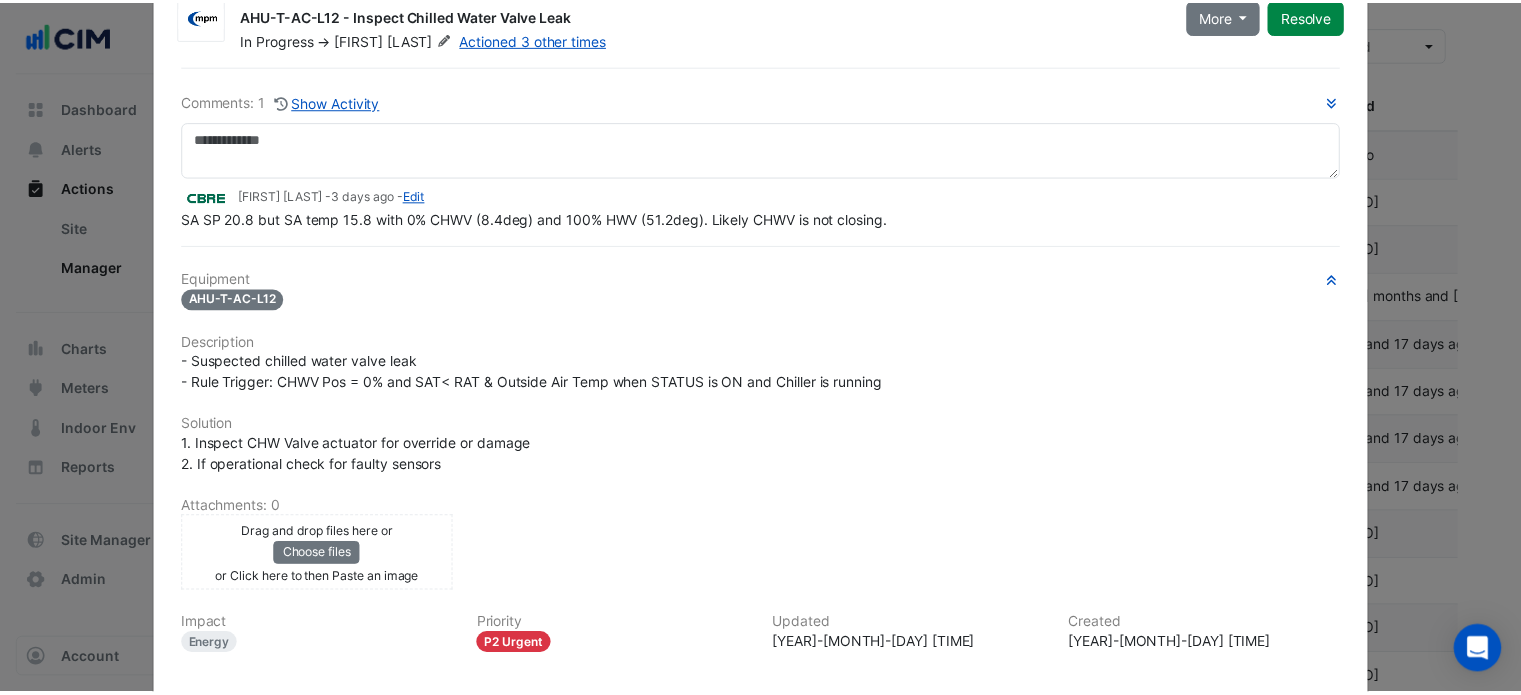 scroll, scrollTop: 0, scrollLeft: 0, axis: both 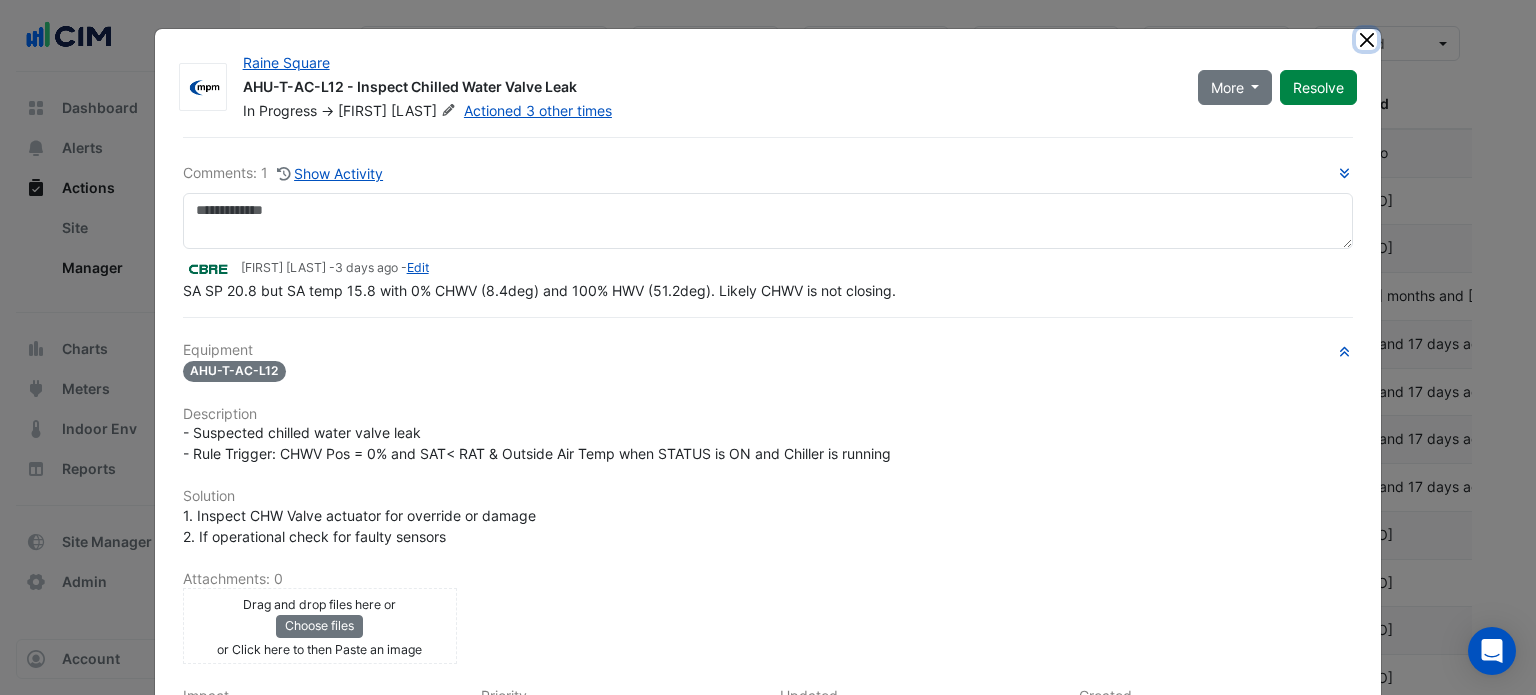 click 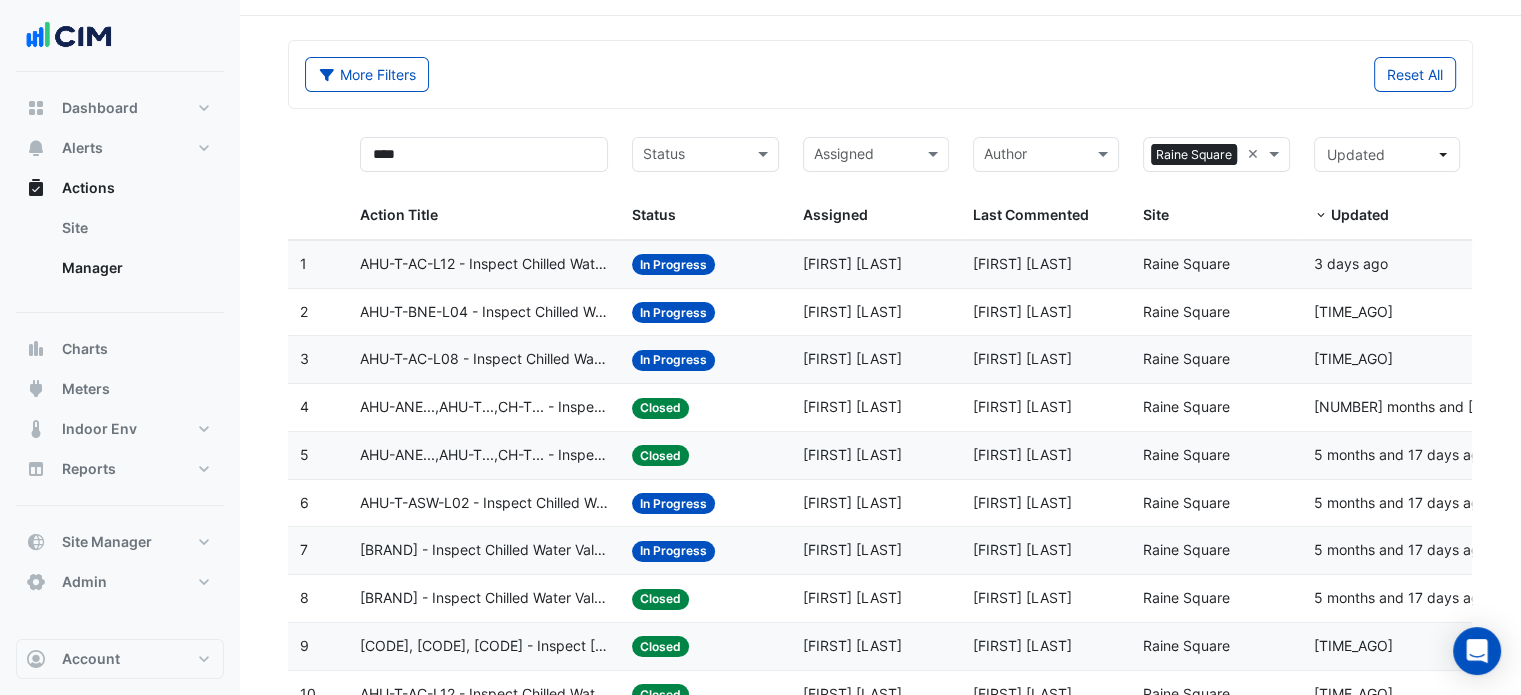 scroll, scrollTop: 0, scrollLeft: 0, axis: both 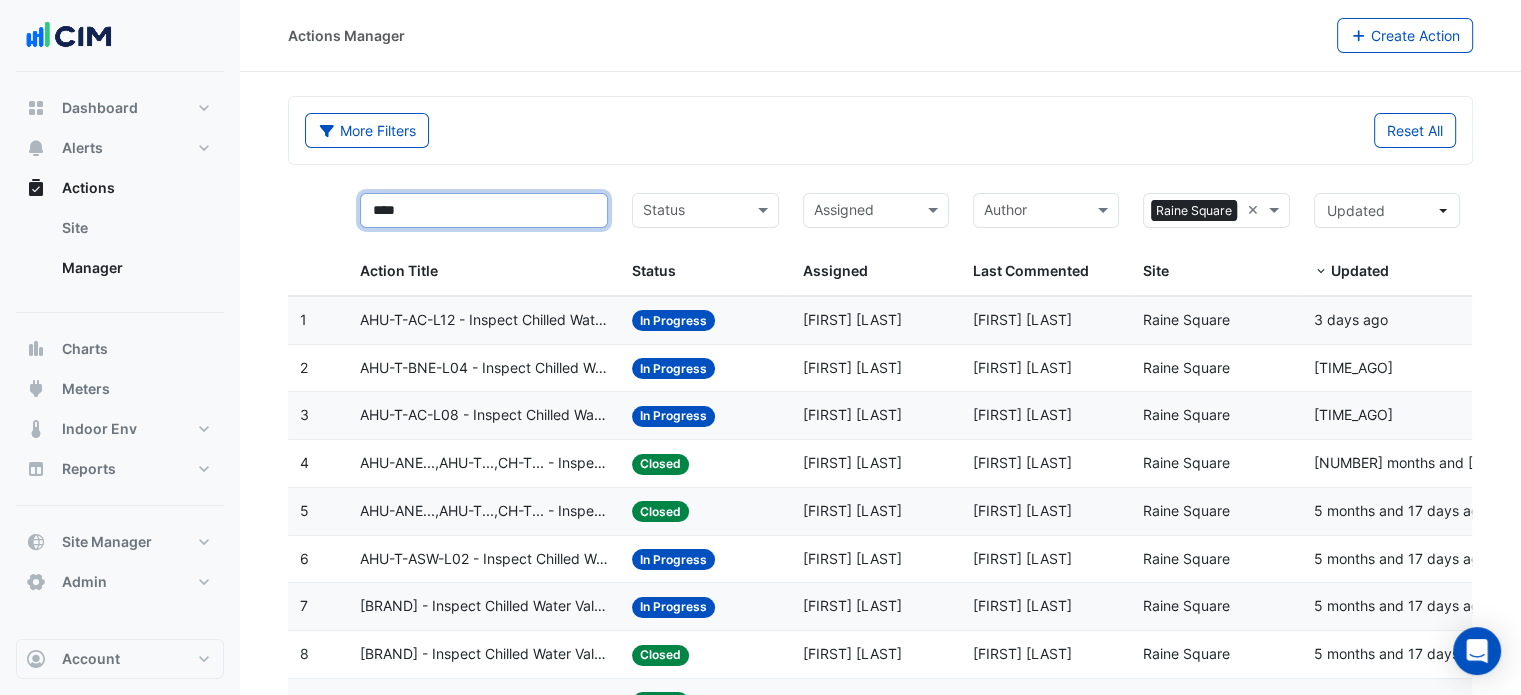 click on "****" at bounding box center [484, 210] 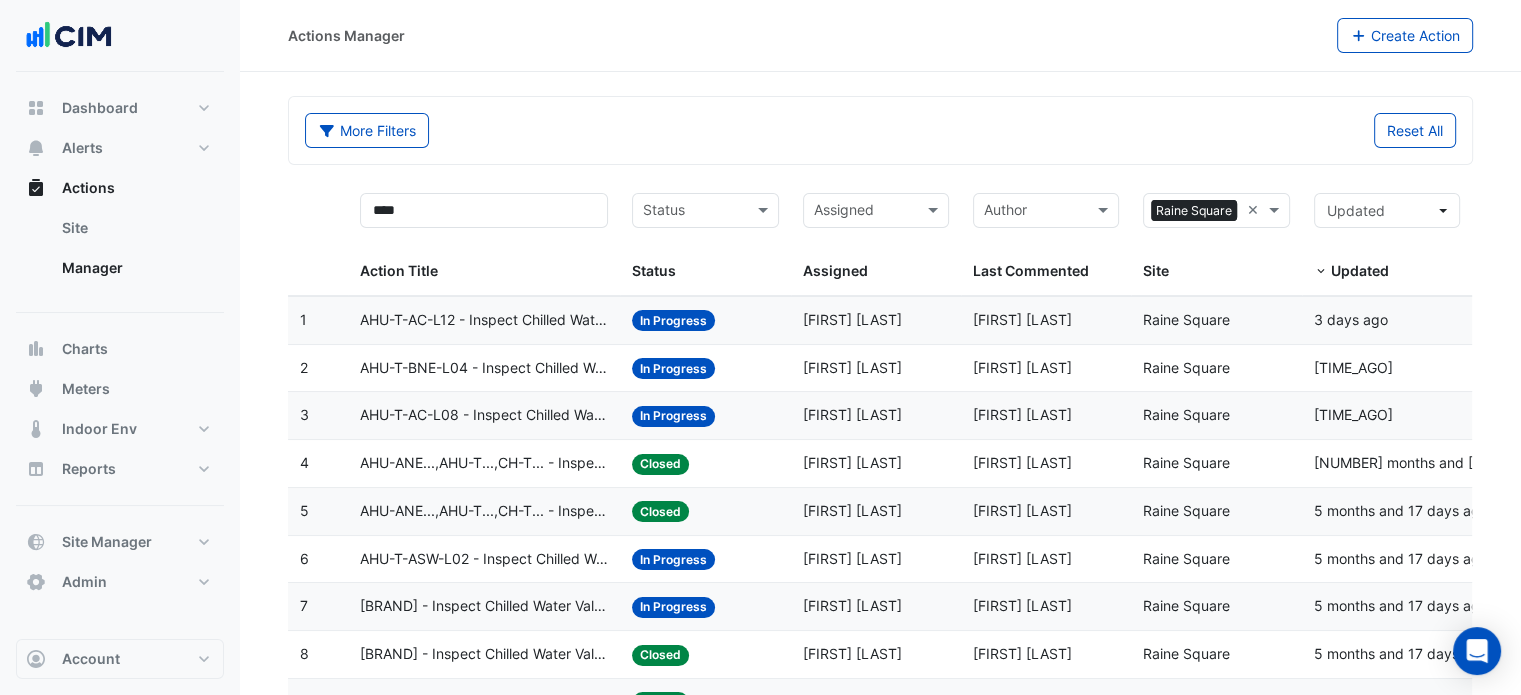 click on "More Filters
Reset All" 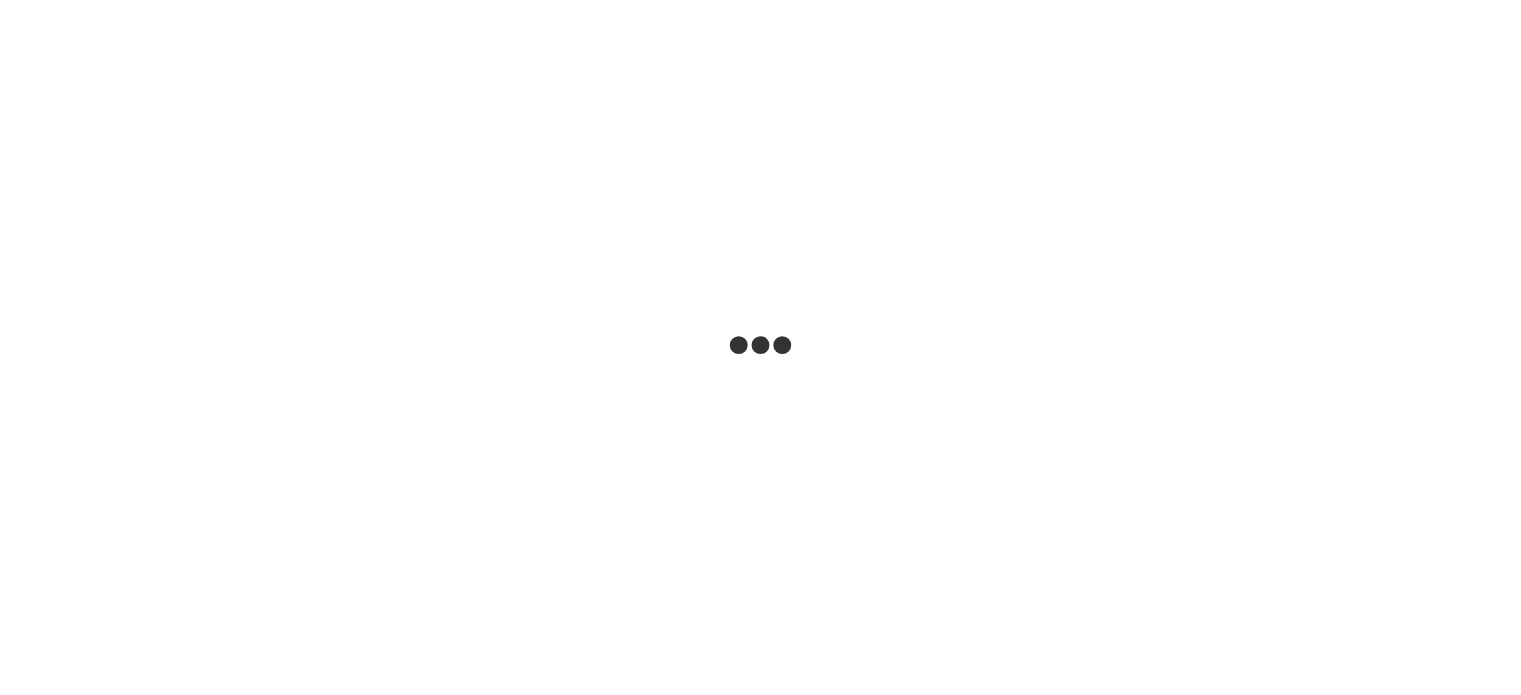 scroll, scrollTop: 0, scrollLeft: 0, axis: both 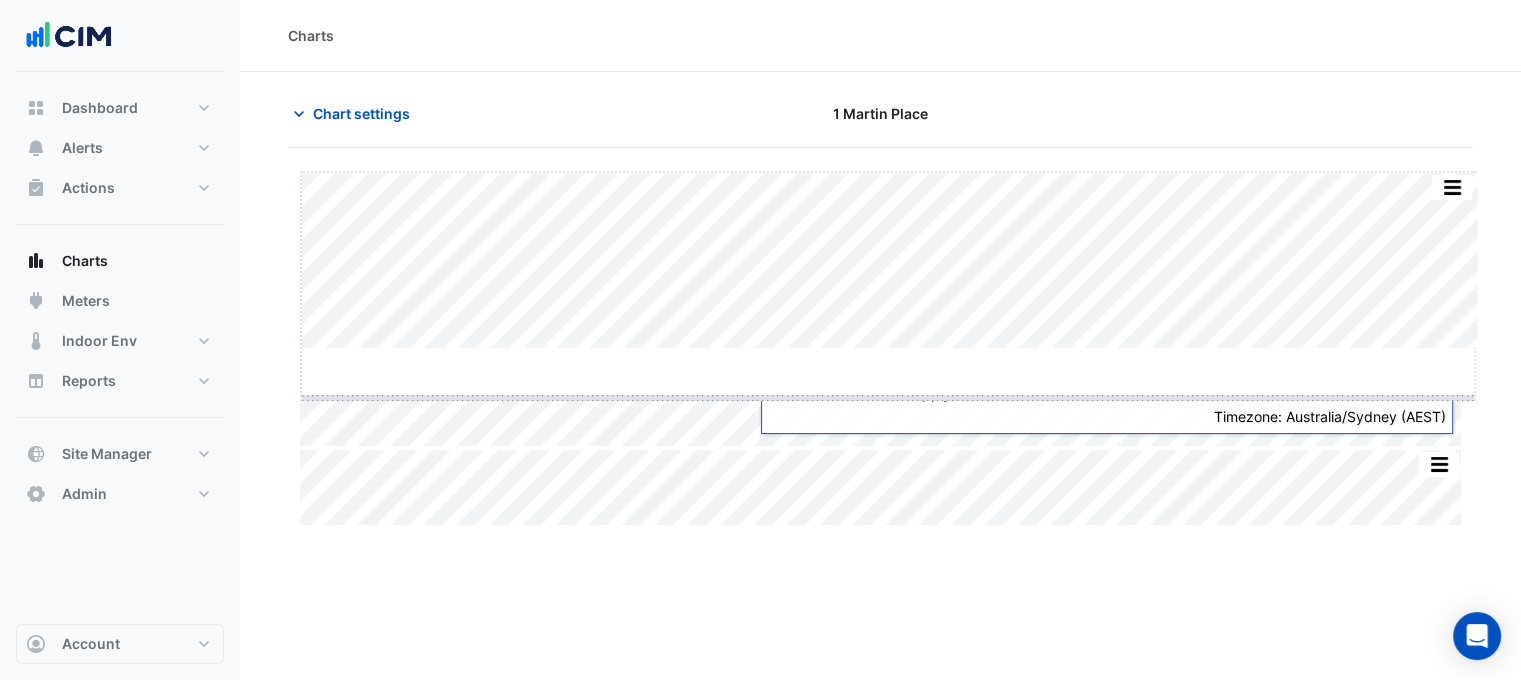 drag, startPoint x: 888, startPoint y: 350, endPoint x: 880, endPoint y: 399, distance: 49.648766 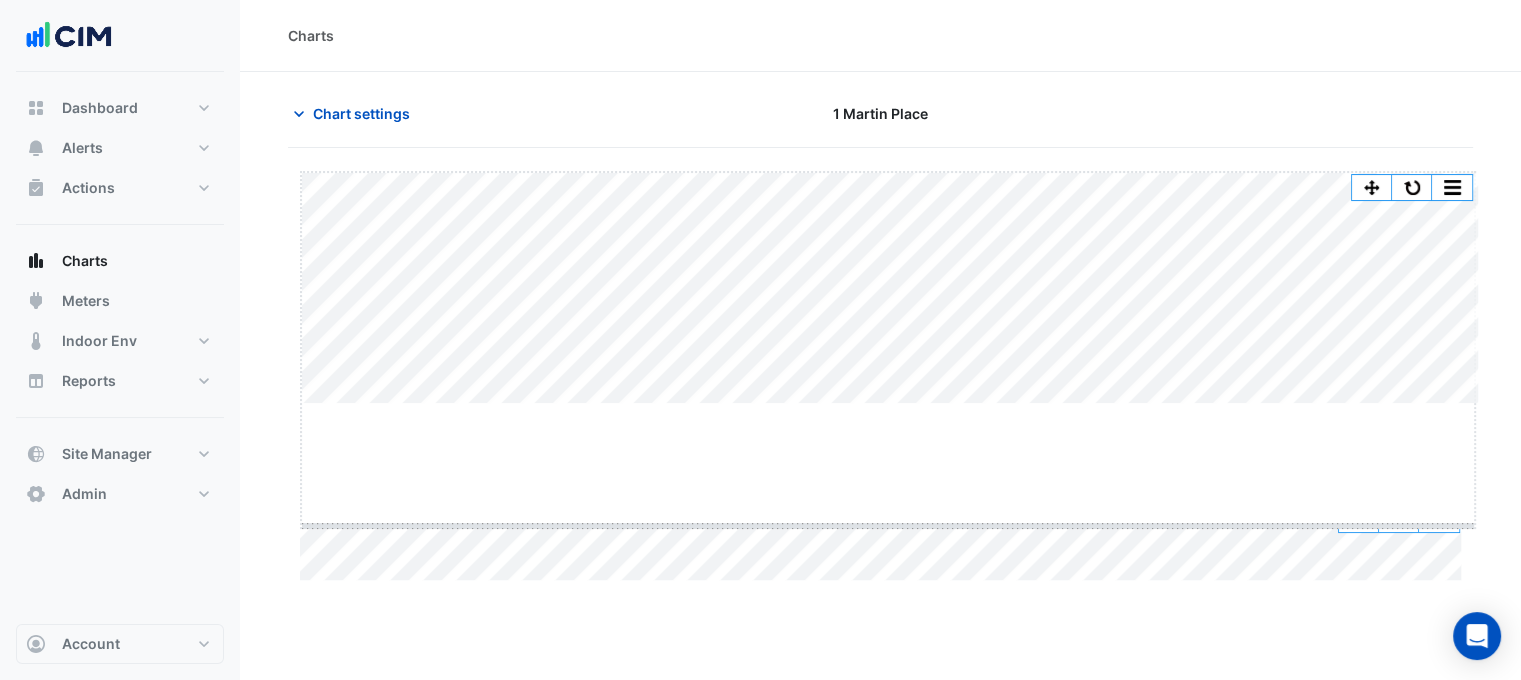 drag, startPoint x: 892, startPoint y: 403, endPoint x: 893, endPoint y: 566, distance: 163.00307 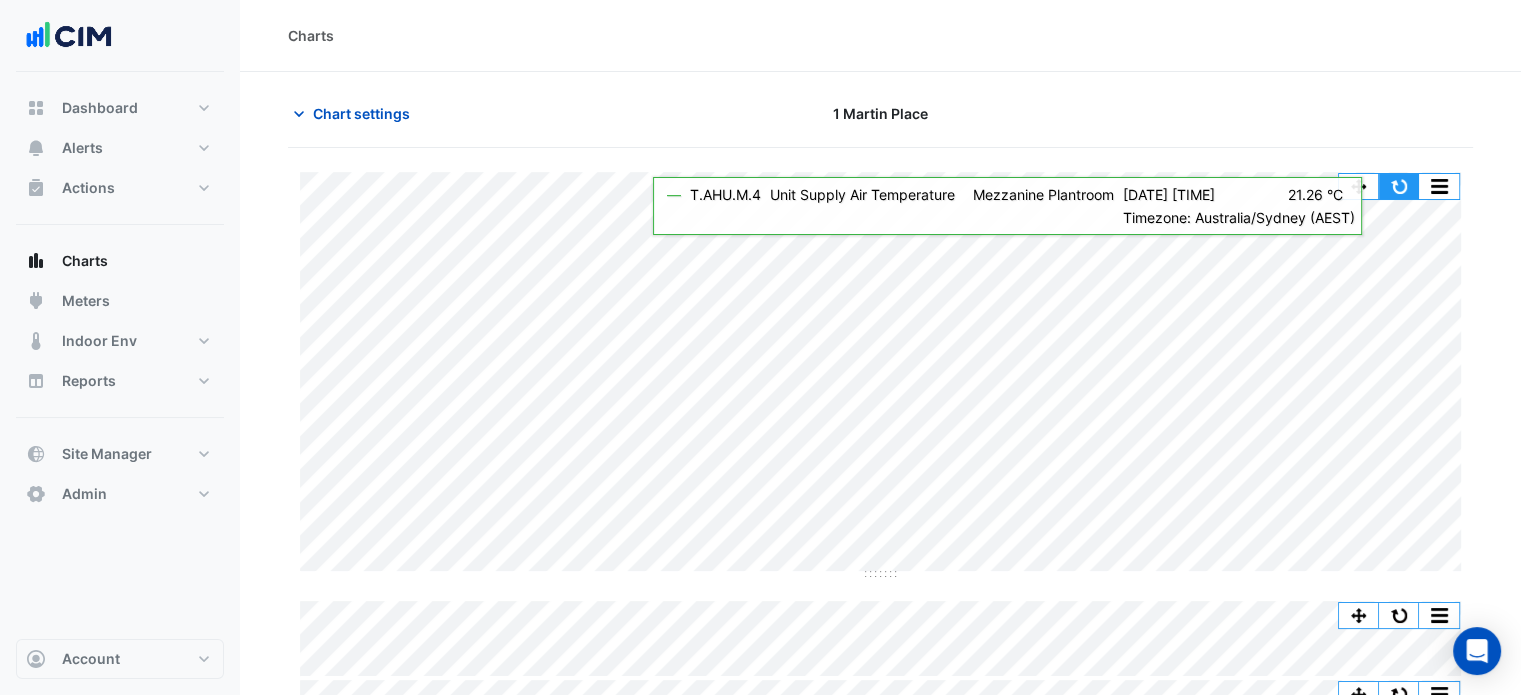 click 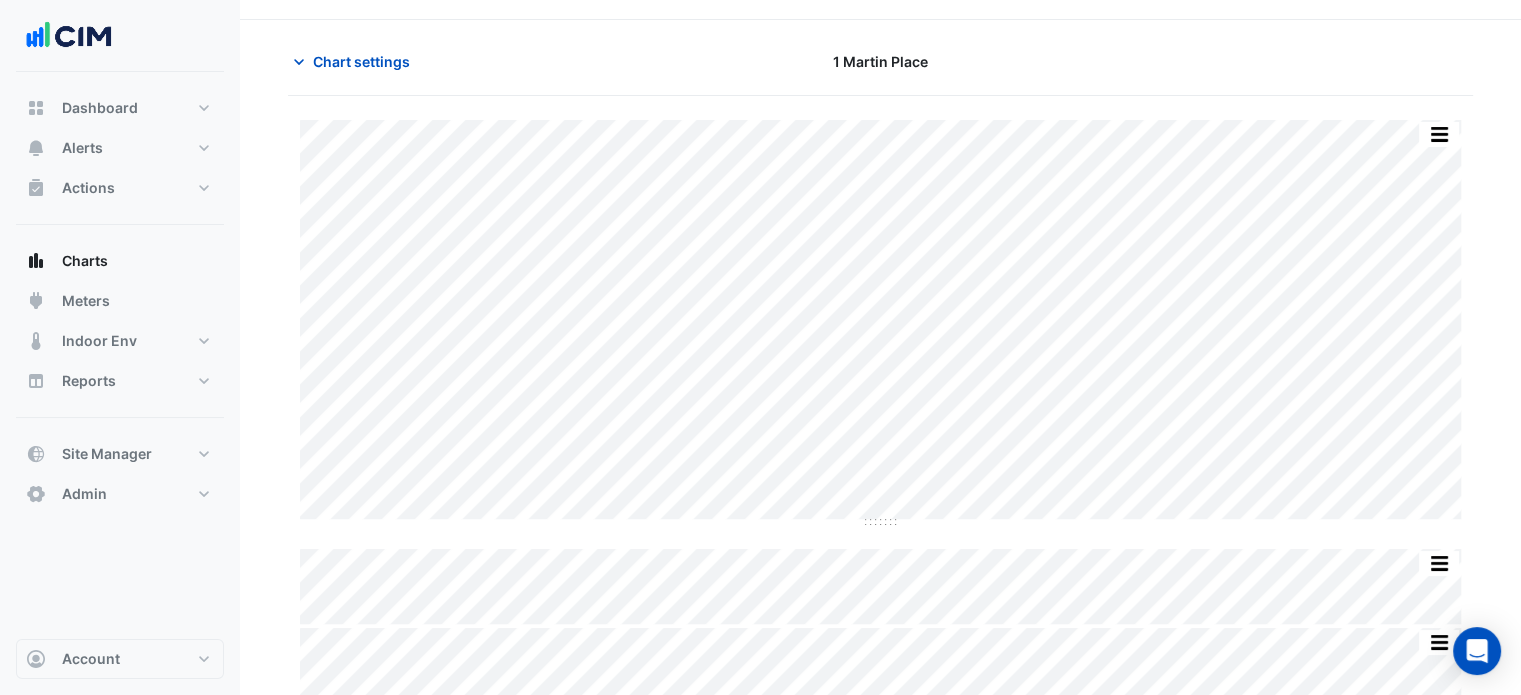 scroll, scrollTop: 52, scrollLeft: 0, axis: vertical 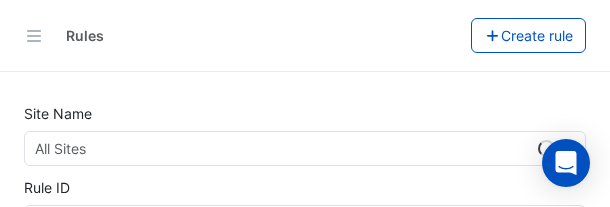 select on "***" 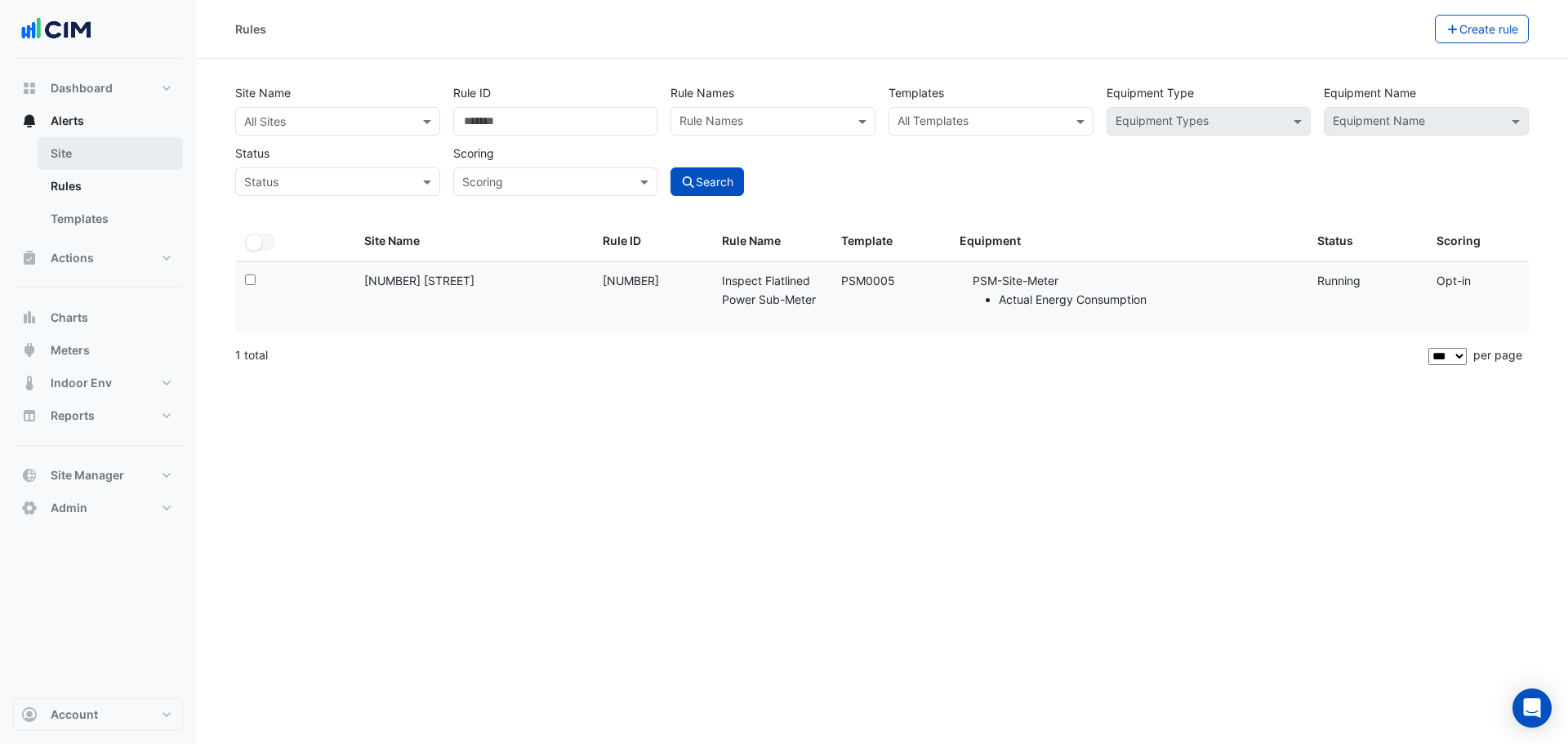 click on "Site" at bounding box center (110, 154) 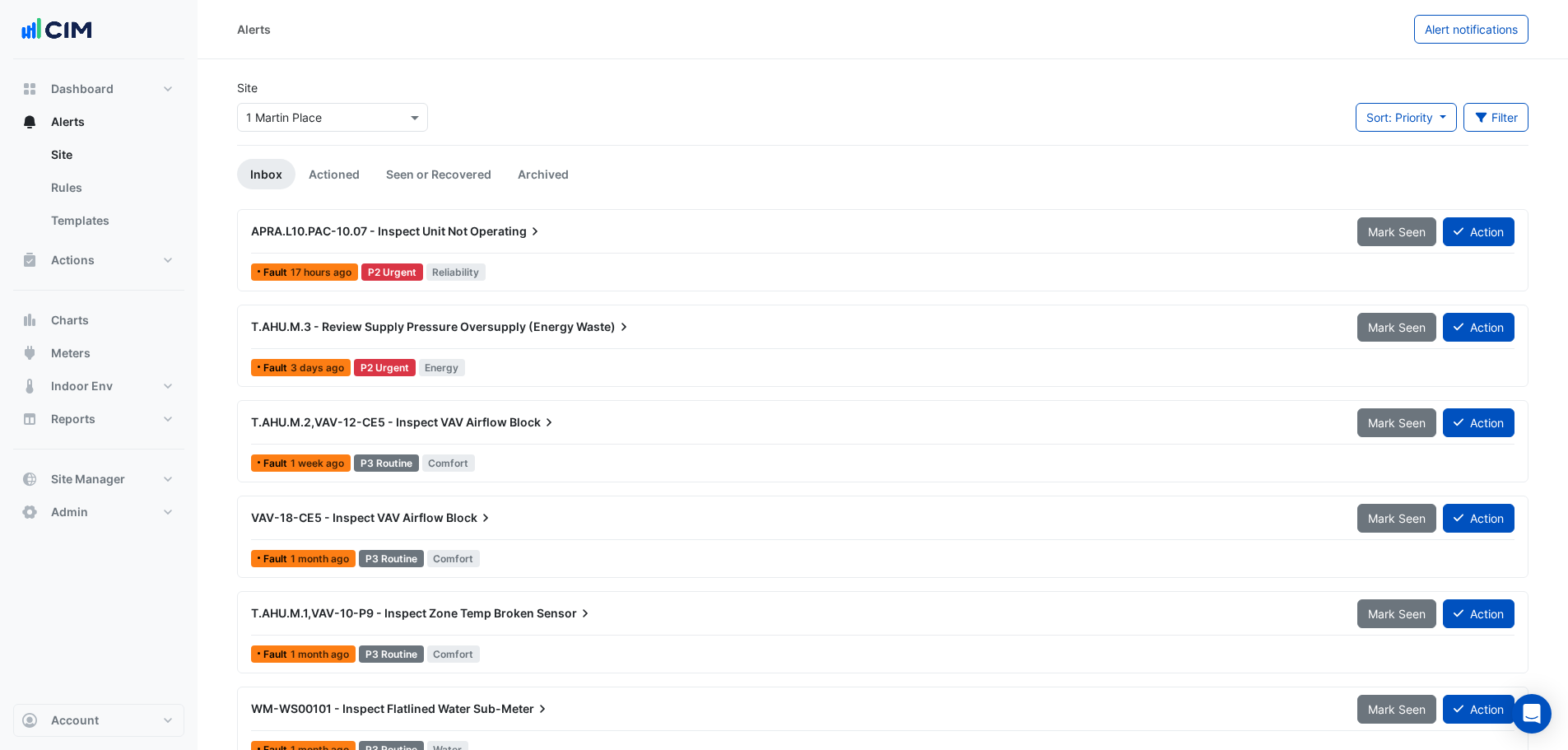 click at bounding box center (316, 118) 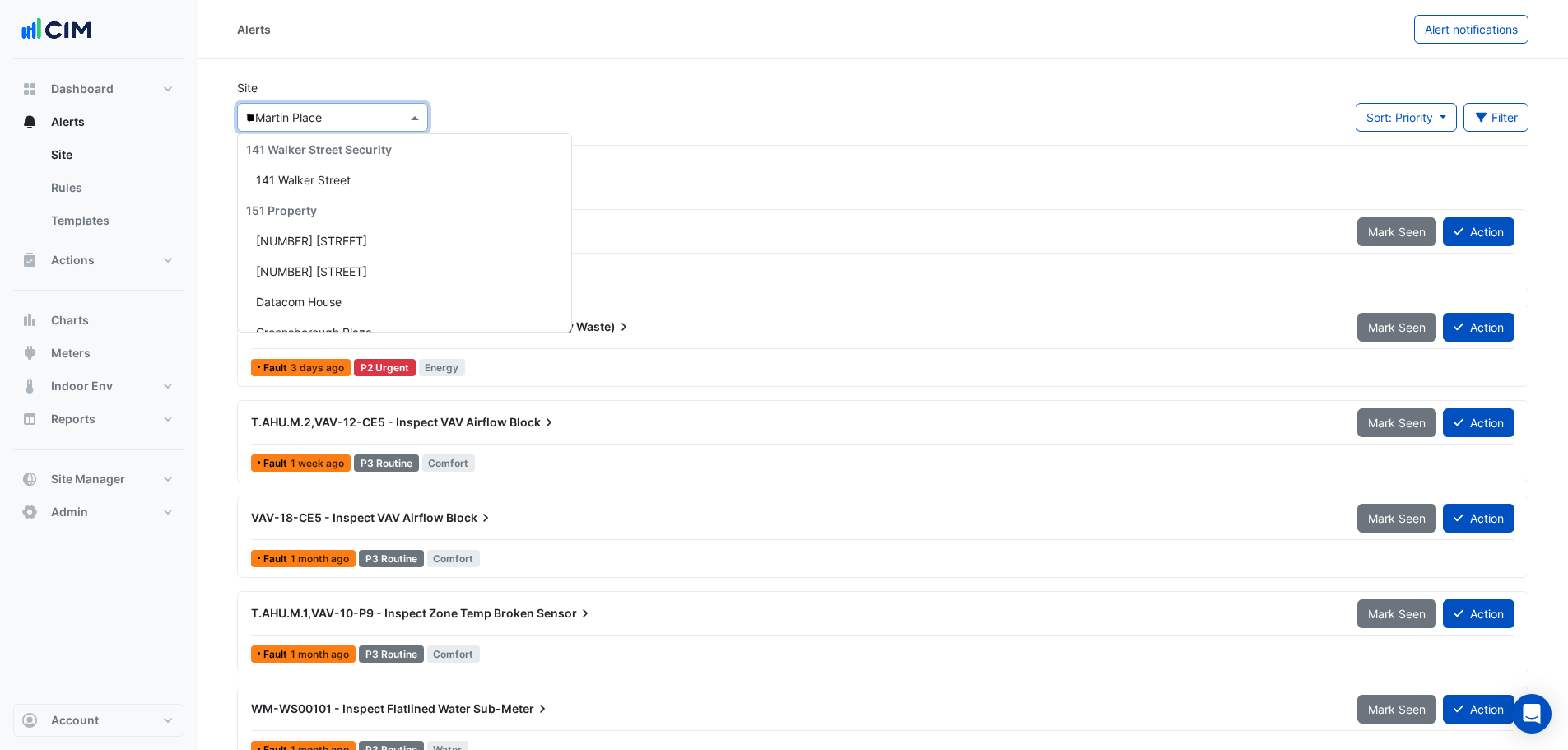 scroll, scrollTop: 625, scrollLeft: 0, axis: vertical 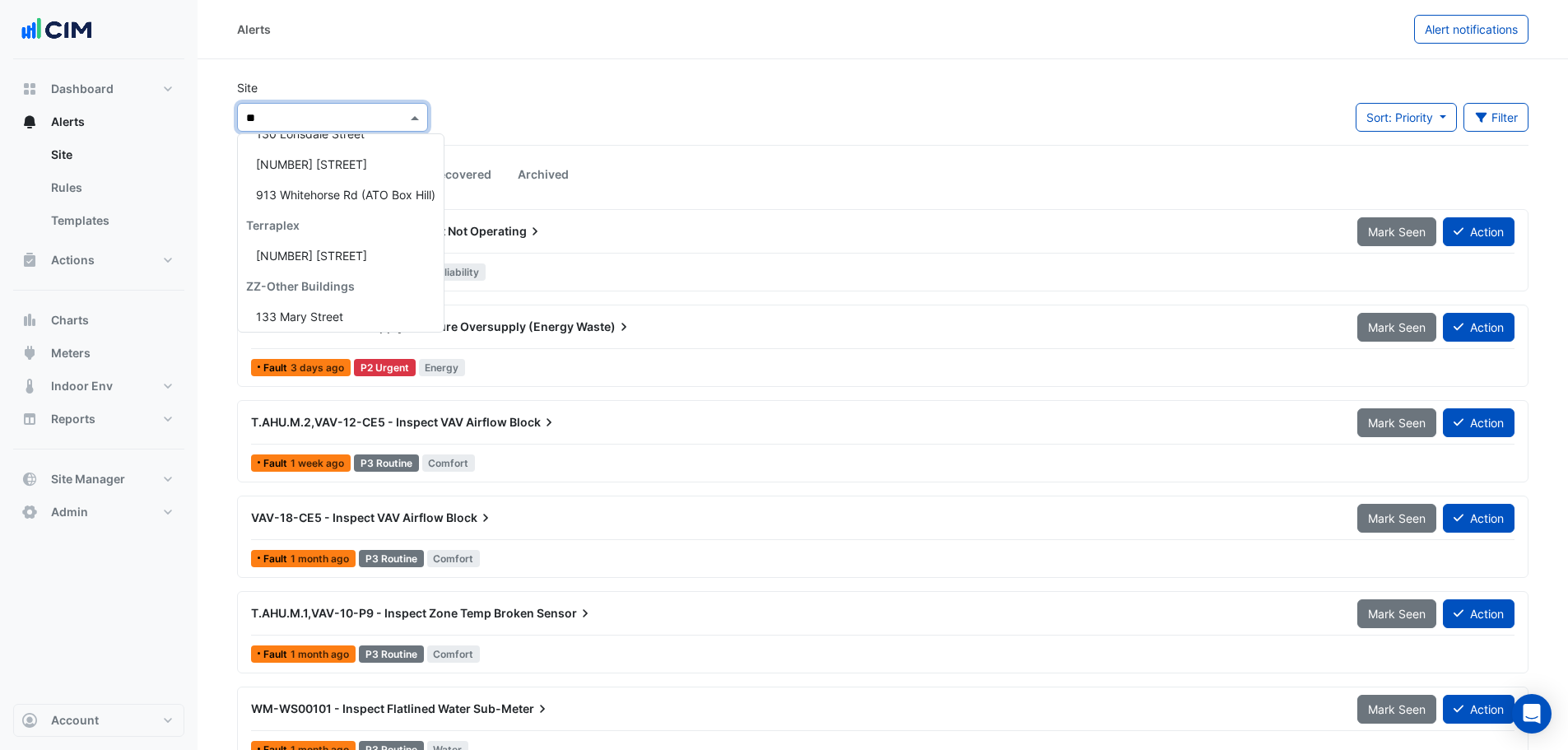 type on "***" 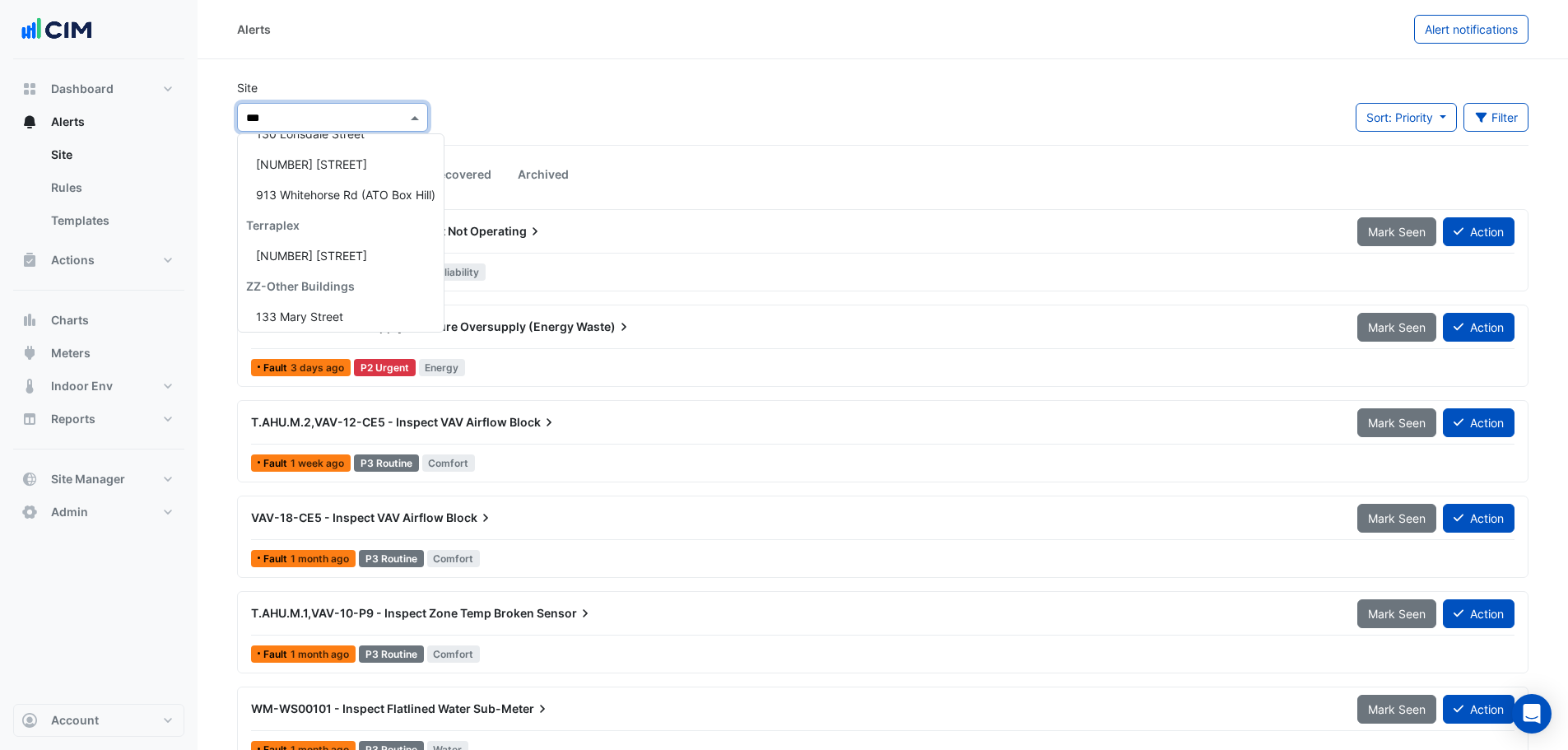 scroll, scrollTop: 0, scrollLeft: 0, axis: both 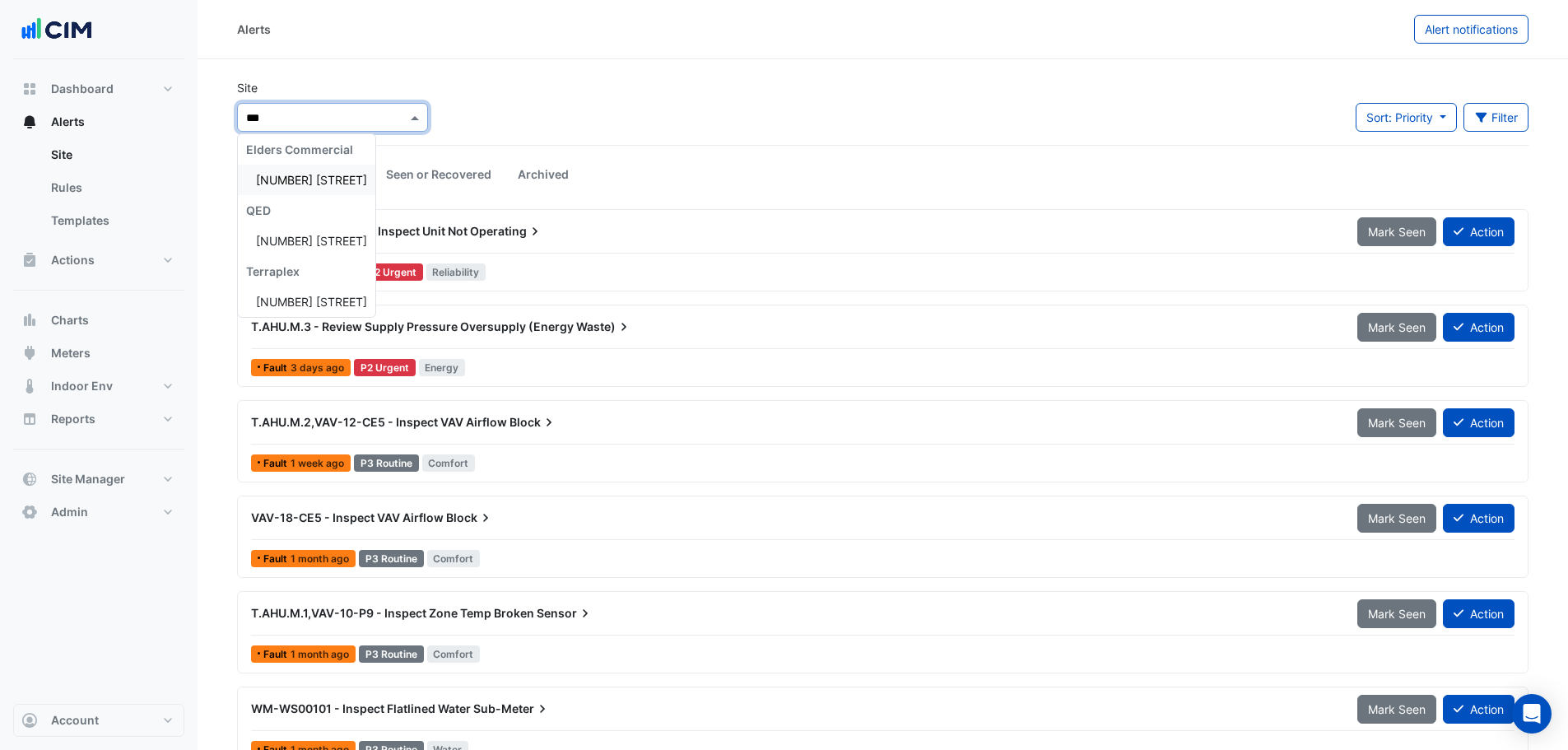 click on "[NUMBER] [STREET]" at bounding box center [306, 179] 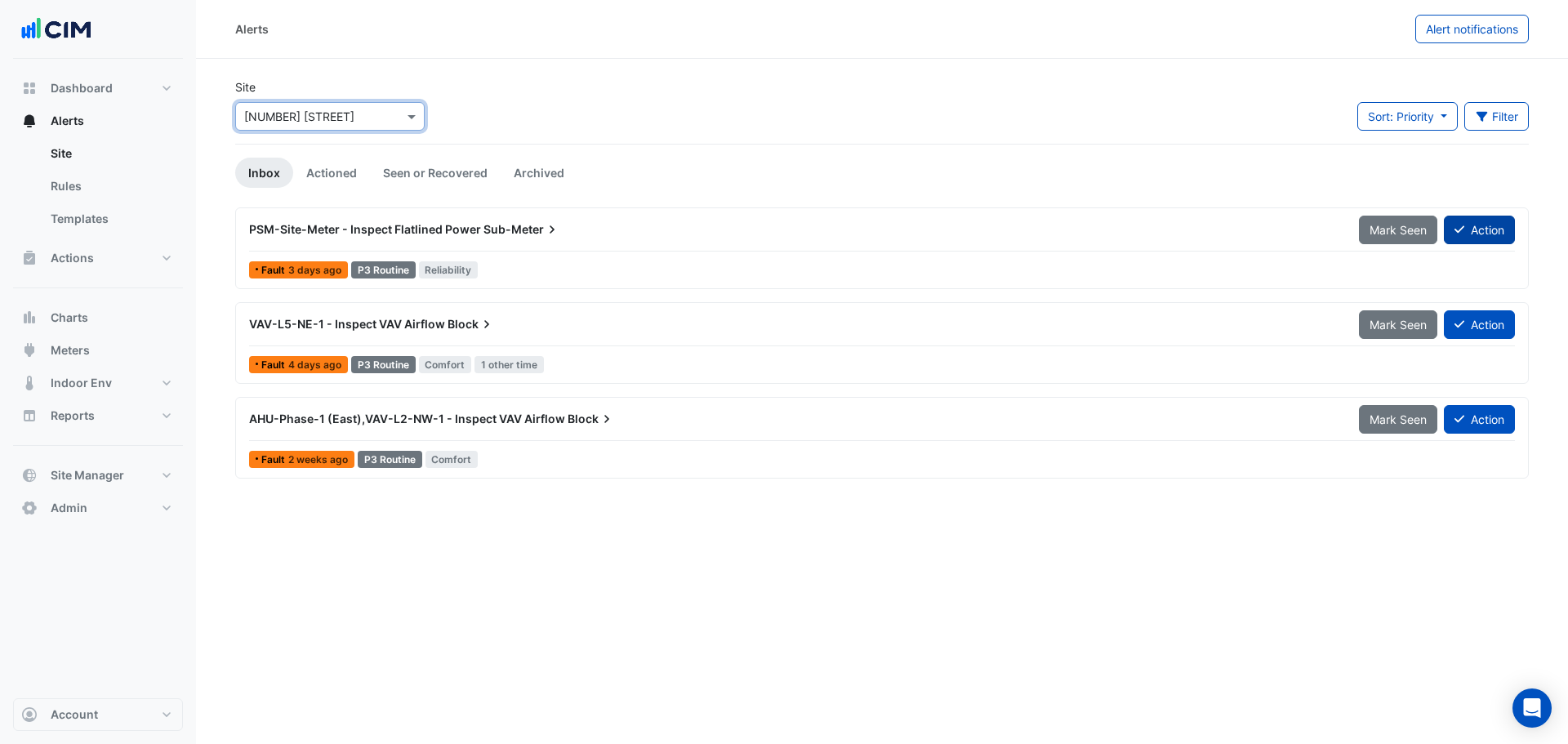 click on "Action" at bounding box center [1479, 229] 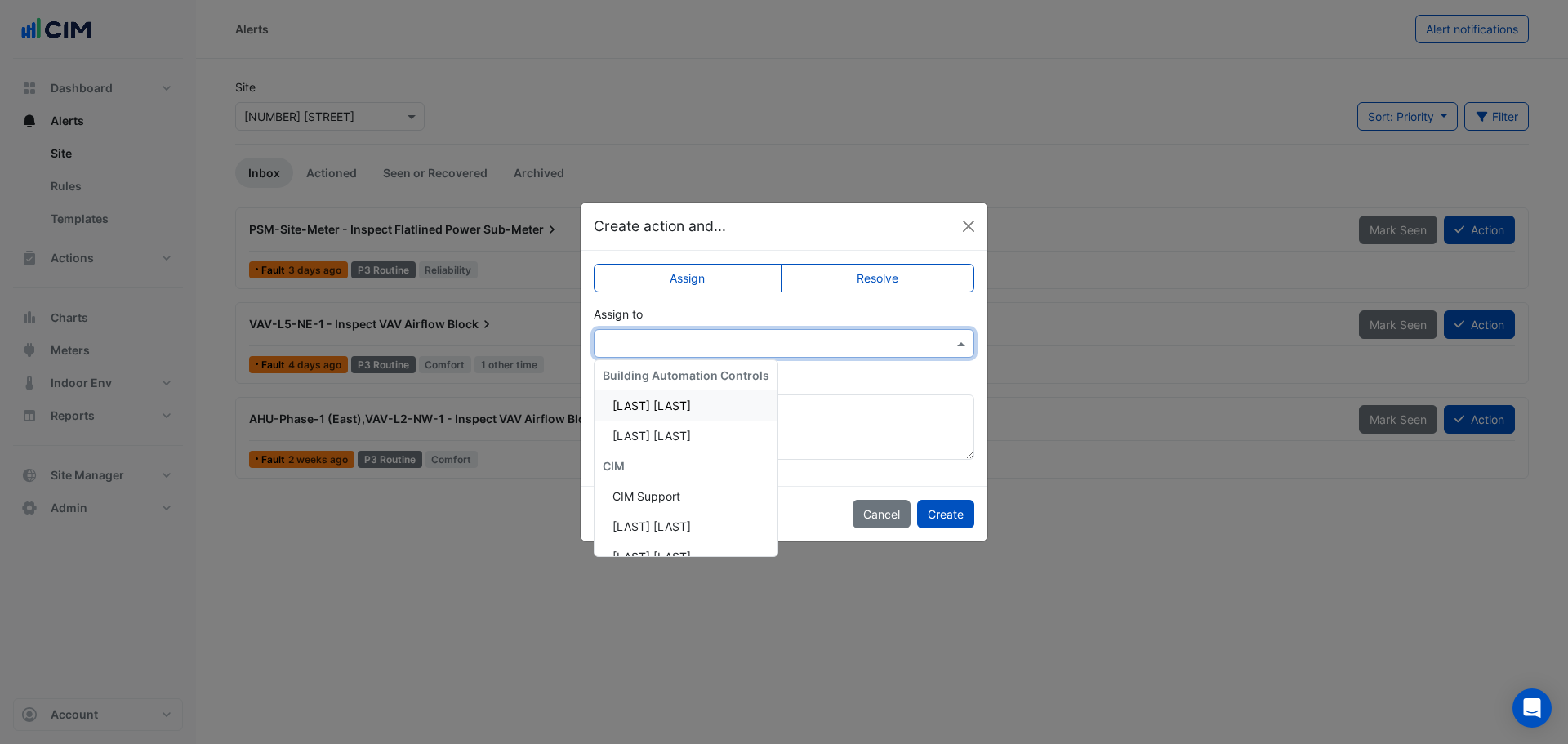 drag, startPoint x: 760, startPoint y: 352, endPoint x: 771, endPoint y: 353, distance: 11.045361 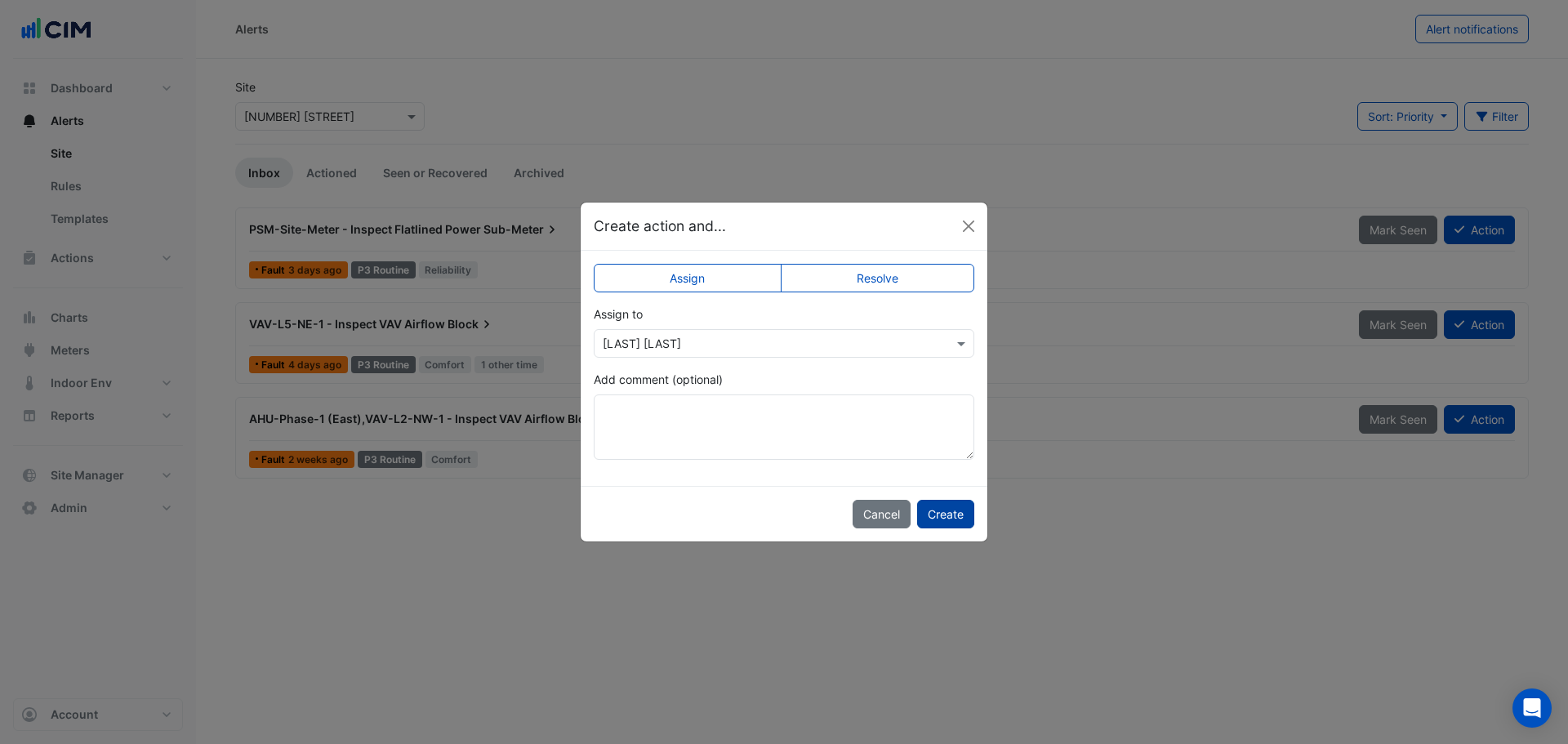 click on "Create" 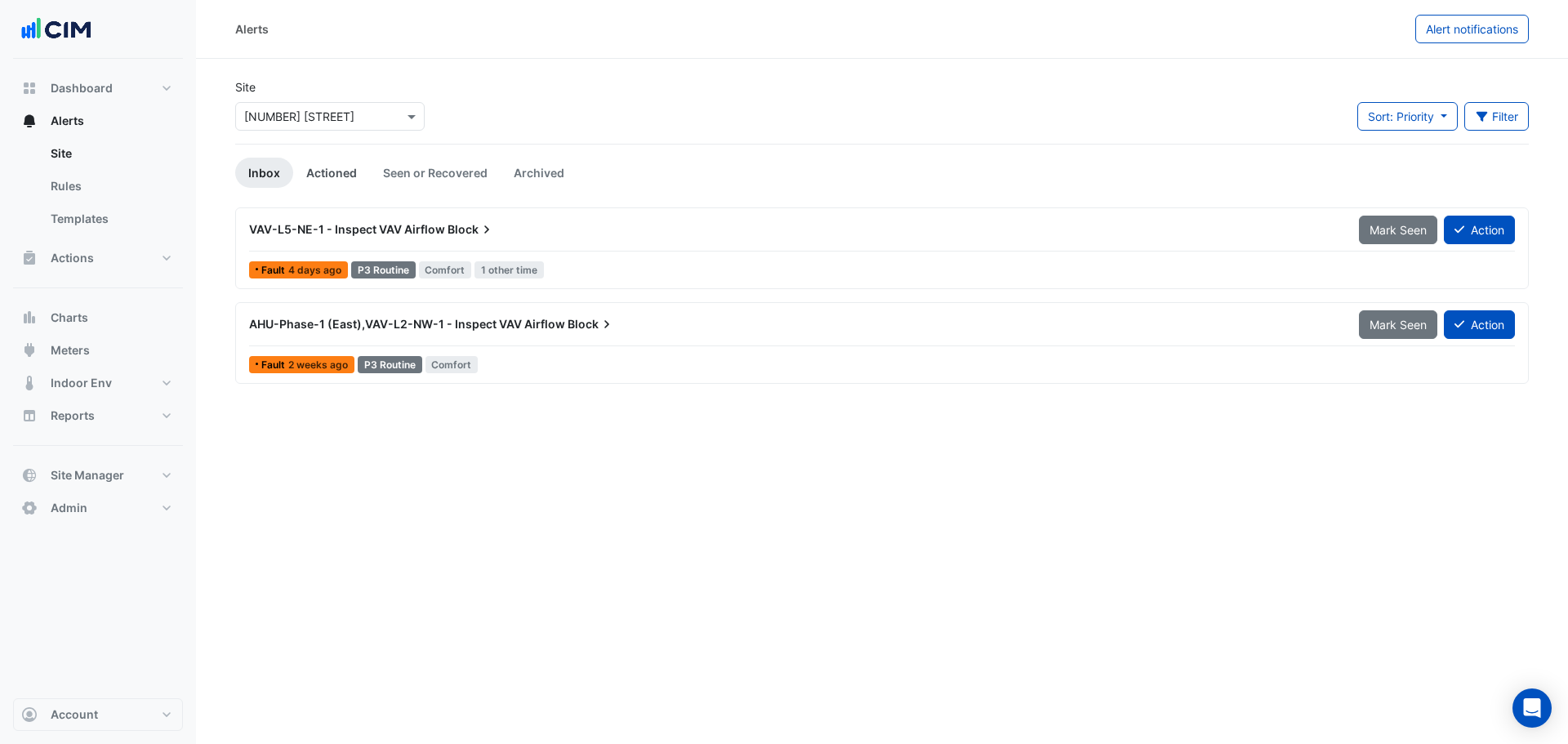click on "Actioned" at bounding box center [332, 172] 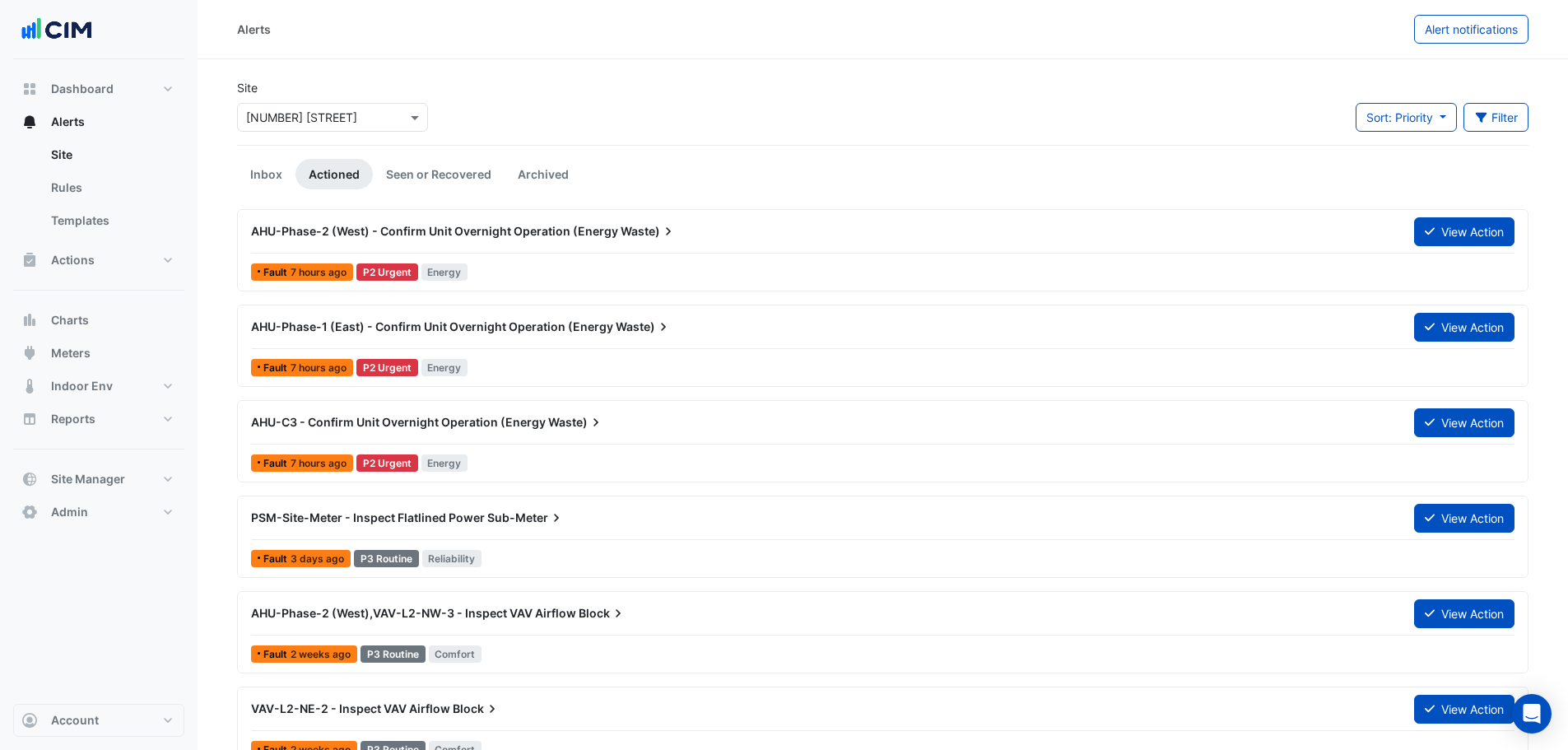 click on "[ABBREVIATION]-[ABBREVIATION] - Inspect [ABBREVIATION] [ABBREVIATION]" at bounding box center (822, 518) 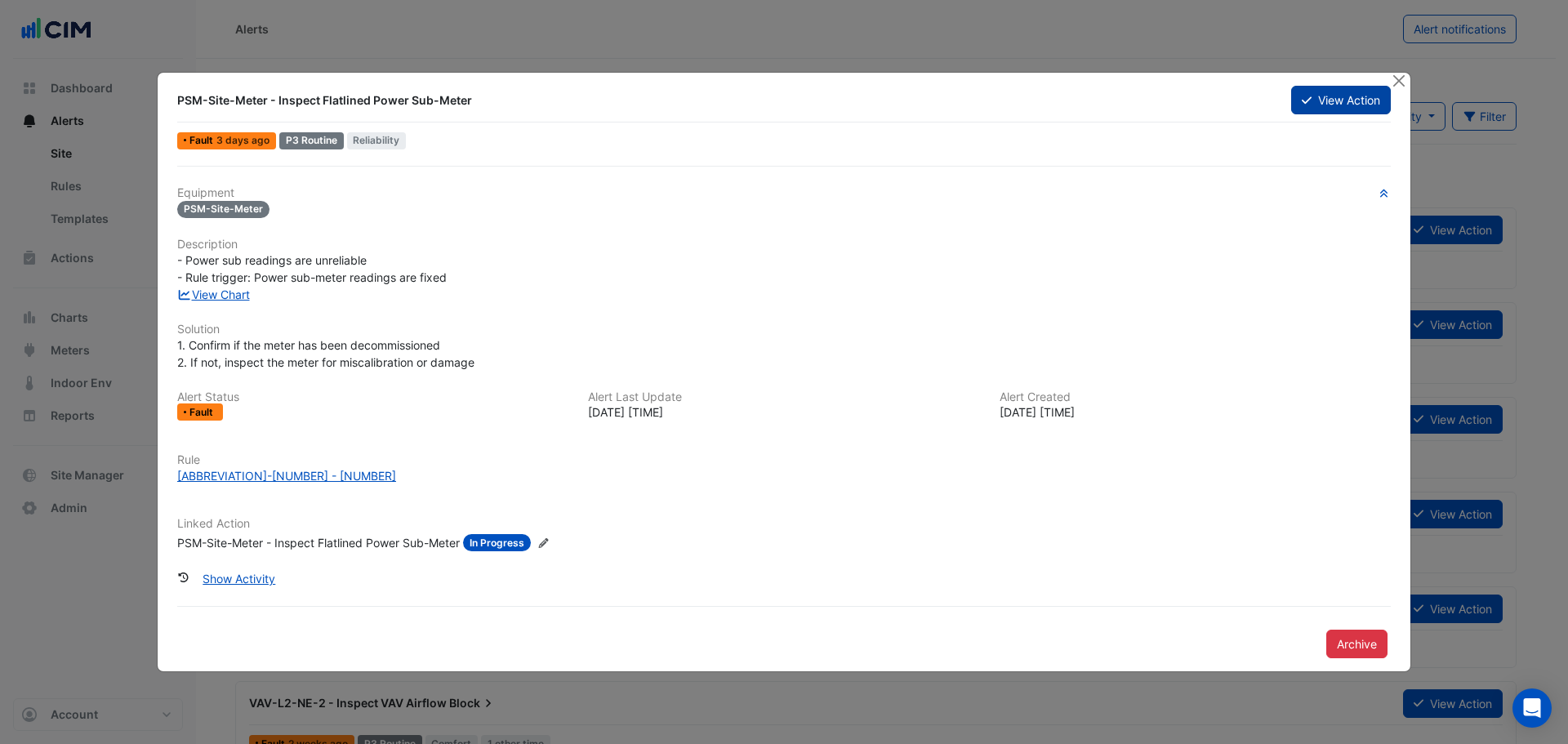 click on "View Action" 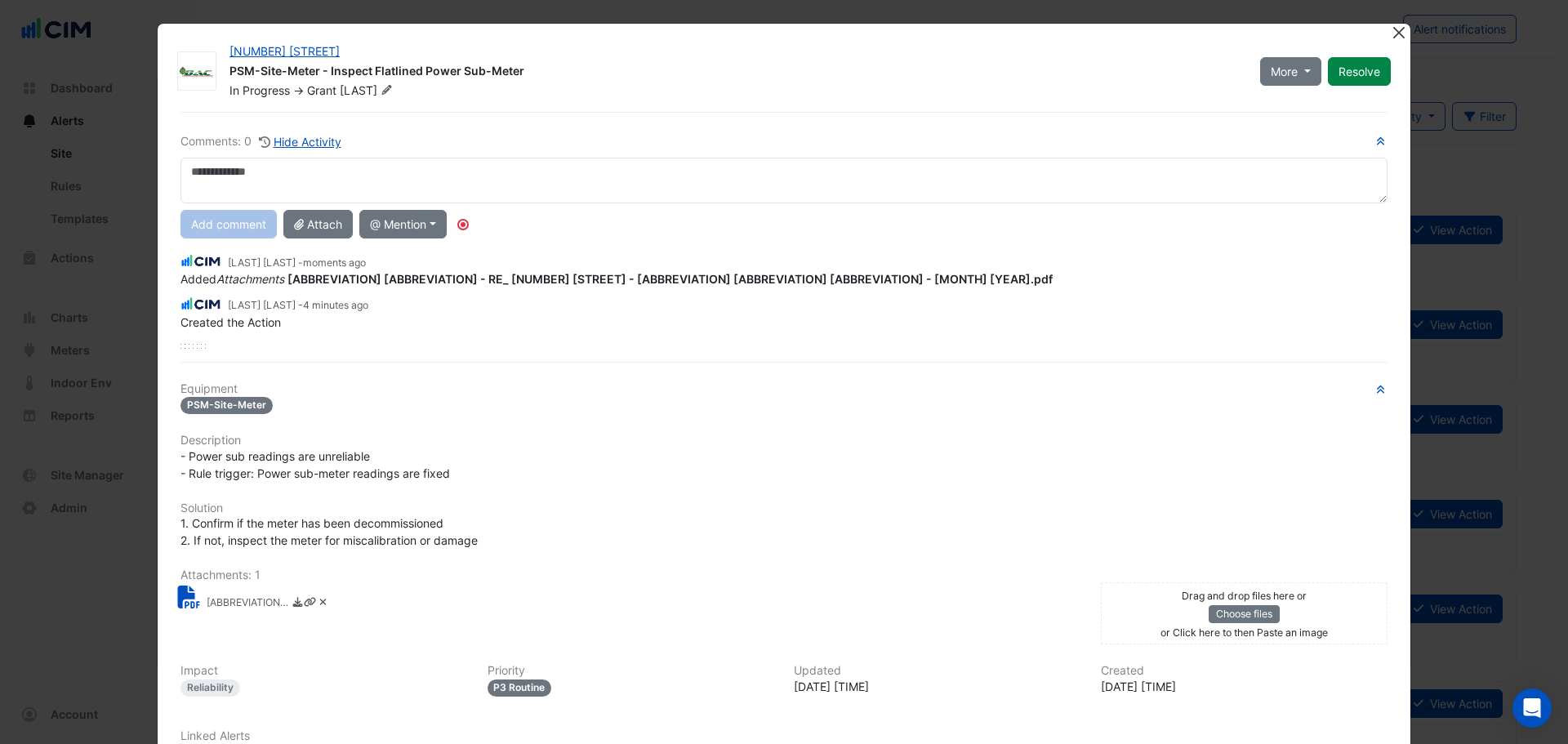 drag, startPoint x: 1401, startPoint y: 29, endPoint x: 1393, endPoint y: 31, distance: 8.246211 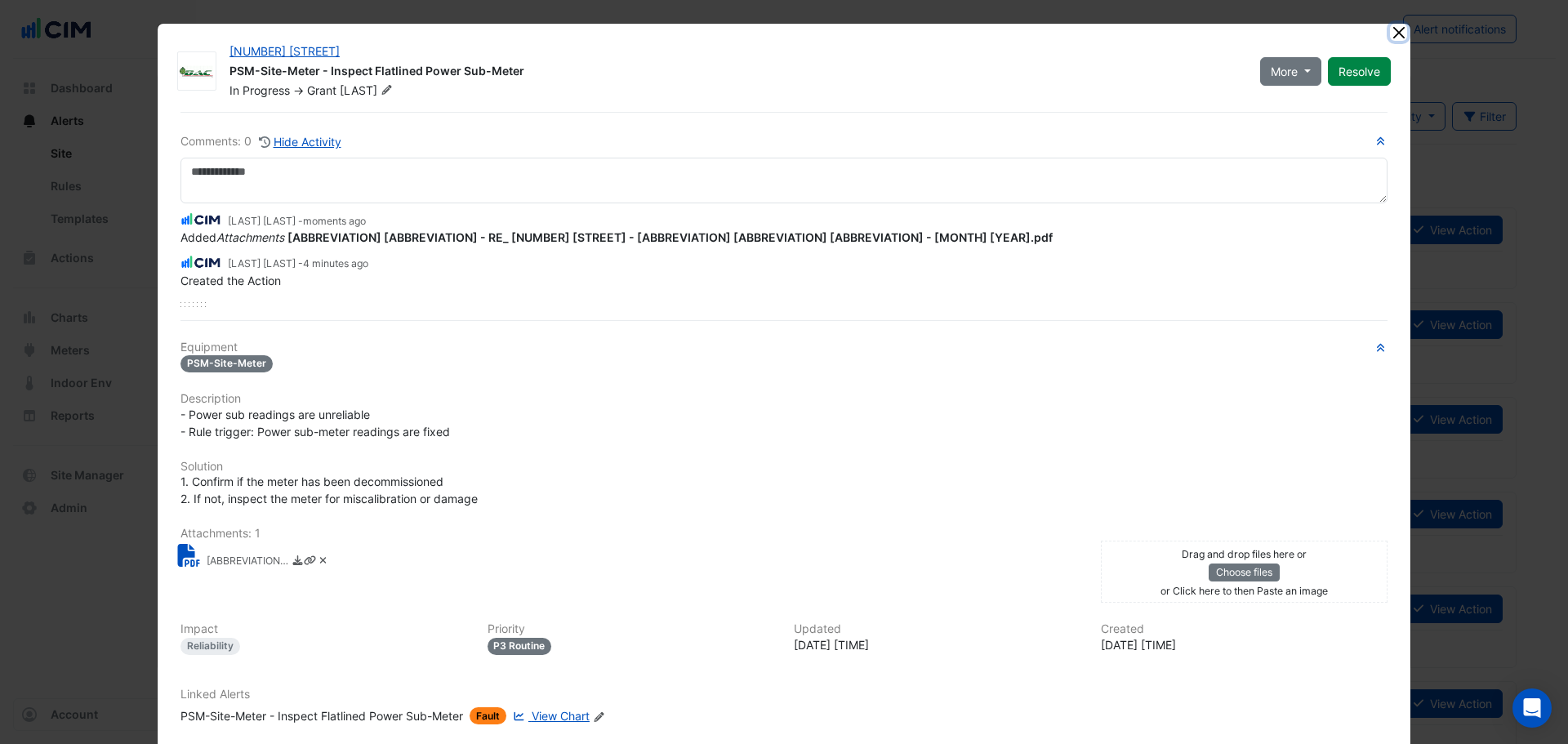 click 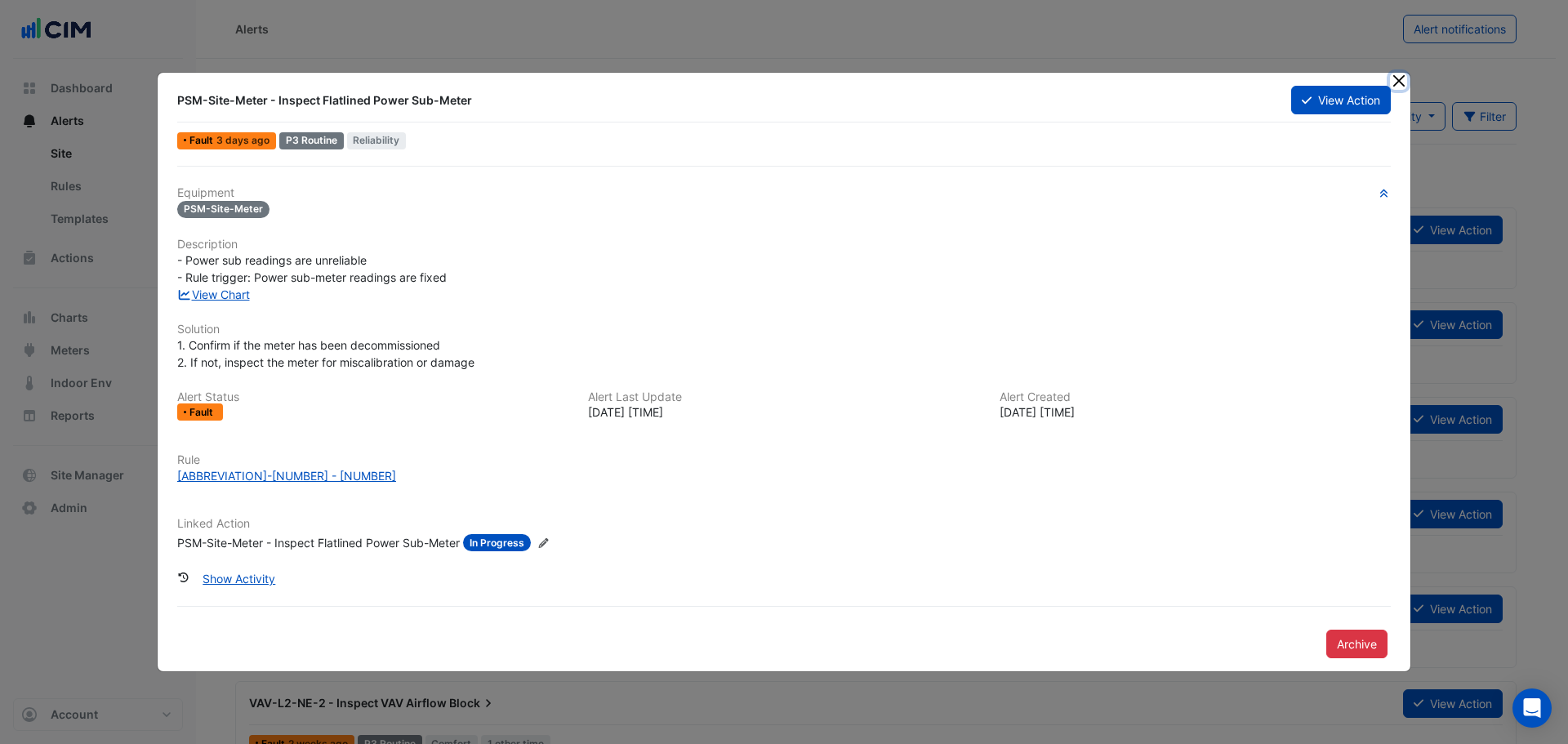 click 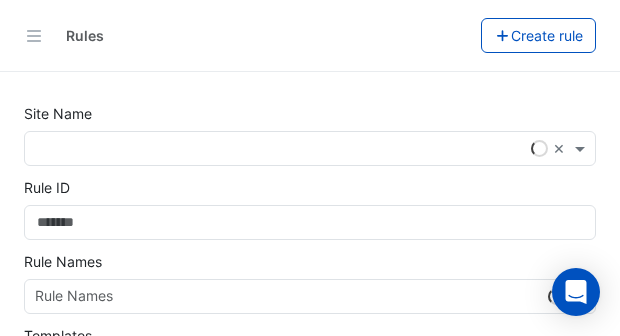 select on "***" 